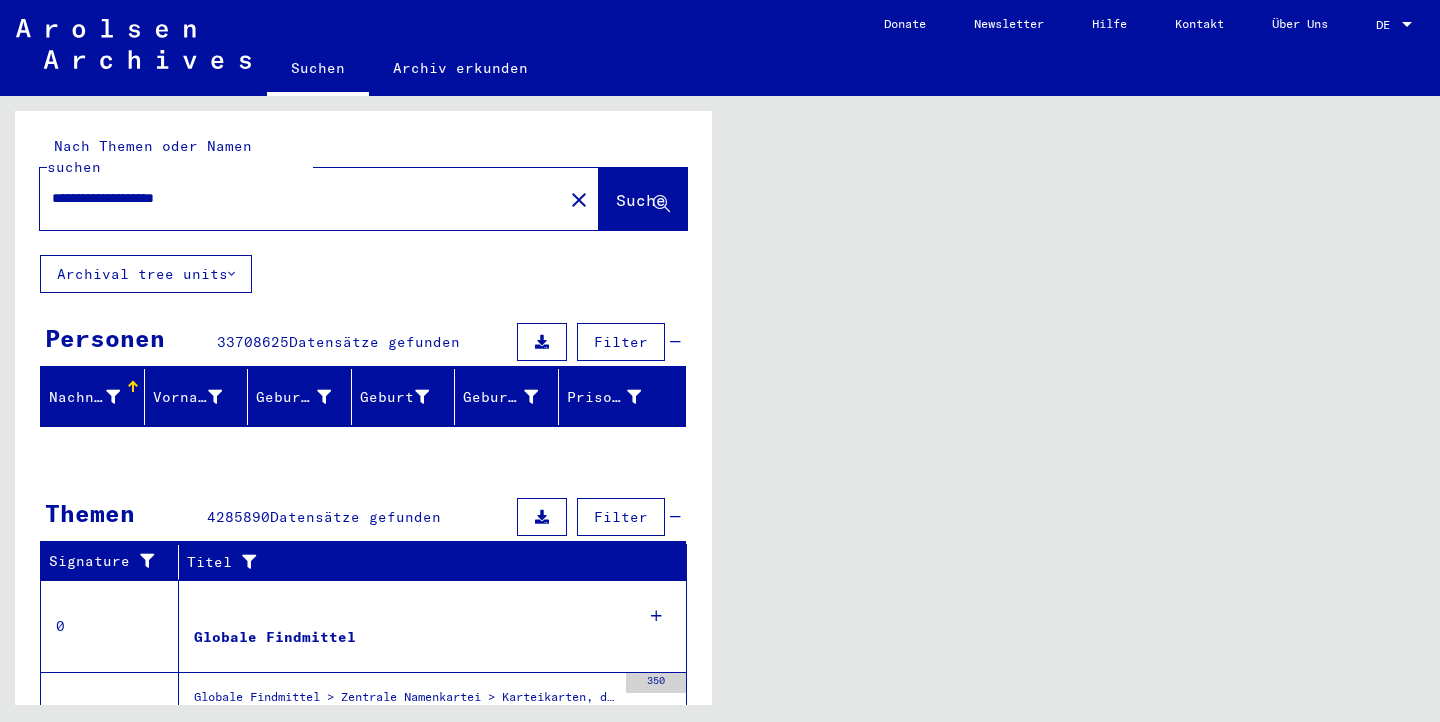 scroll, scrollTop: 0, scrollLeft: 0, axis: both 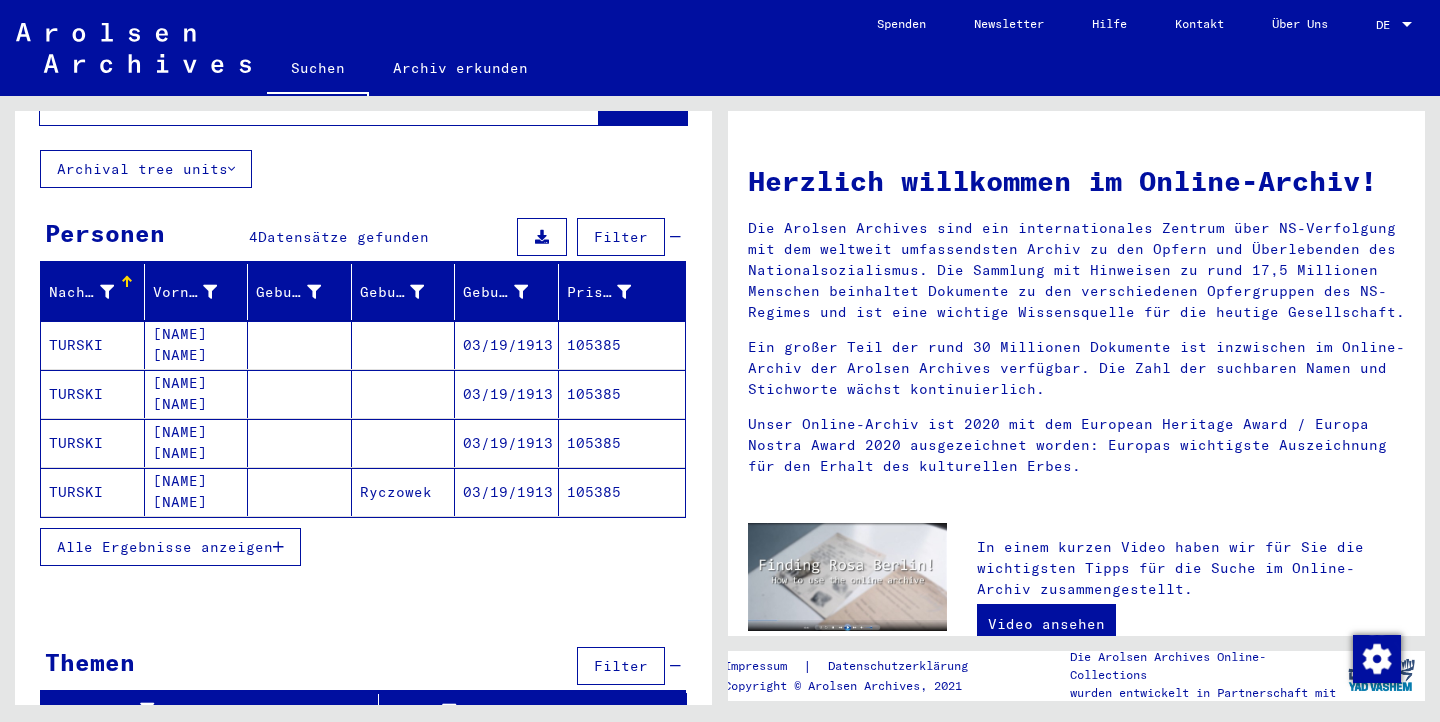 click on "Die Arolsen Archives sind ein internationales Zentrum über NS-Verfolgung mit dem weltweit umfassendsten Archiv zu den Opfern und Überlebenden des Nationalsozialismus. Die Sammlung mit Hinweisen zu rund 17,5 Millionen Menschen beinhaltet Dokumente zu den verschiedenen Opfergruppen des NS-Regimes und ist eine wichtige Wissensquelle für die heutige Gesellschaft." at bounding box center (1076, 270) 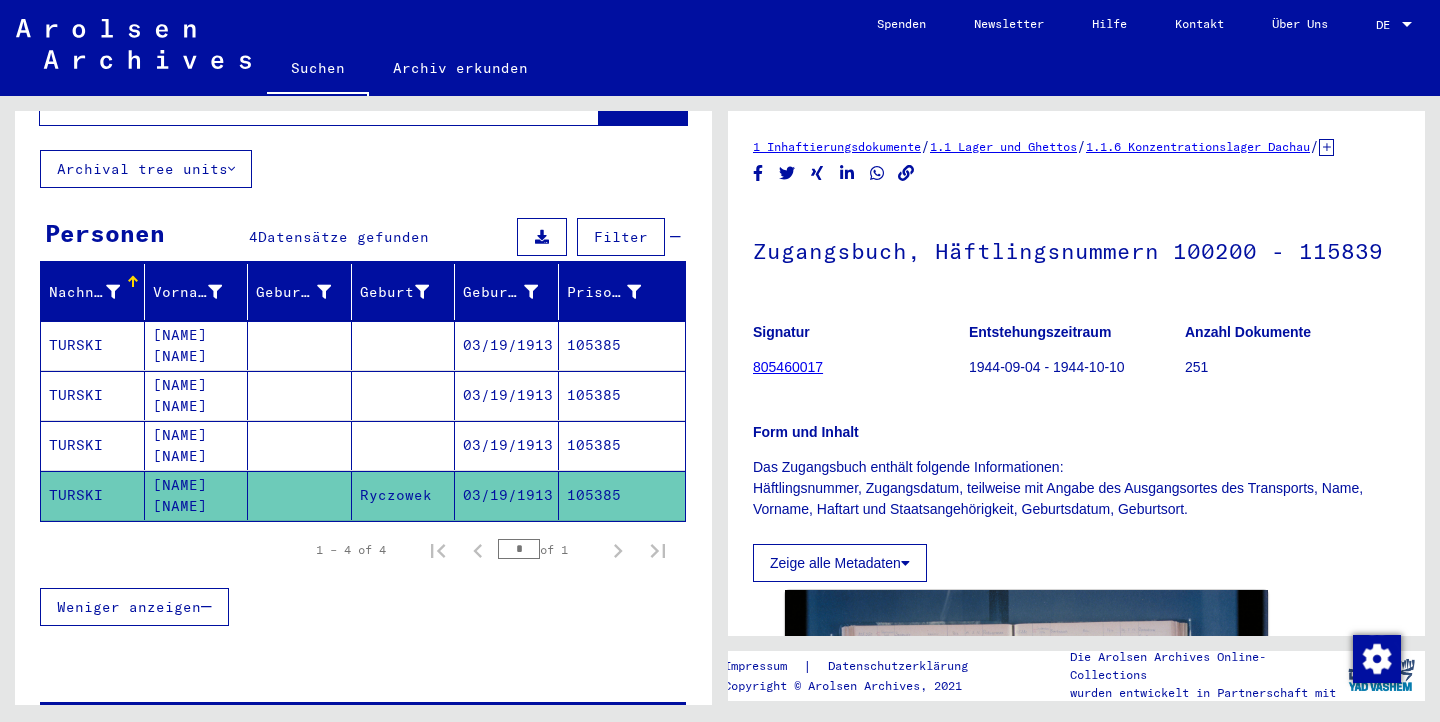 scroll, scrollTop: 0, scrollLeft: 0, axis: both 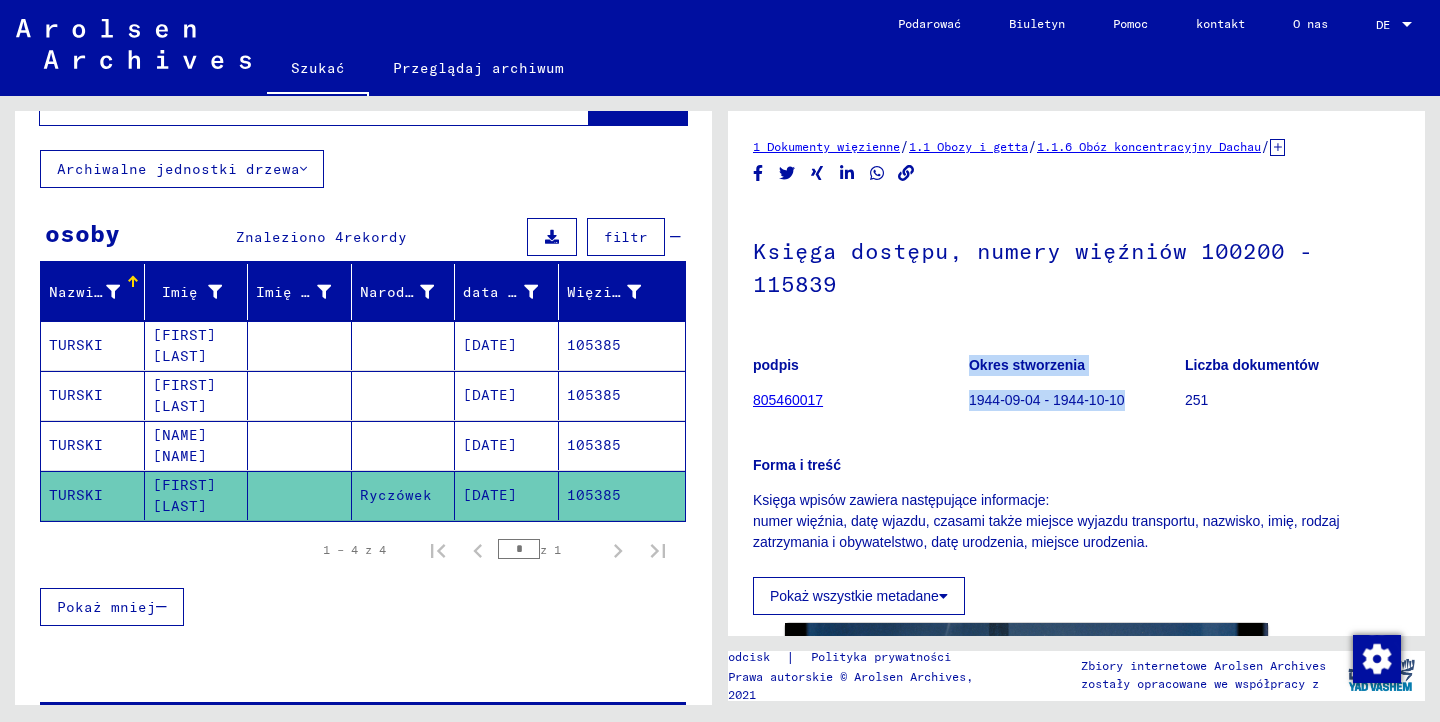 drag, startPoint x: 960, startPoint y: 388, endPoint x: 1119, endPoint y: 396, distance: 159.20113 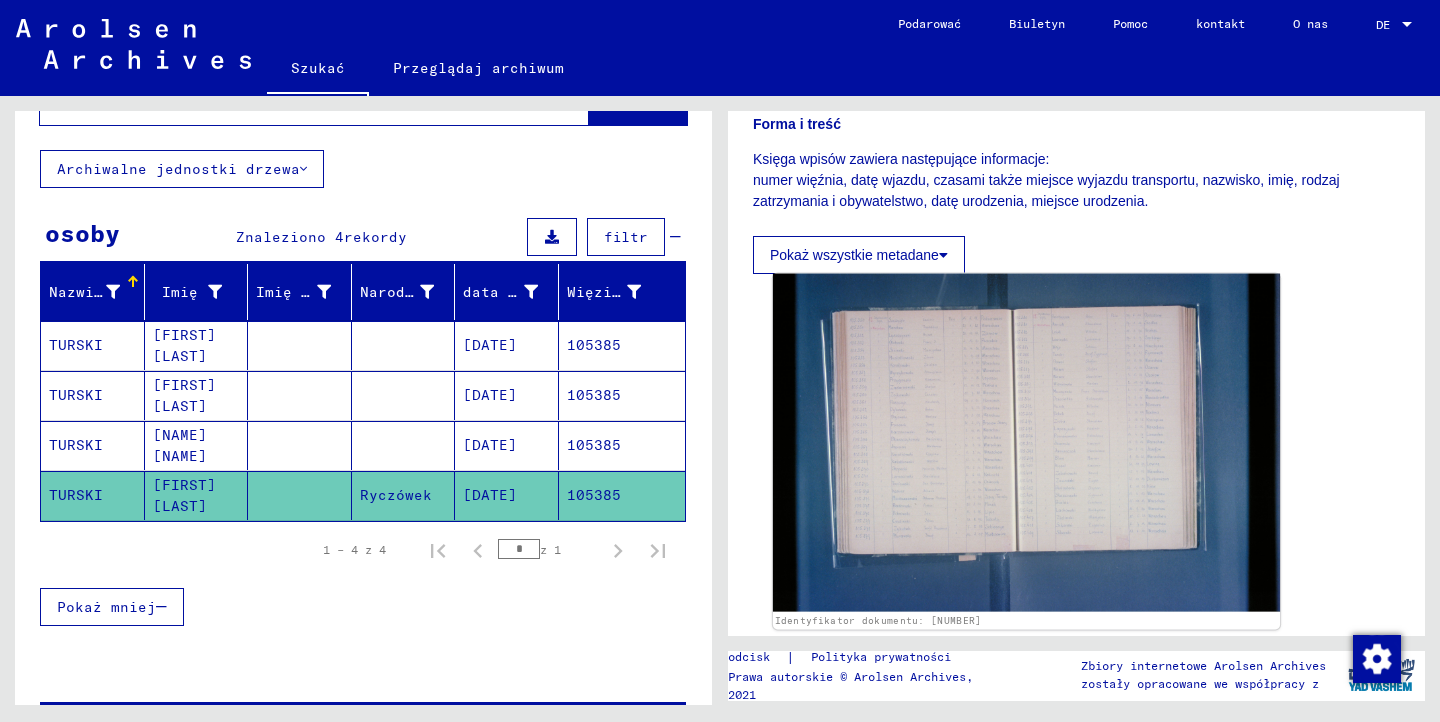 scroll, scrollTop: 500, scrollLeft: 0, axis: vertical 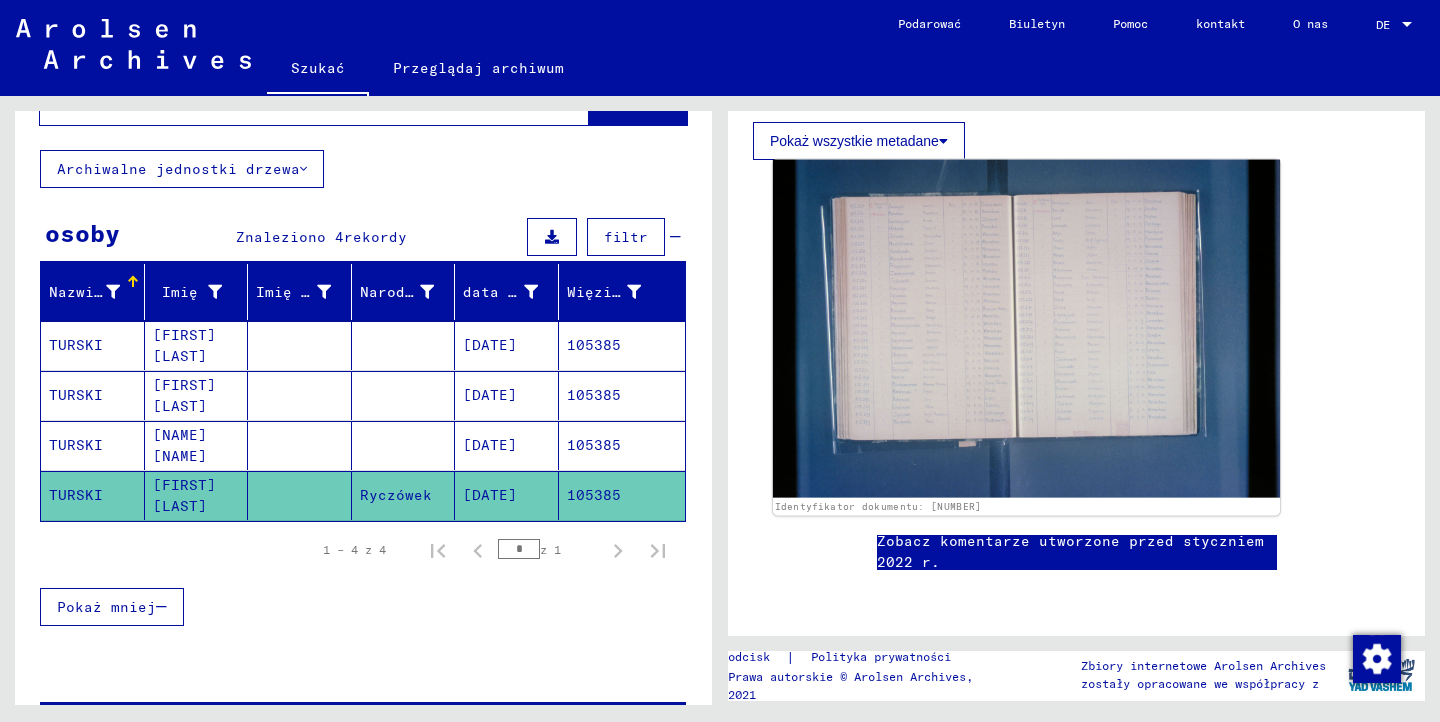 click 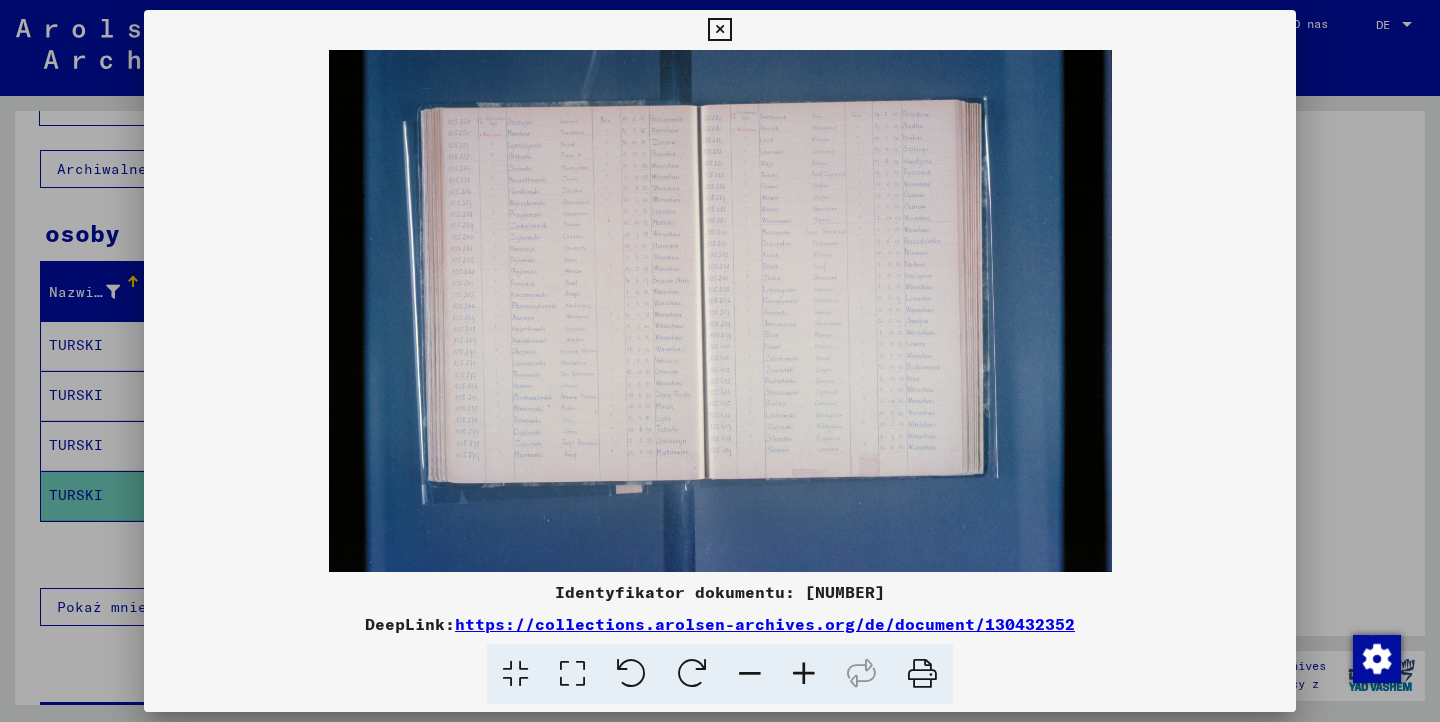 click at bounding box center [720, 311] 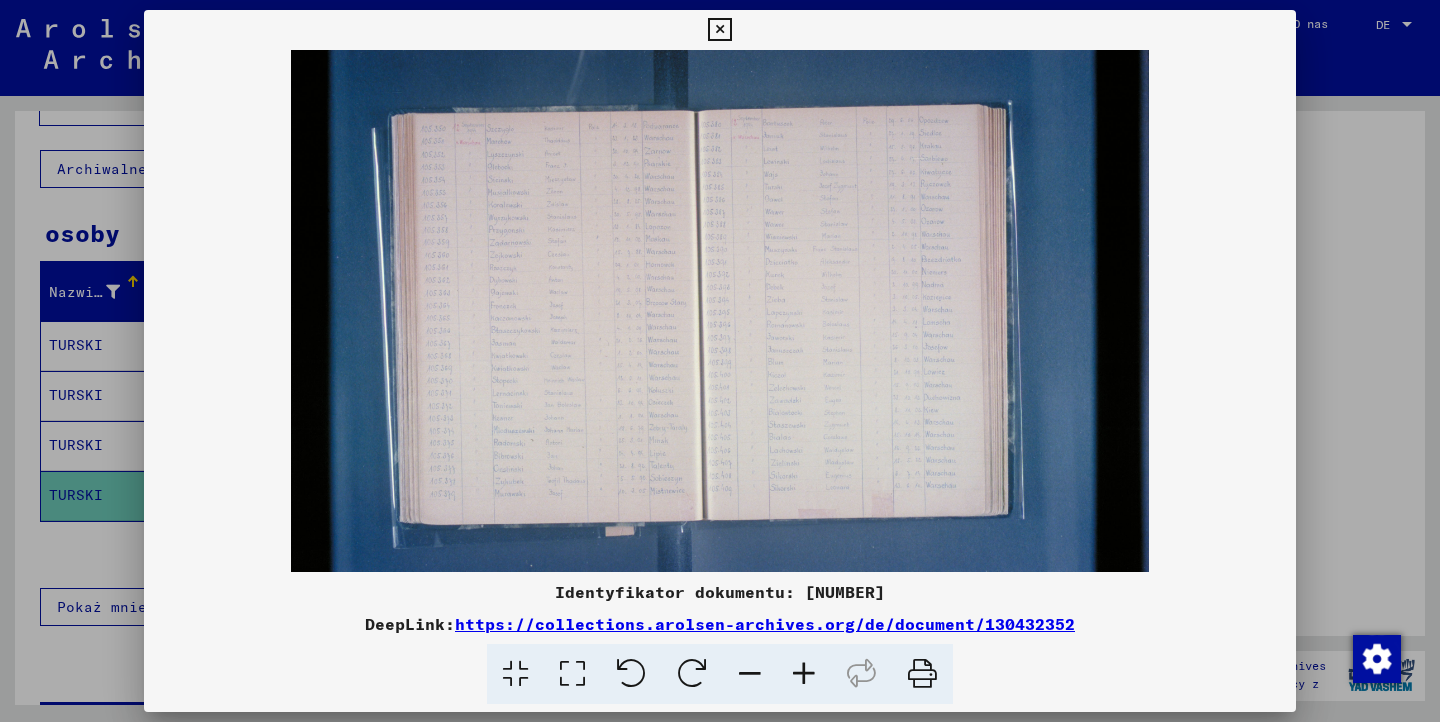 click at bounding box center [804, 674] 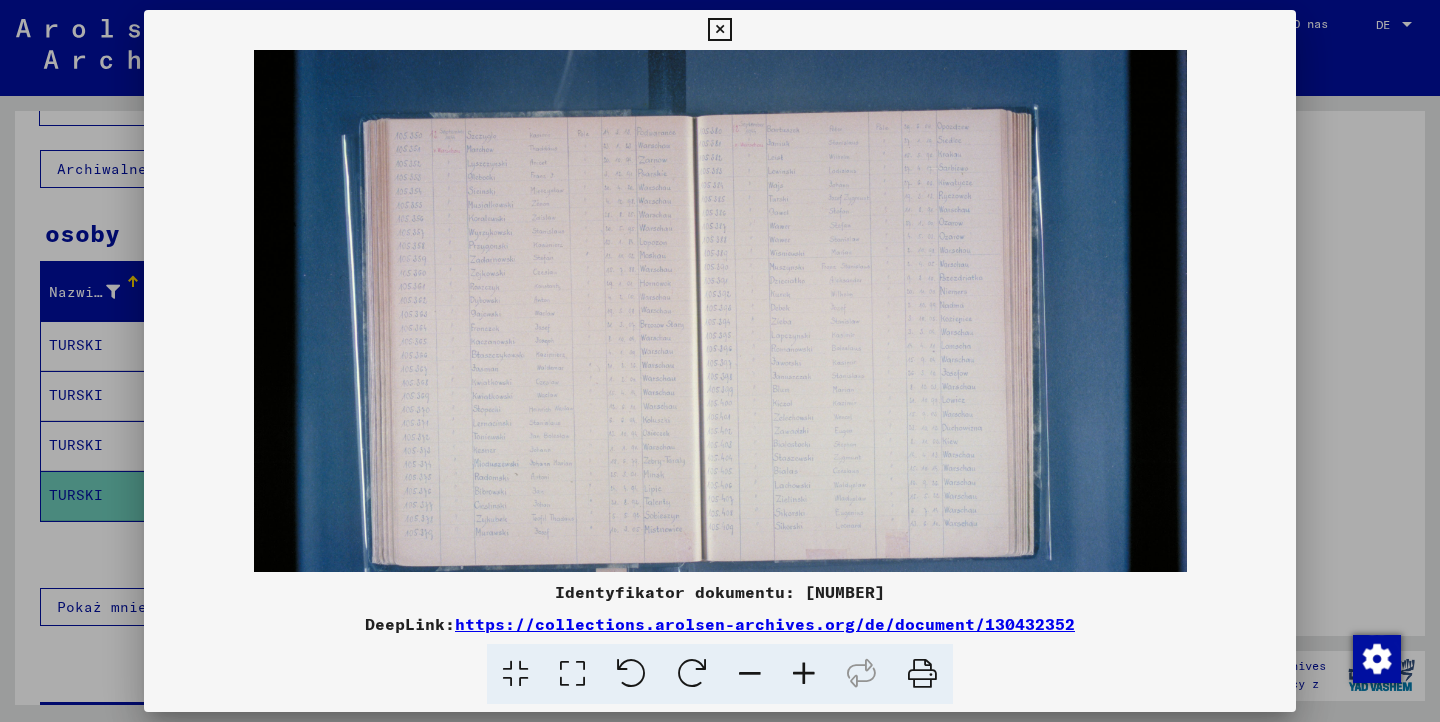 click at bounding box center (804, 674) 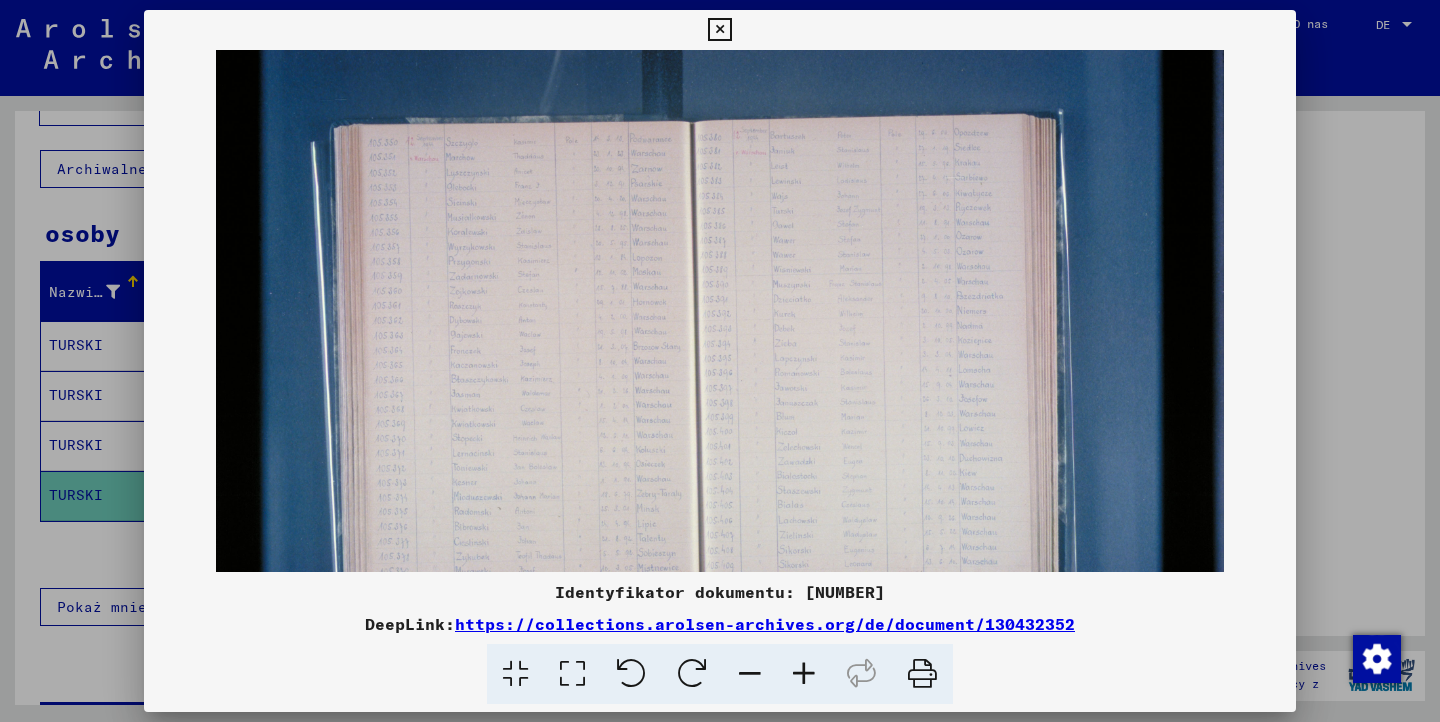 click at bounding box center (804, 674) 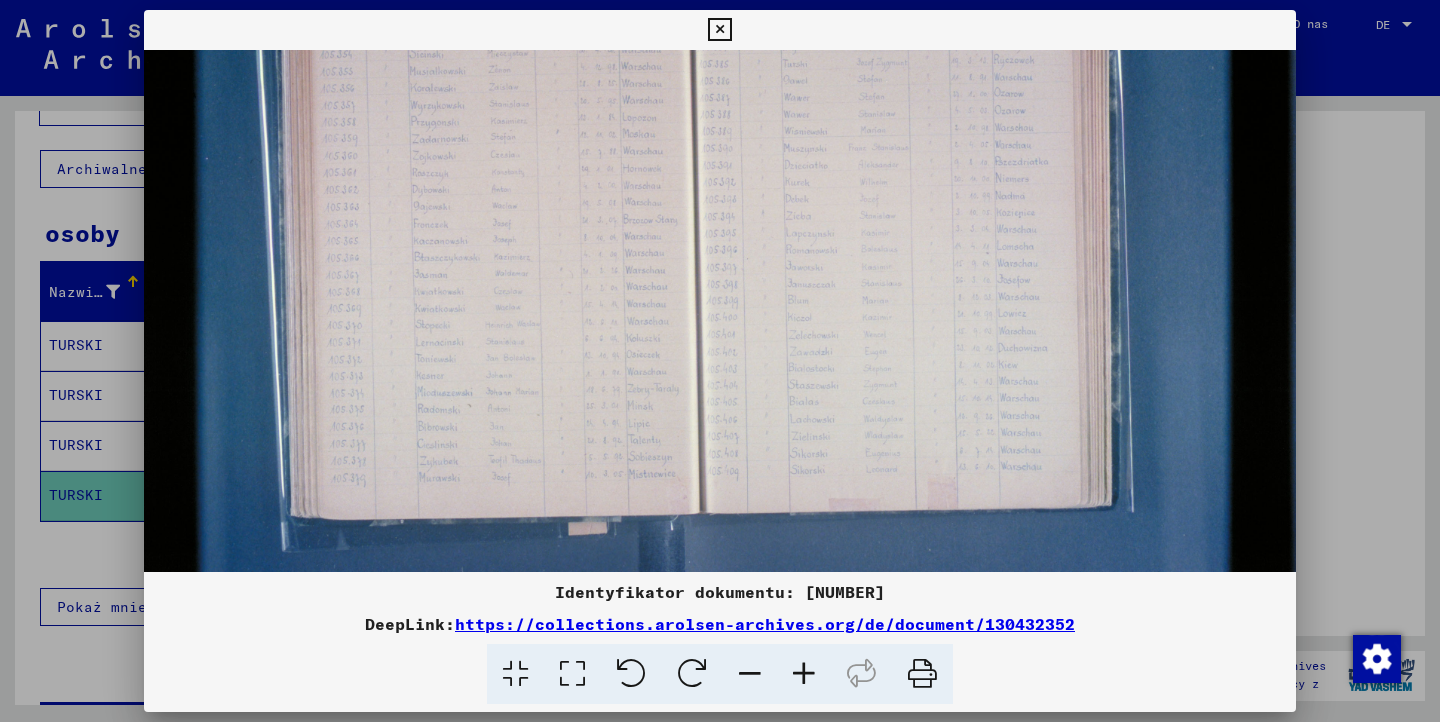 scroll, scrollTop: 172, scrollLeft: 0, axis: vertical 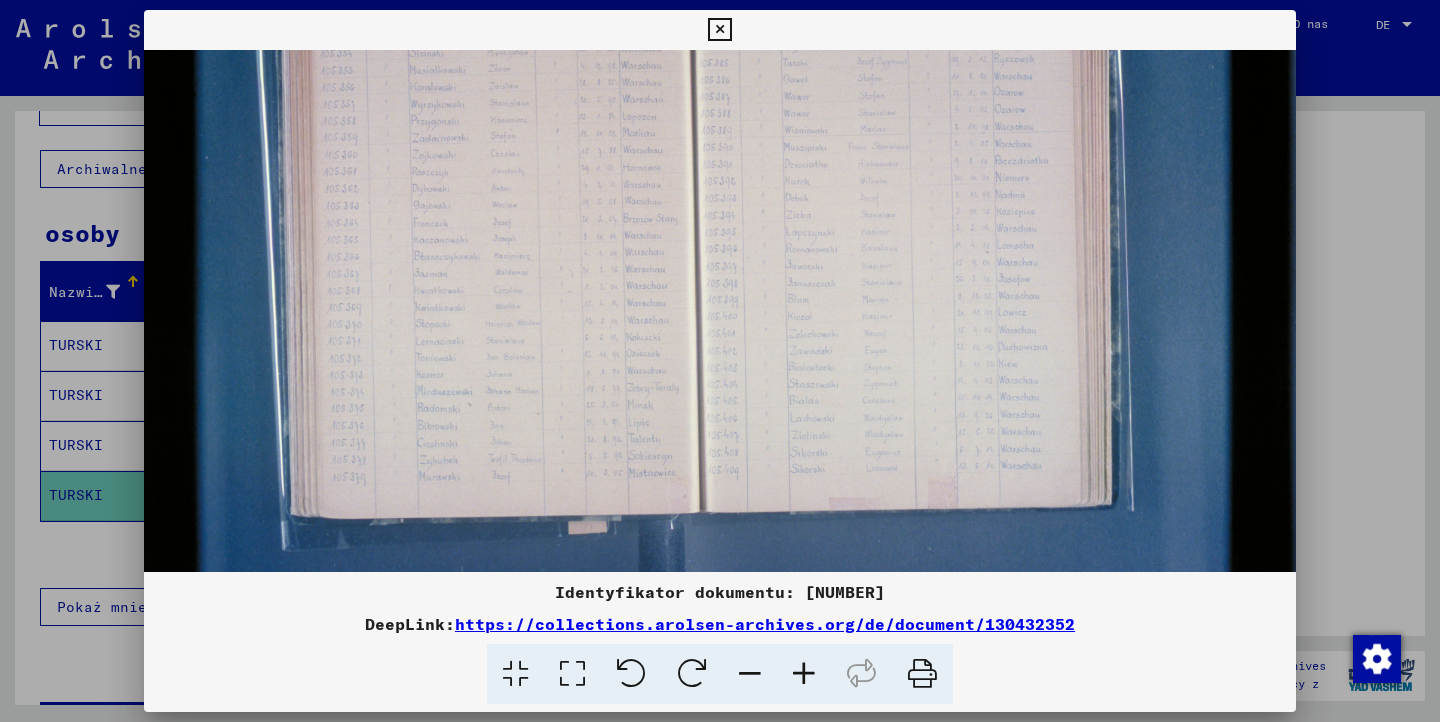 drag, startPoint x: 980, startPoint y: 430, endPoint x: 1124, endPoint y: 268, distance: 216.7487 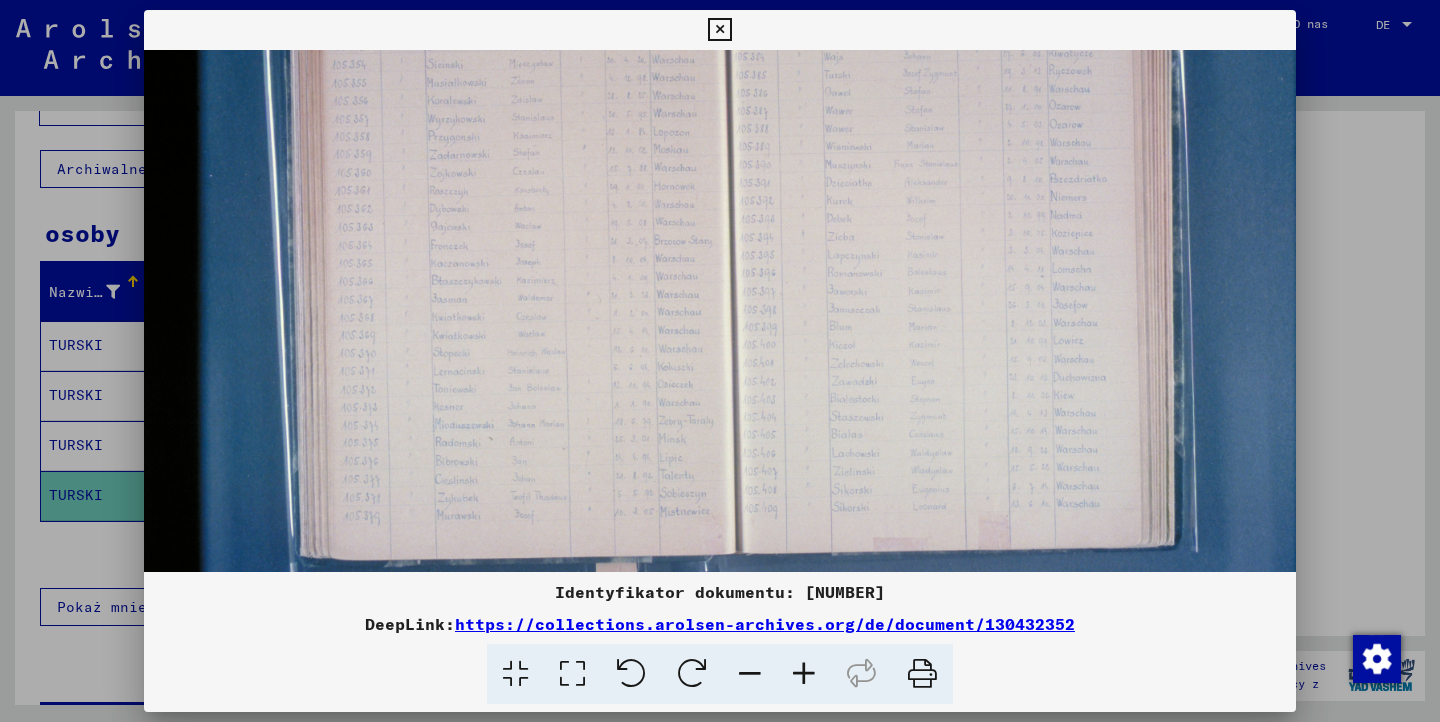 click at bounding box center [804, 674] 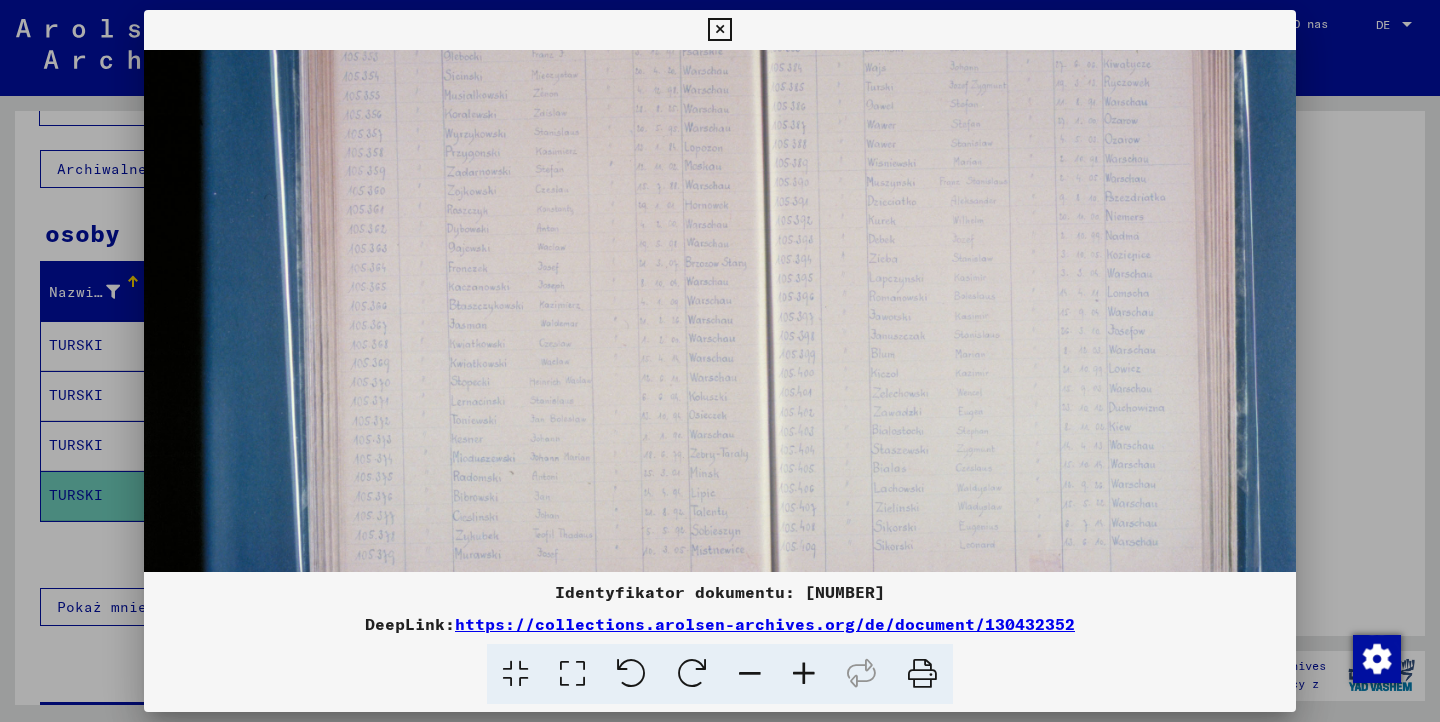 click at bounding box center (804, 674) 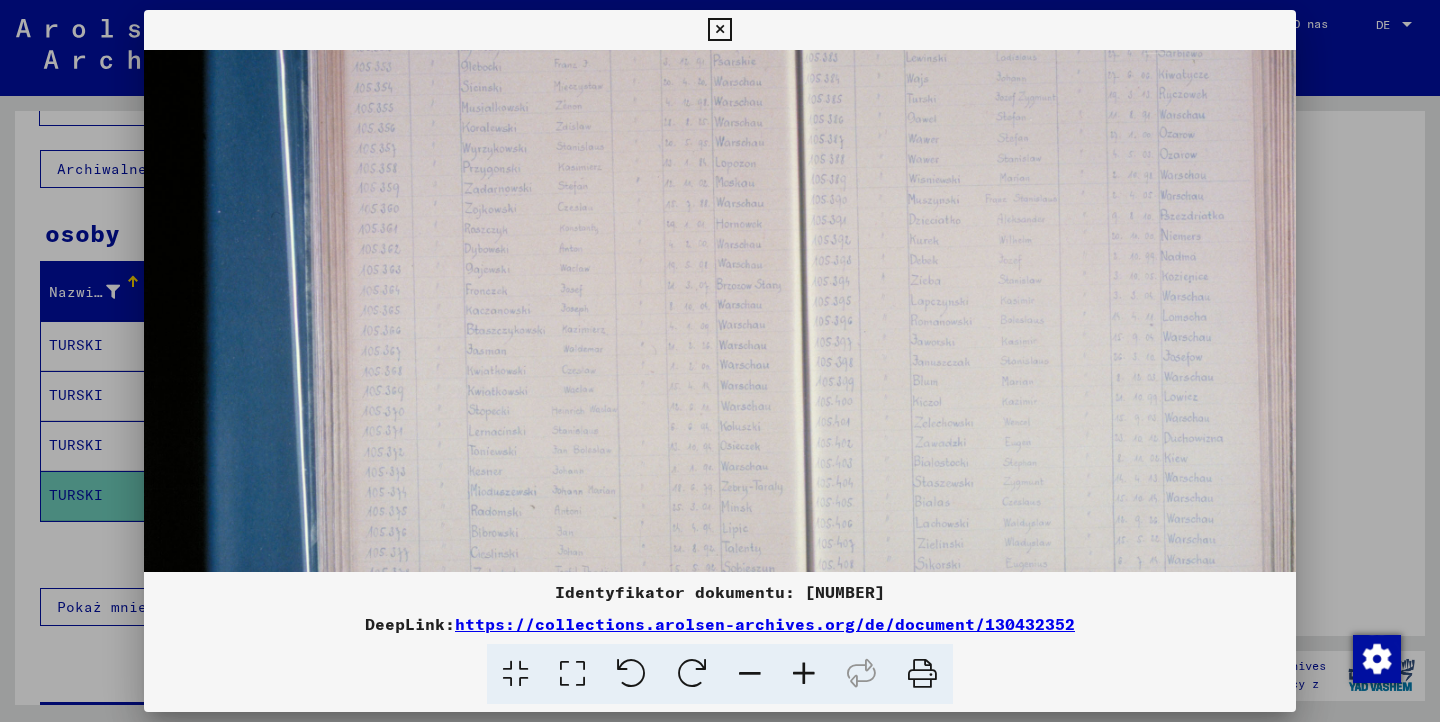 click at bounding box center (804, 674) 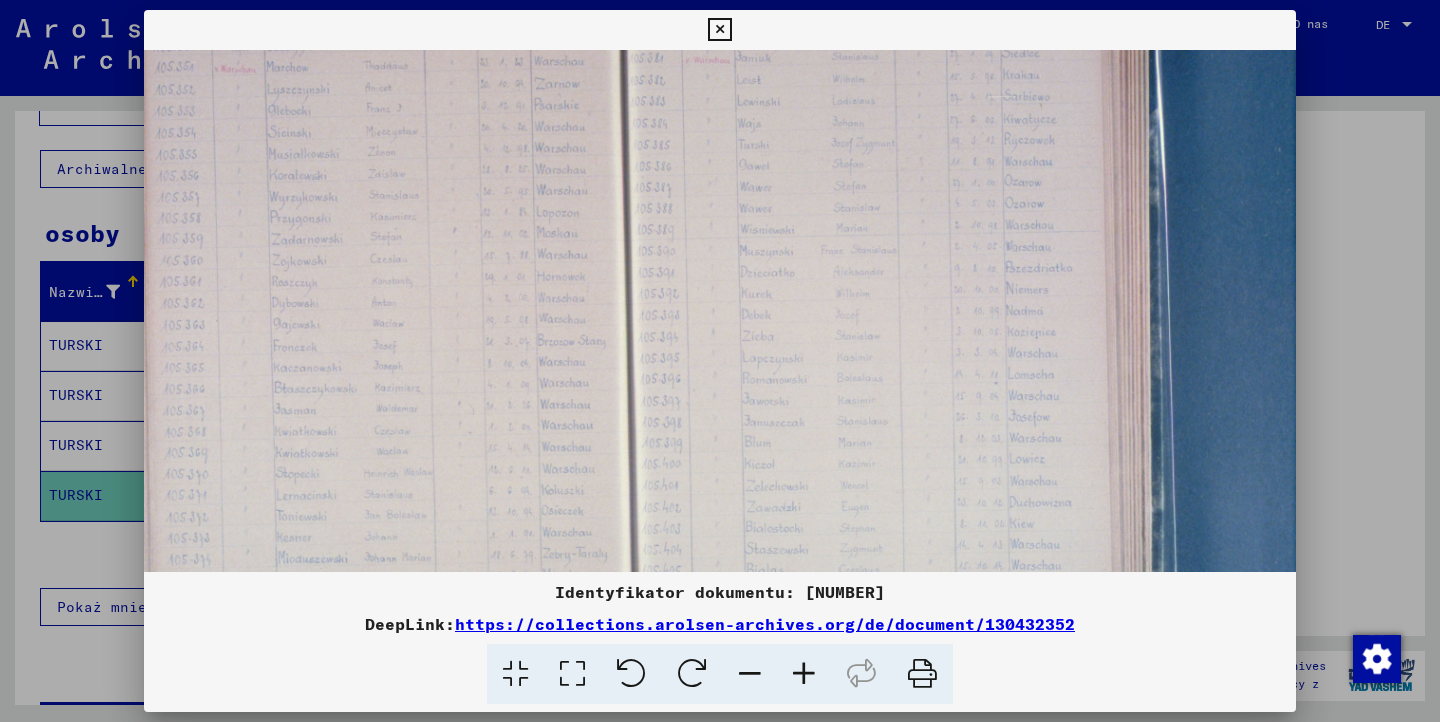 scroll, scrollTop: 119, scrollLeft: 219, axis: both 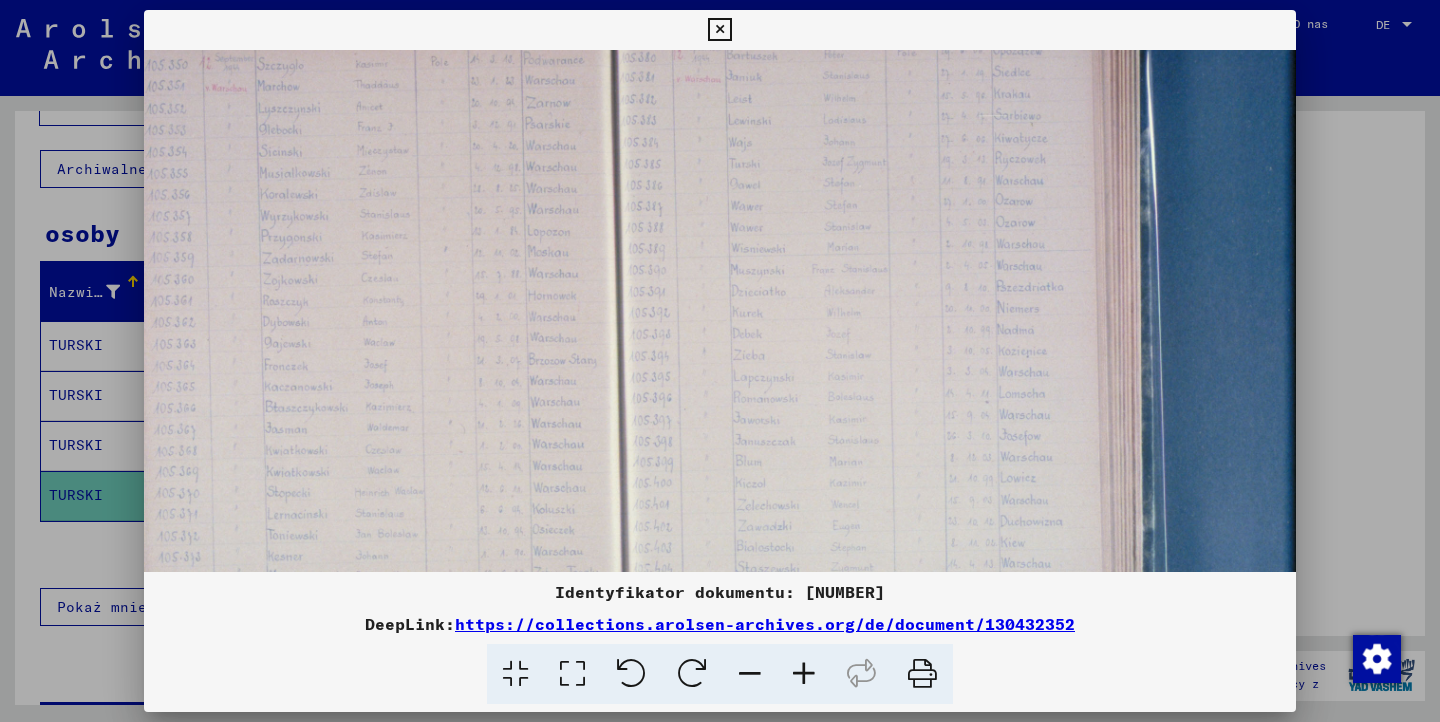 drag, startPoint x: 708, startPoint y: 471, endPoint x: 504, endPoint y: 524, distance: 210.77238 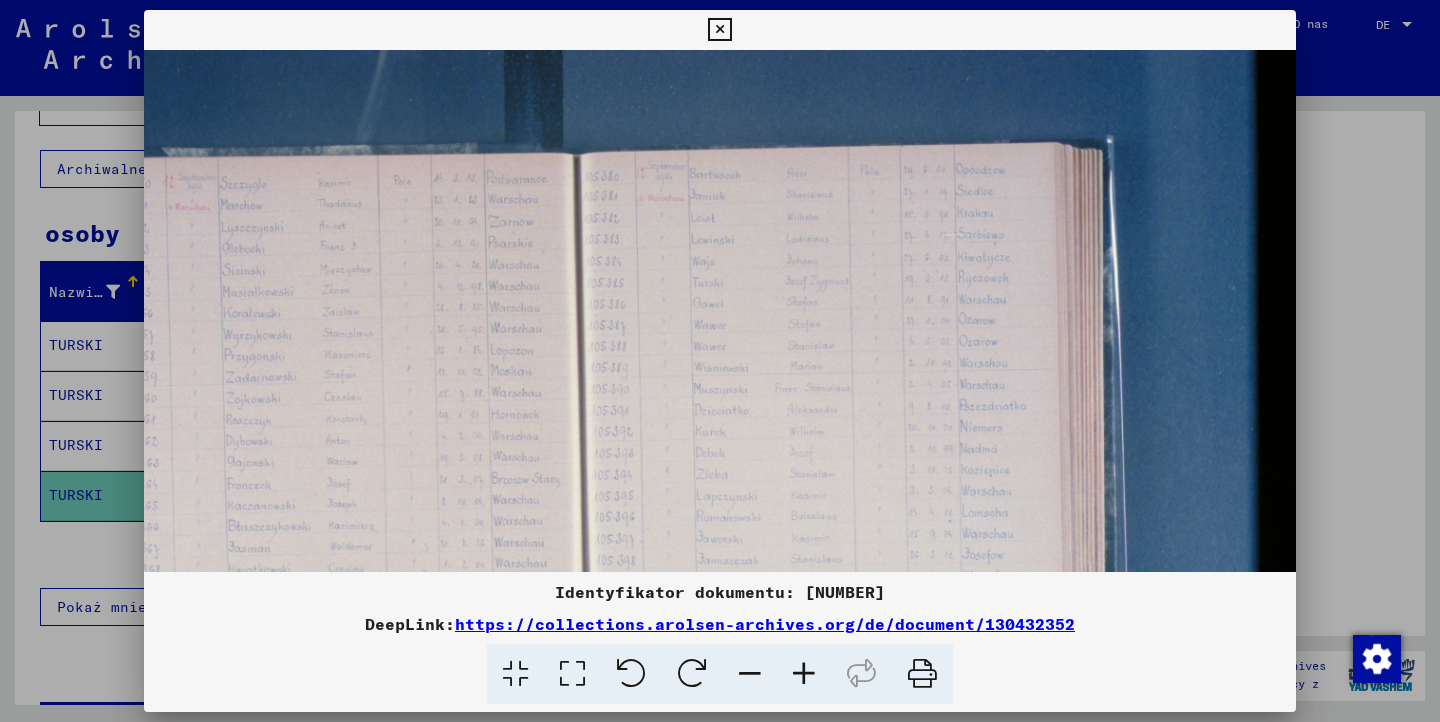scroll, scrollTop: 0, scrollLeft: 257, axis: horizontal 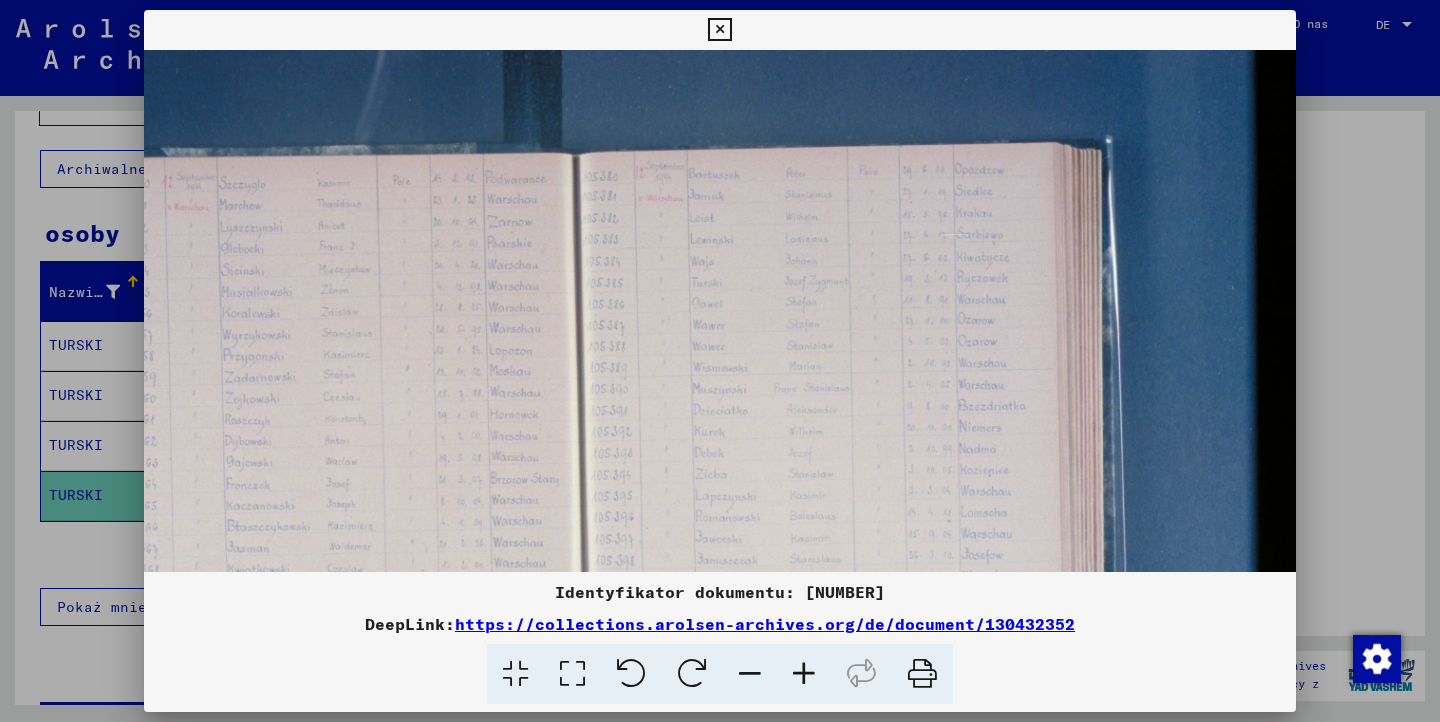drag, startPoint x: 957, startPoint y: 197, endPoint x: 918, endPoint y: 328, distance: 136.68211 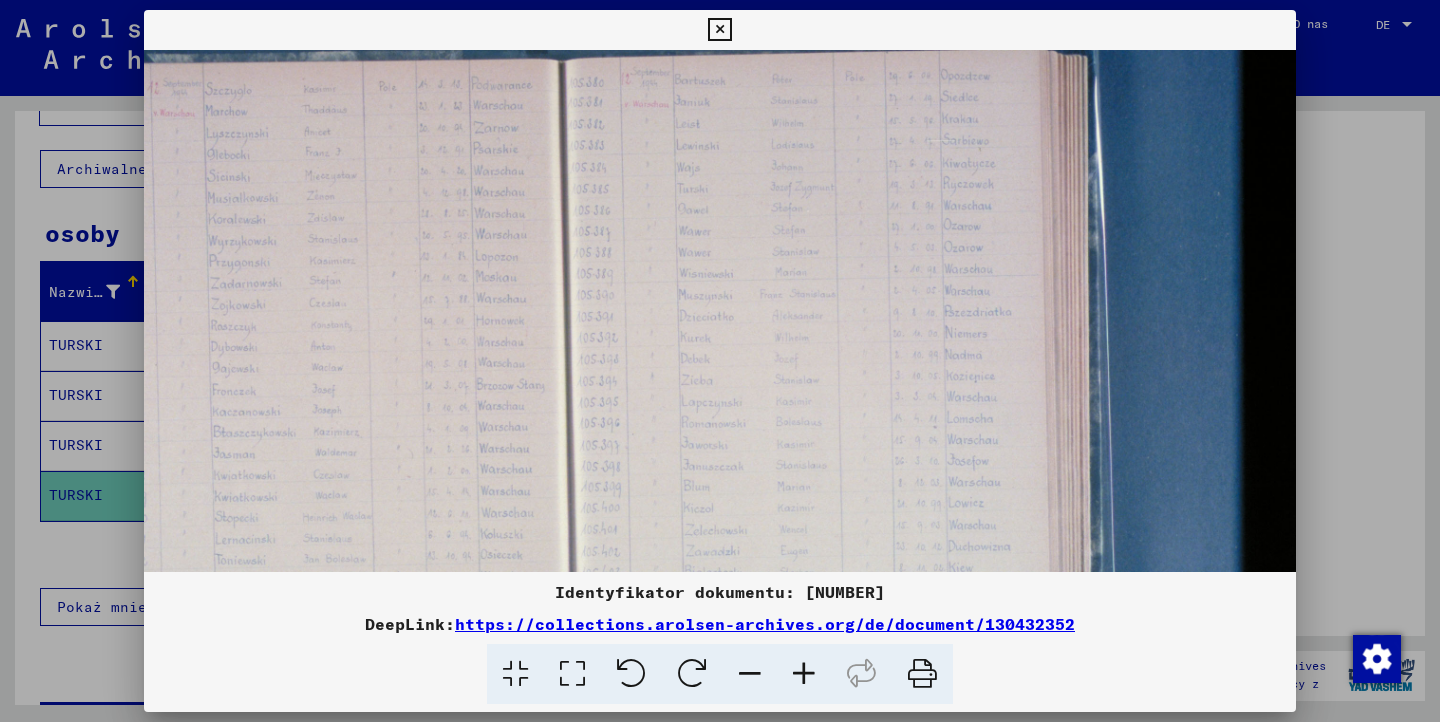 scroll, scrollTop: 91, scrollLeft: 274, axis: both 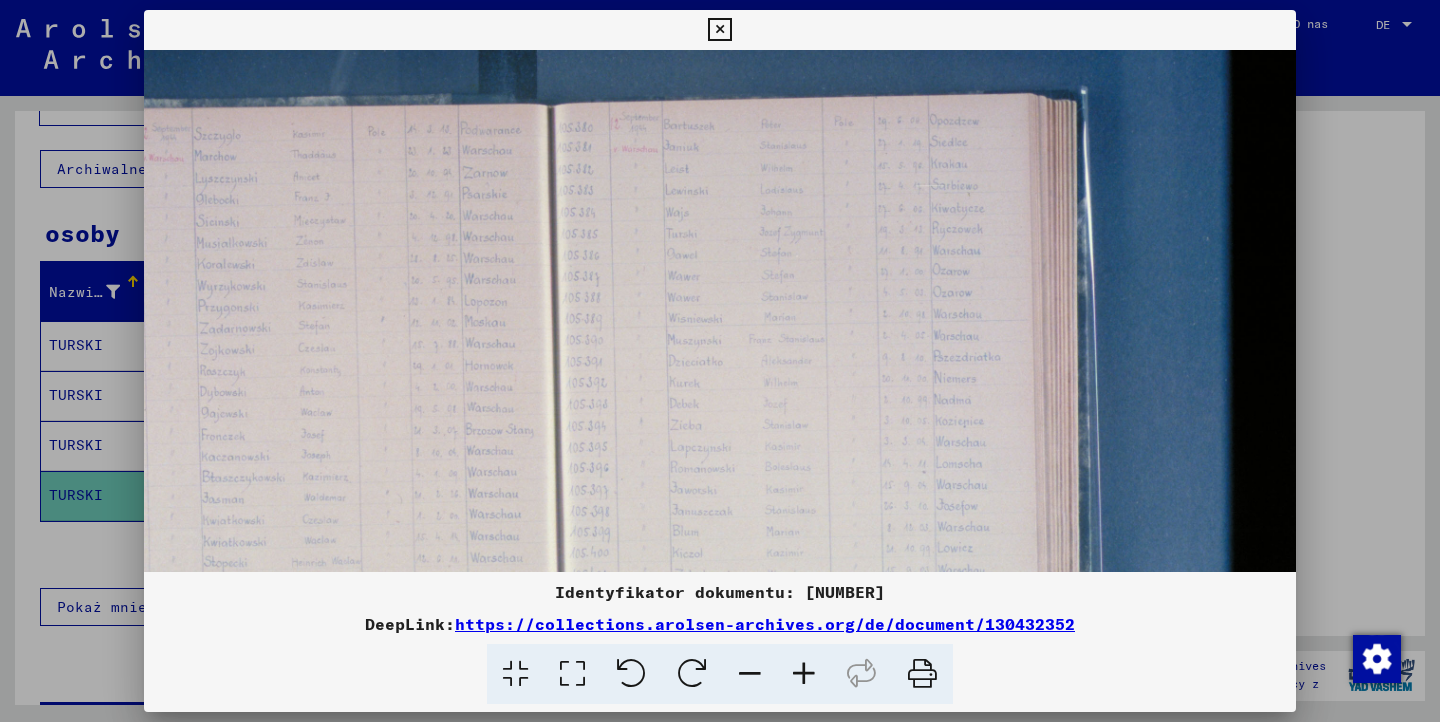 drag, startPoint x: 807, startPoint y: 462, endPoint x: 767, endPoint y: 468, distance: 40.4475 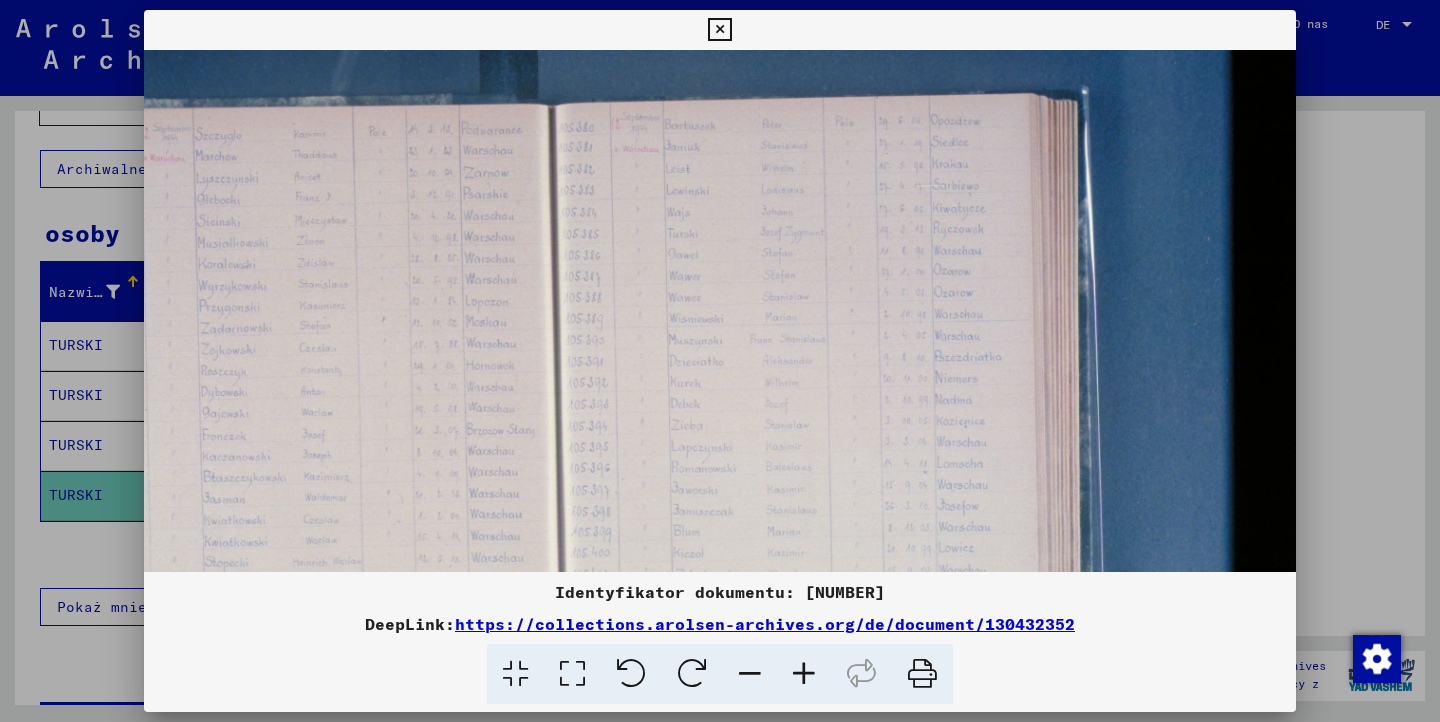 click at bounding box center (804, 674) 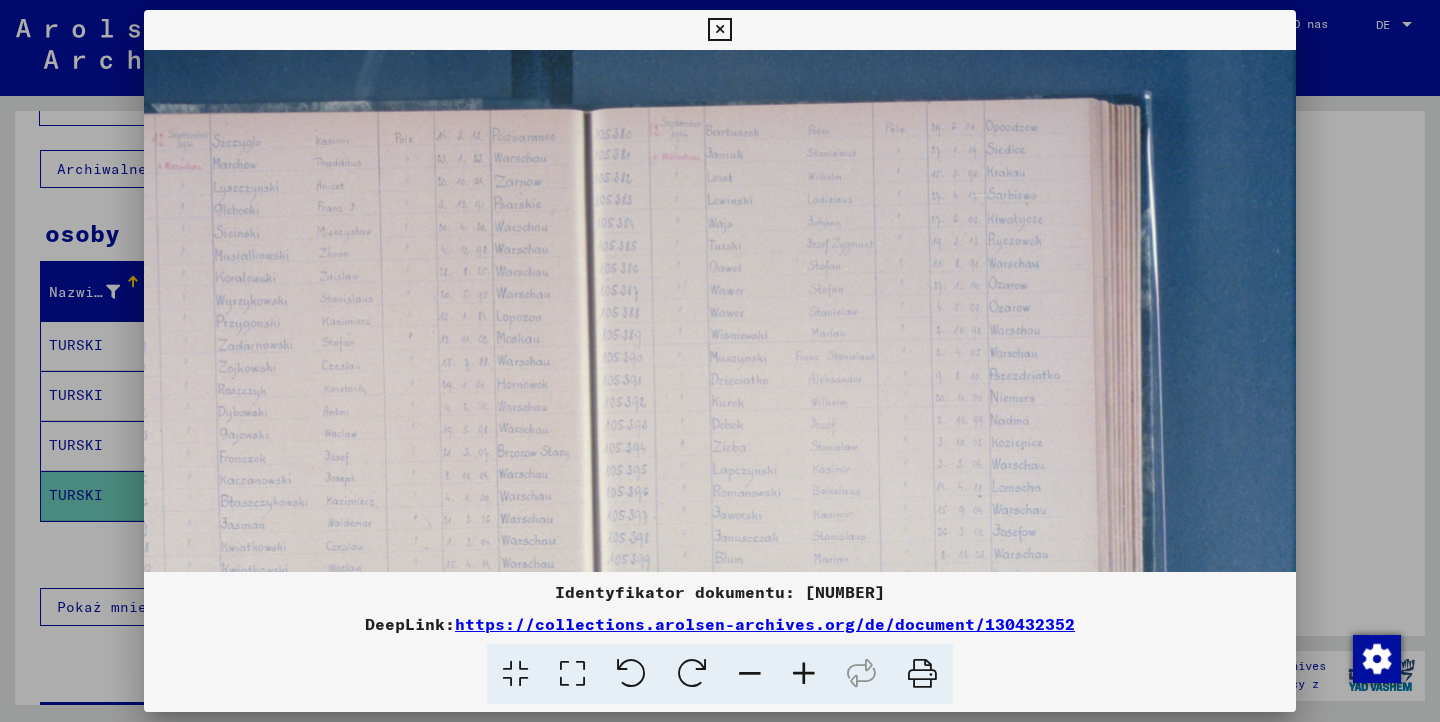 click at bounding box center [804, 674] 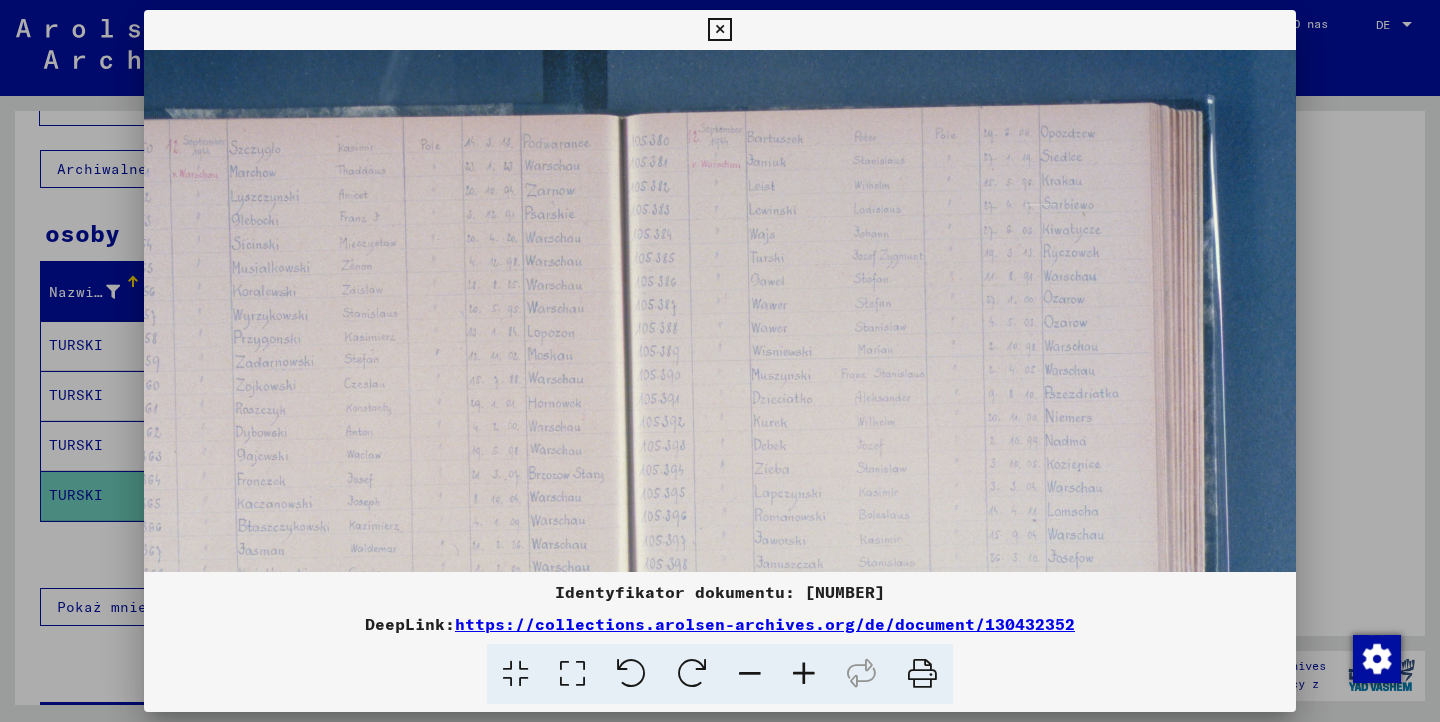 click at bounding box center [804, 674] 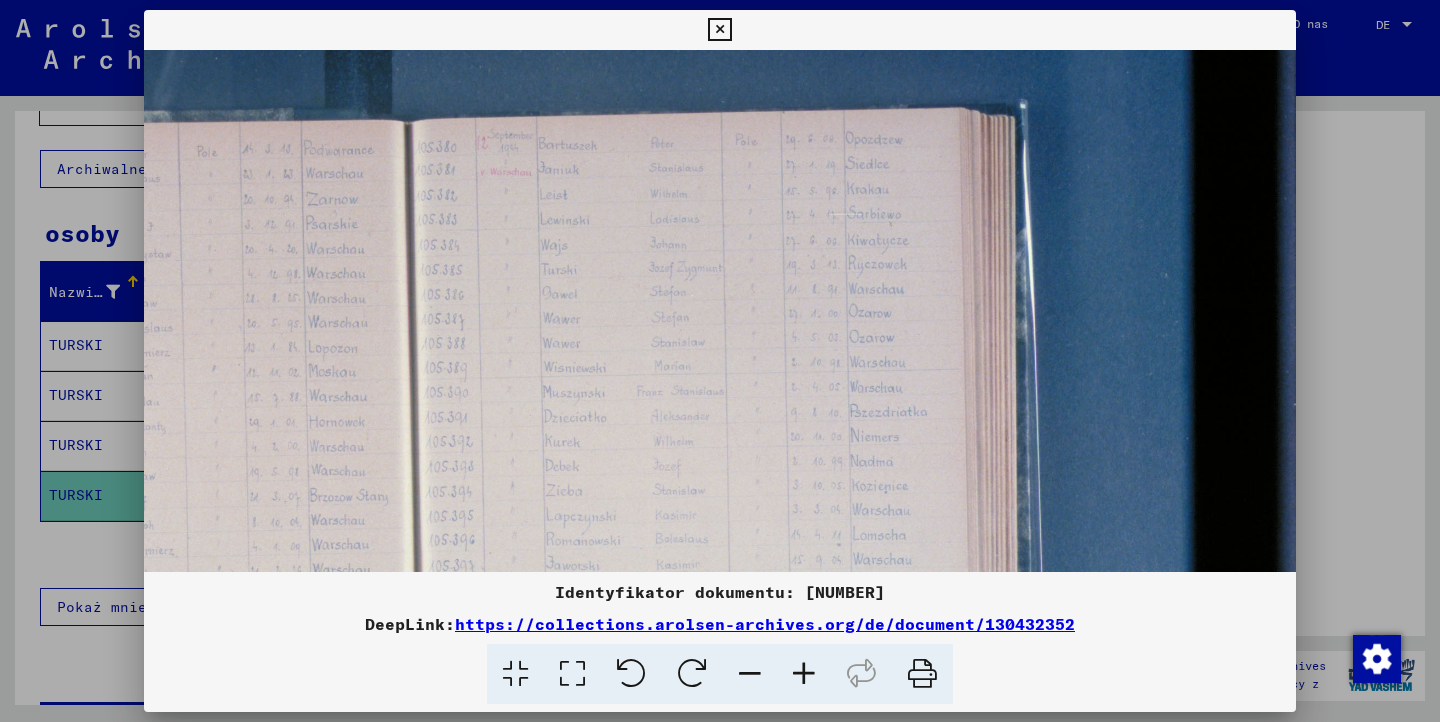 scroll, scrollTop: 48, scrollLeft: 531, axis: both 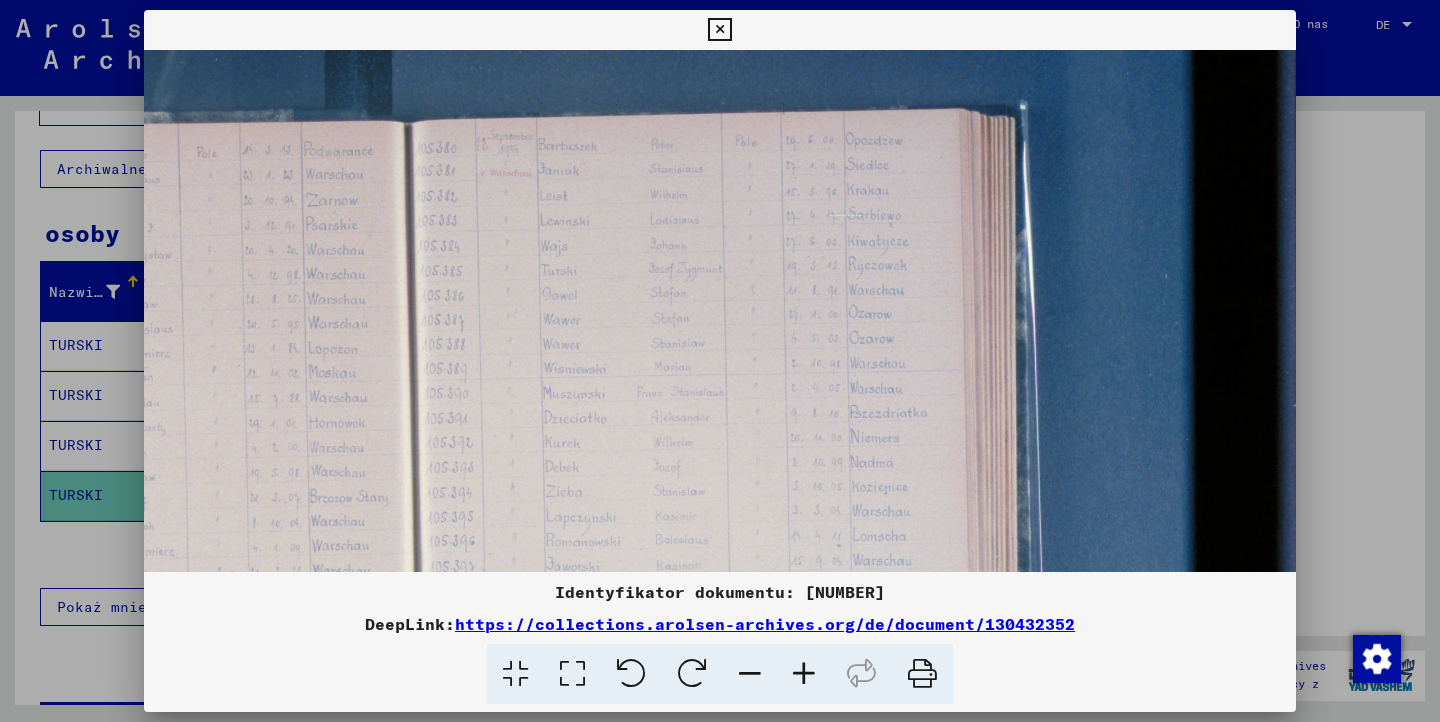 drag, startPoint x: 1019, startPoint y: 380, endPoint x: 676, endPoint y: 381, distance: 343.00146 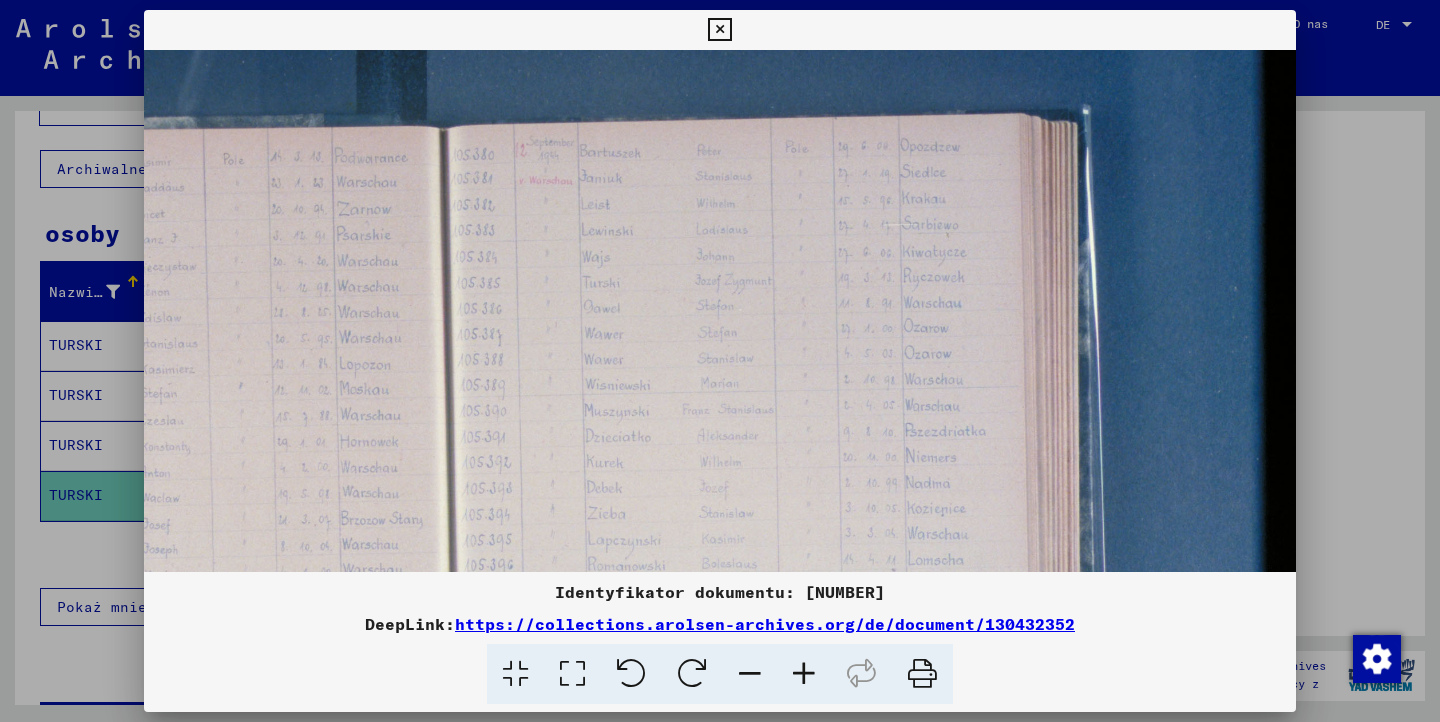 click at bounding box center [804, 674] 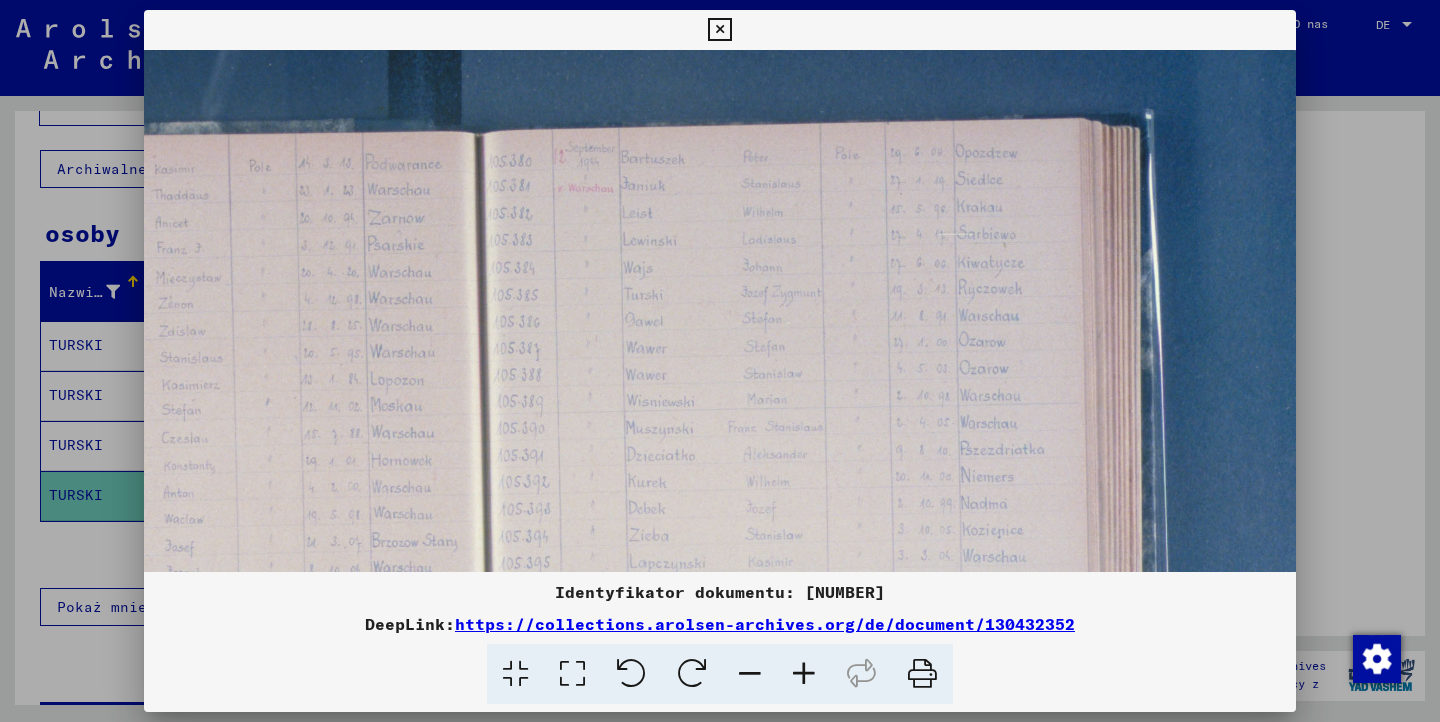 click at bounding box center [804, 674] 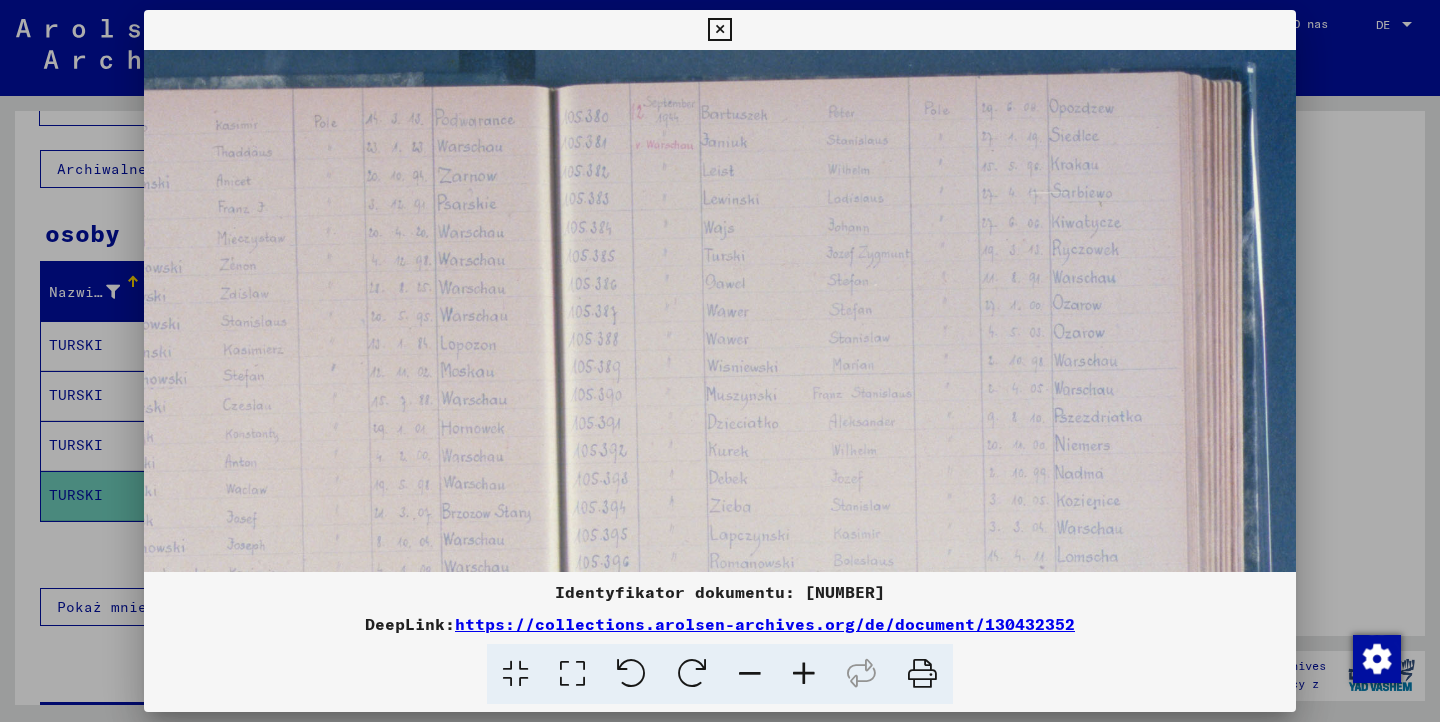 scroll, scrollTop: 96, scrollLeft: 492, axis: both 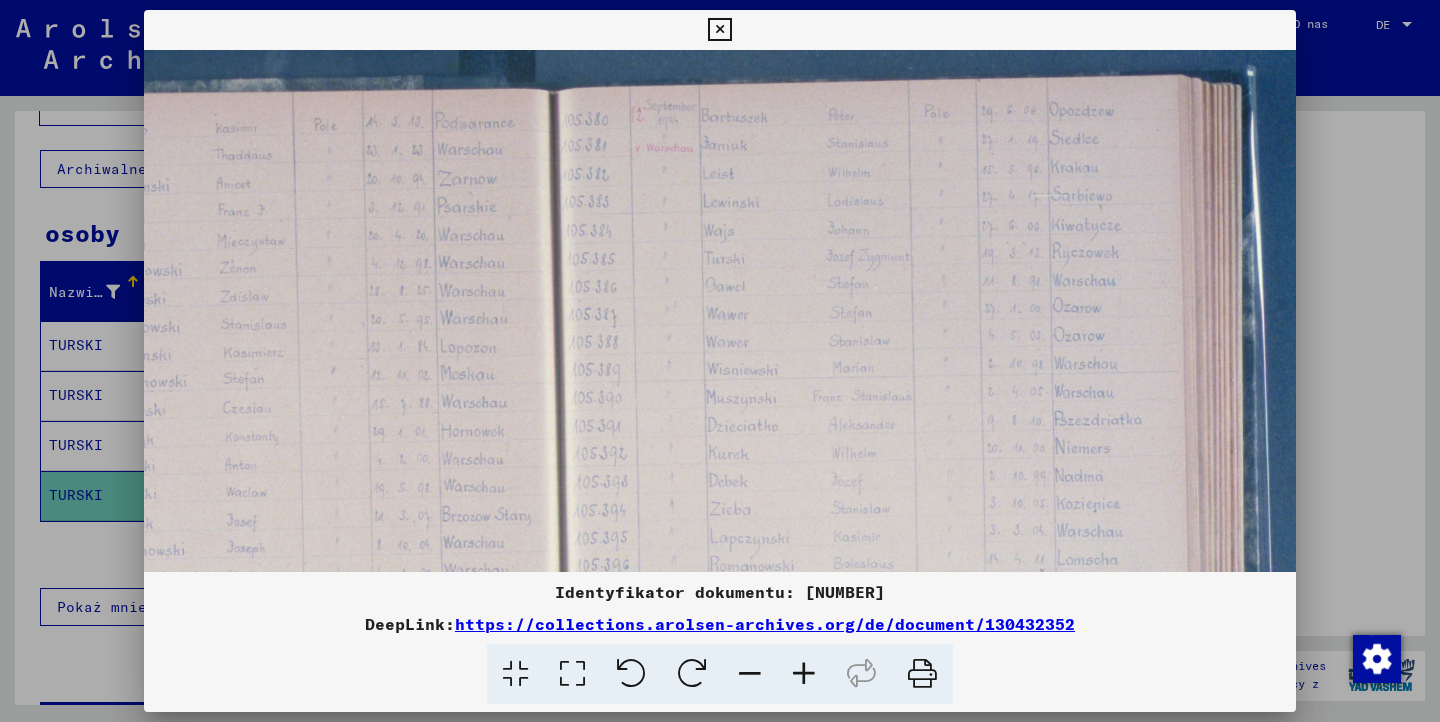 drag, startPoint x: 714, startPoint y: 410, endPoint x: 755, endPoint y: 361, distance: 63.89053 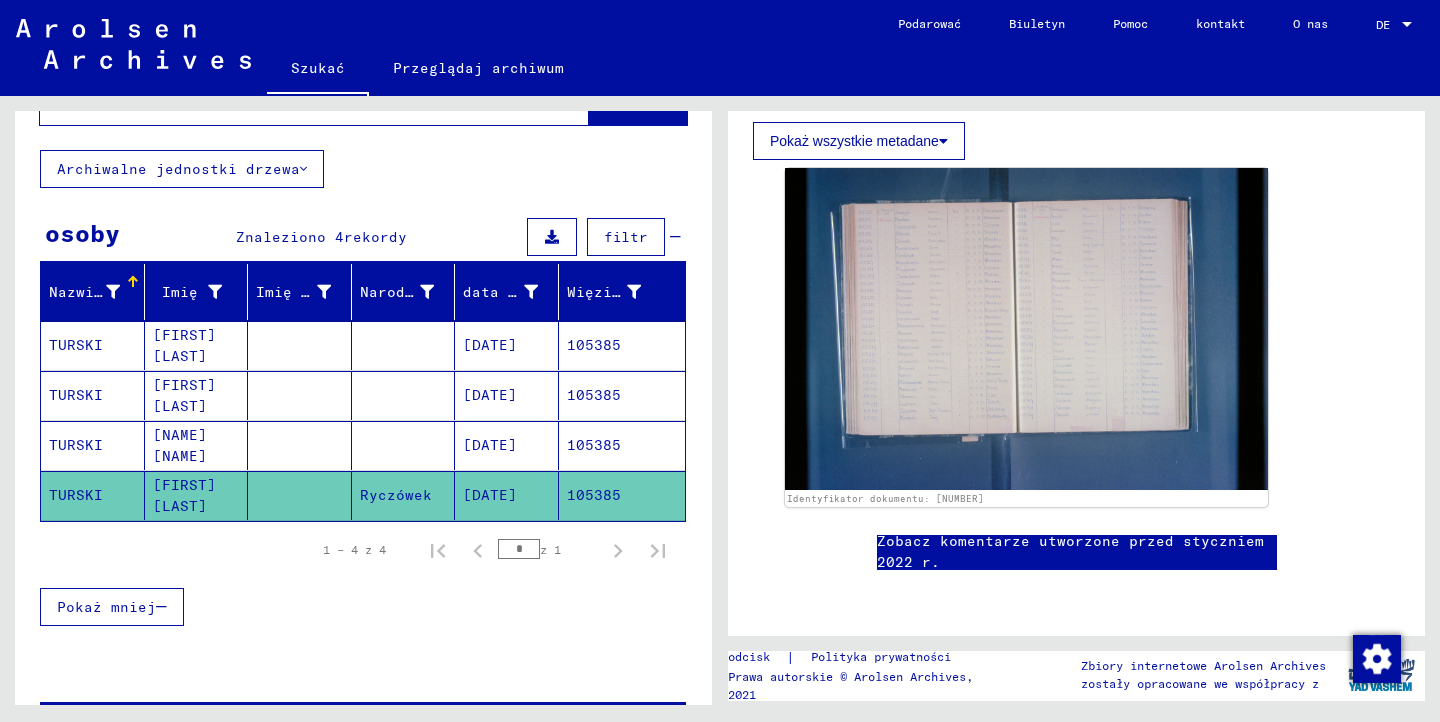 scroll, scrollTop: 699, scrollLeft: 0, axis: vertical 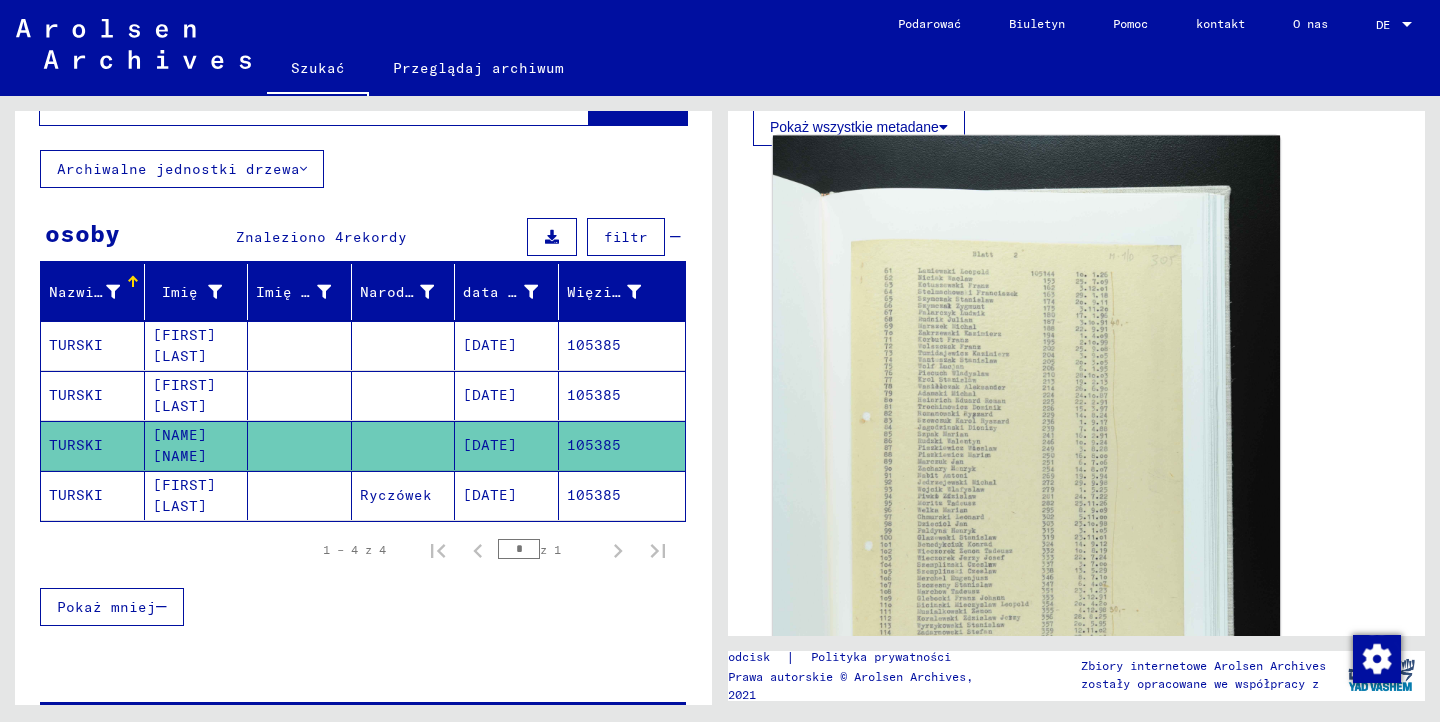 click 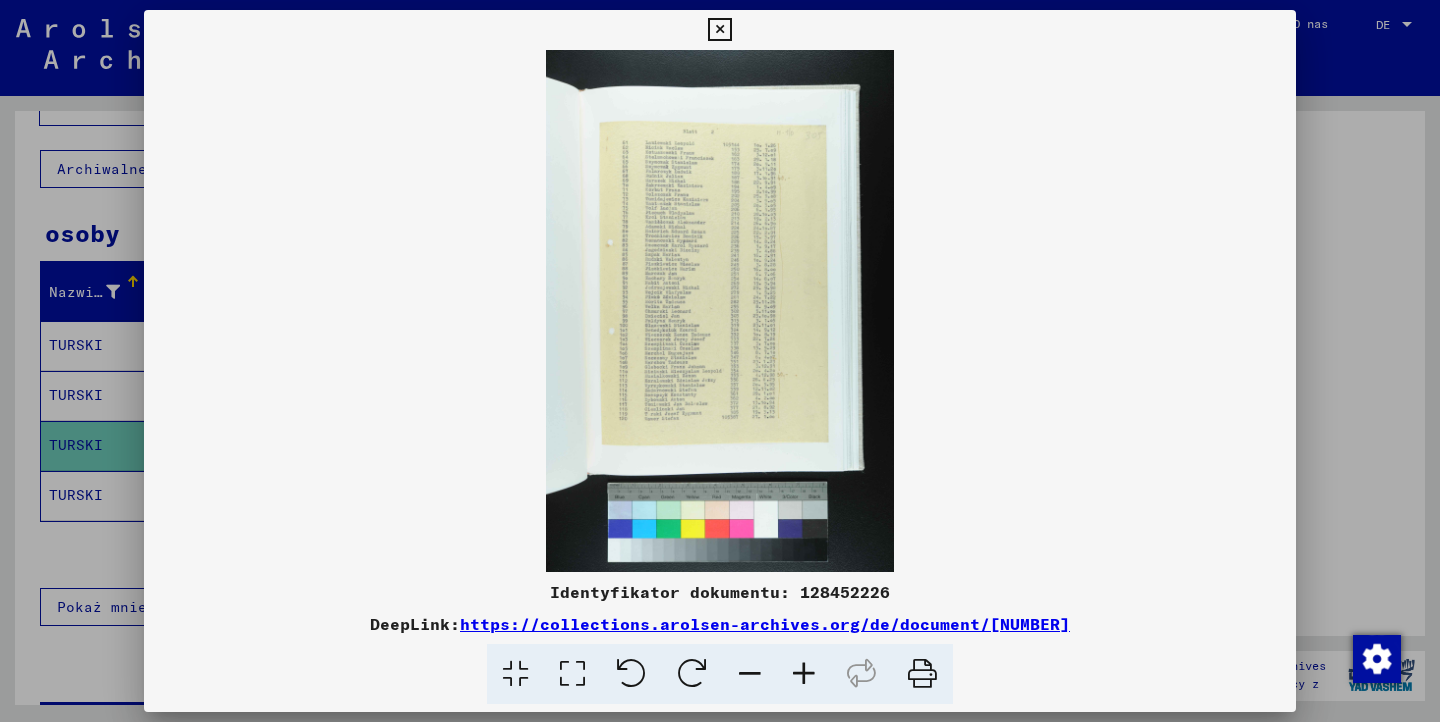 click at bounding box center [804, 674] 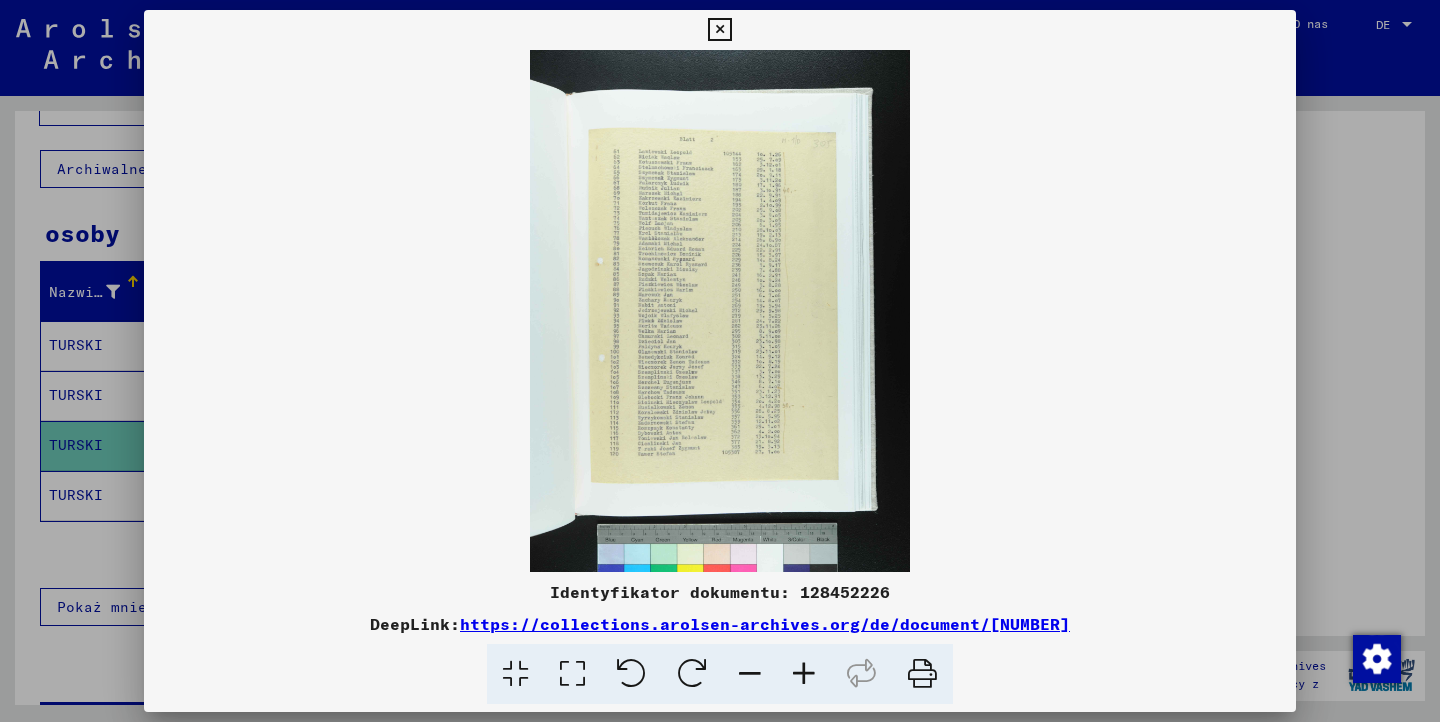 click at bounding box center (804, 674) 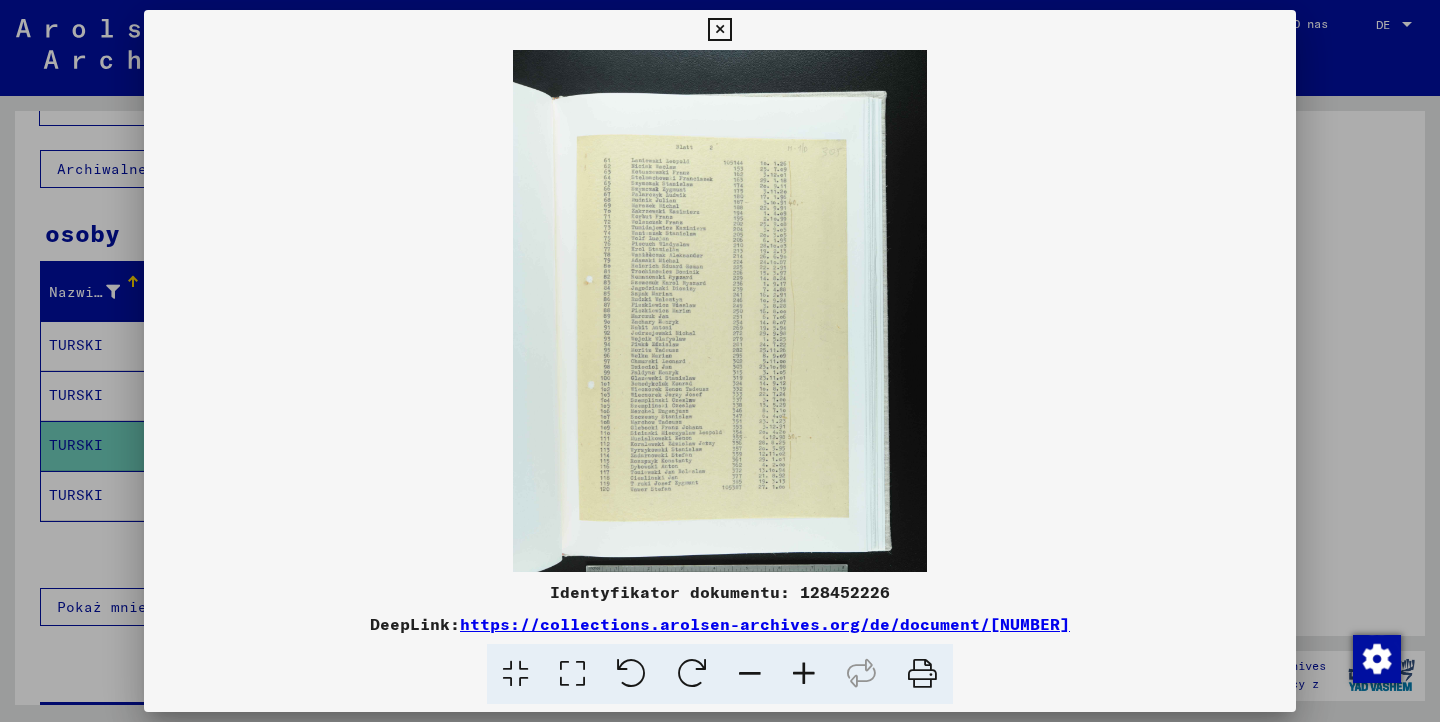 click at bounding box center (804, 674) 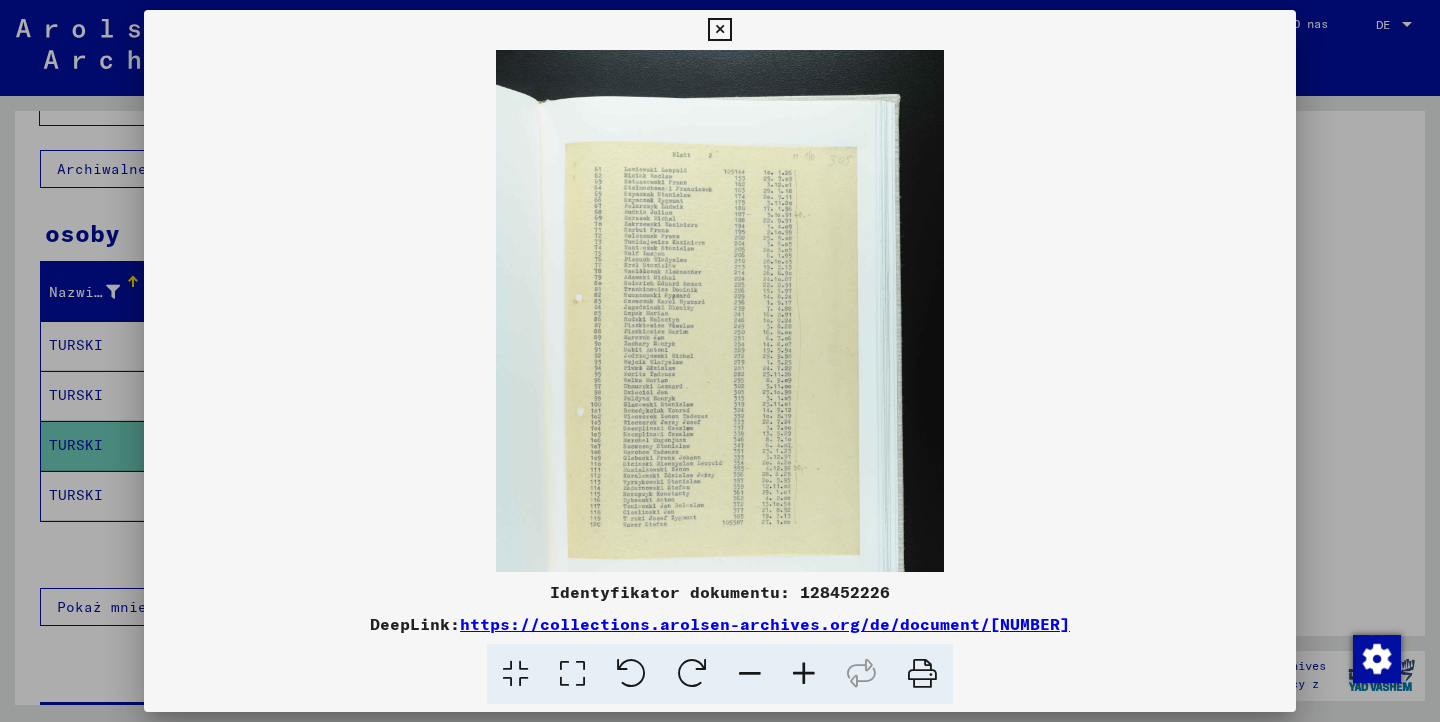 click at bounding box center [804, 674] 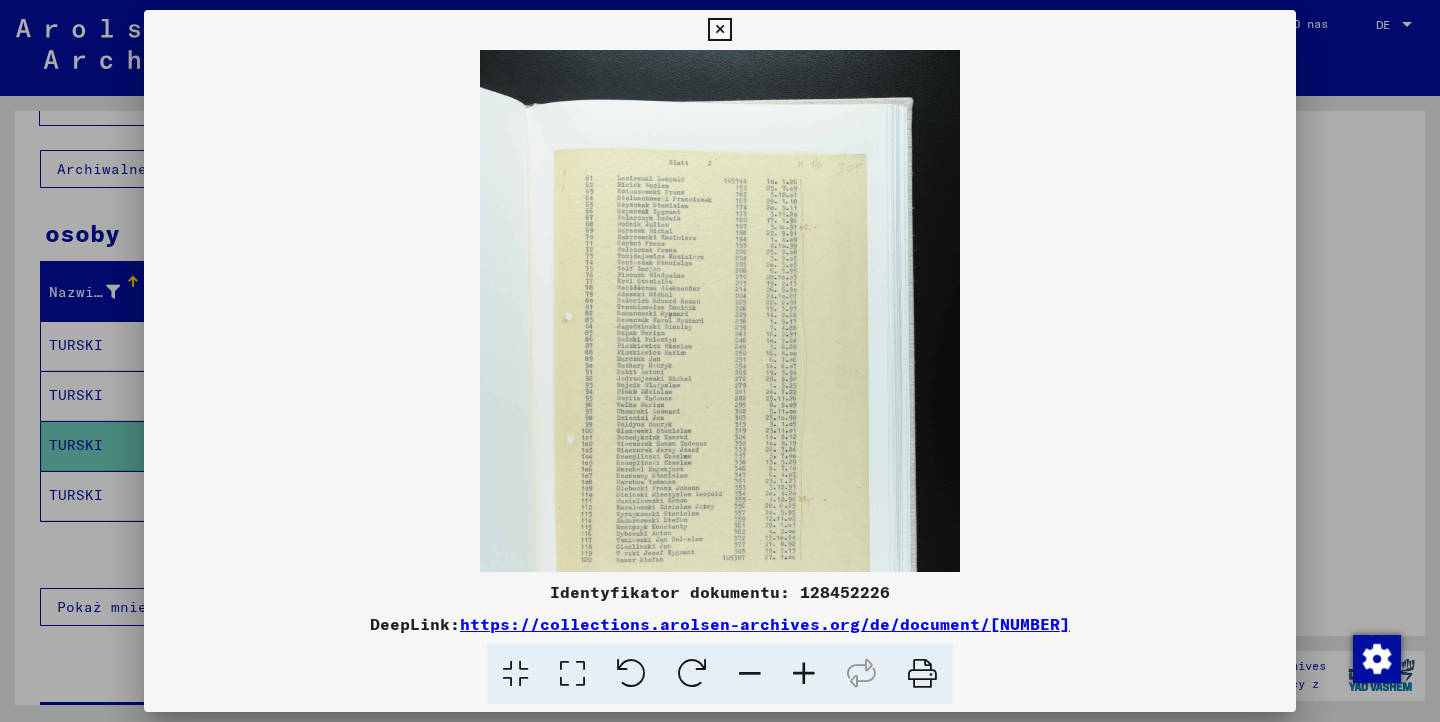 click at bounding box center [804, 674] 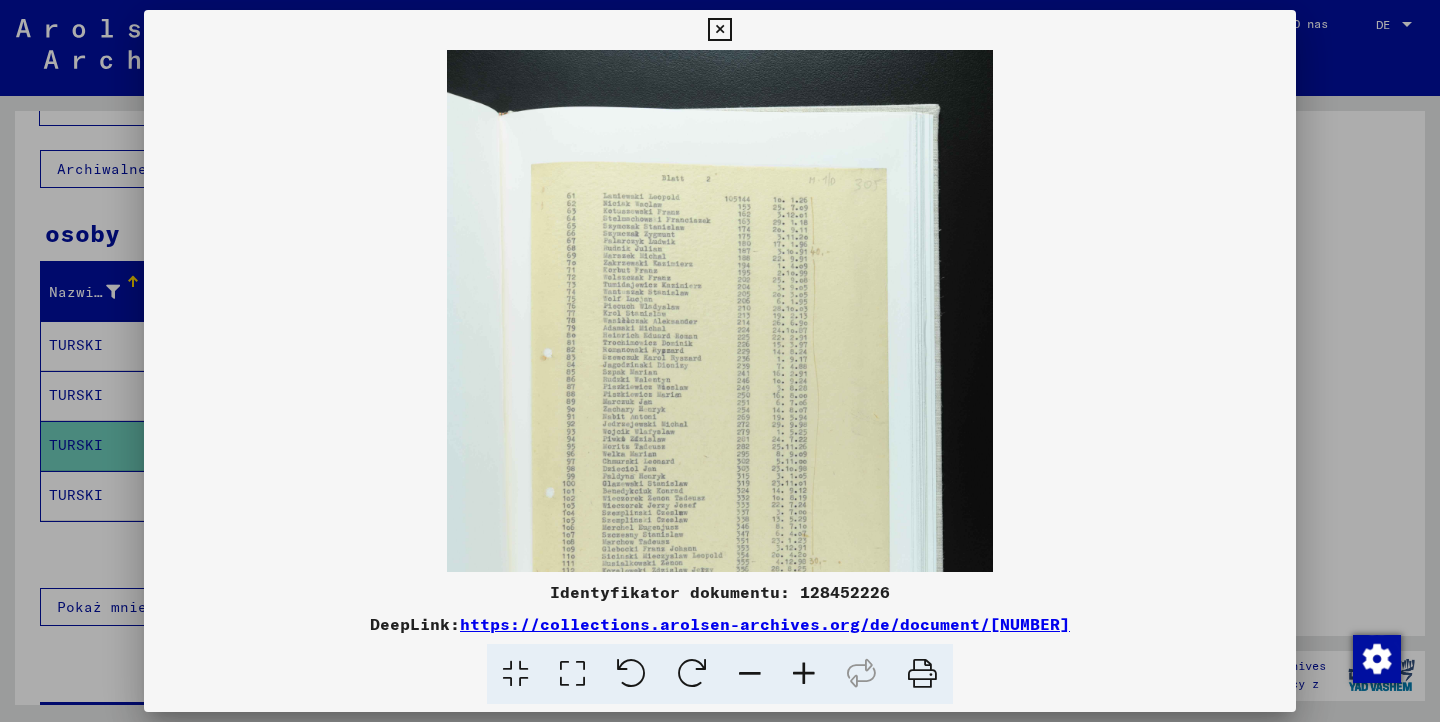 click at bounding box center [804, 674] 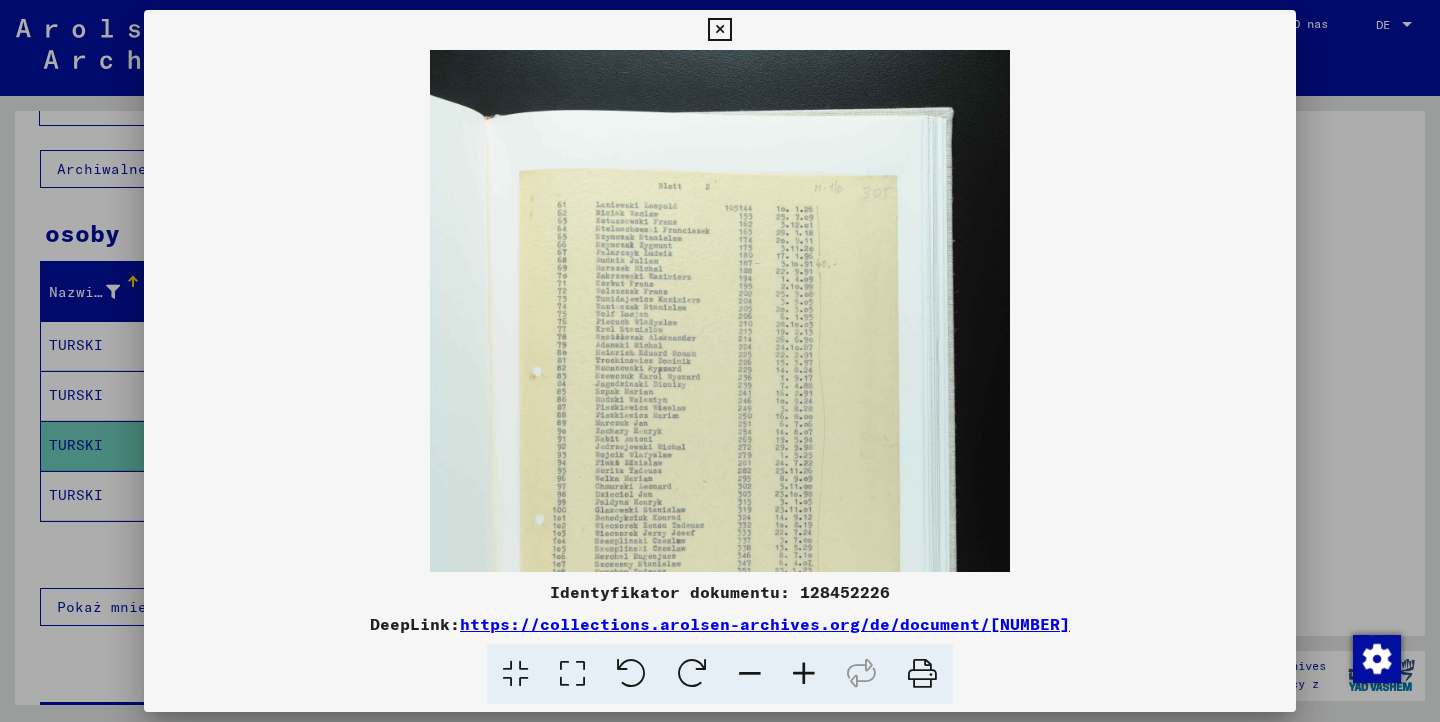 click at bounding box center (804, 674) 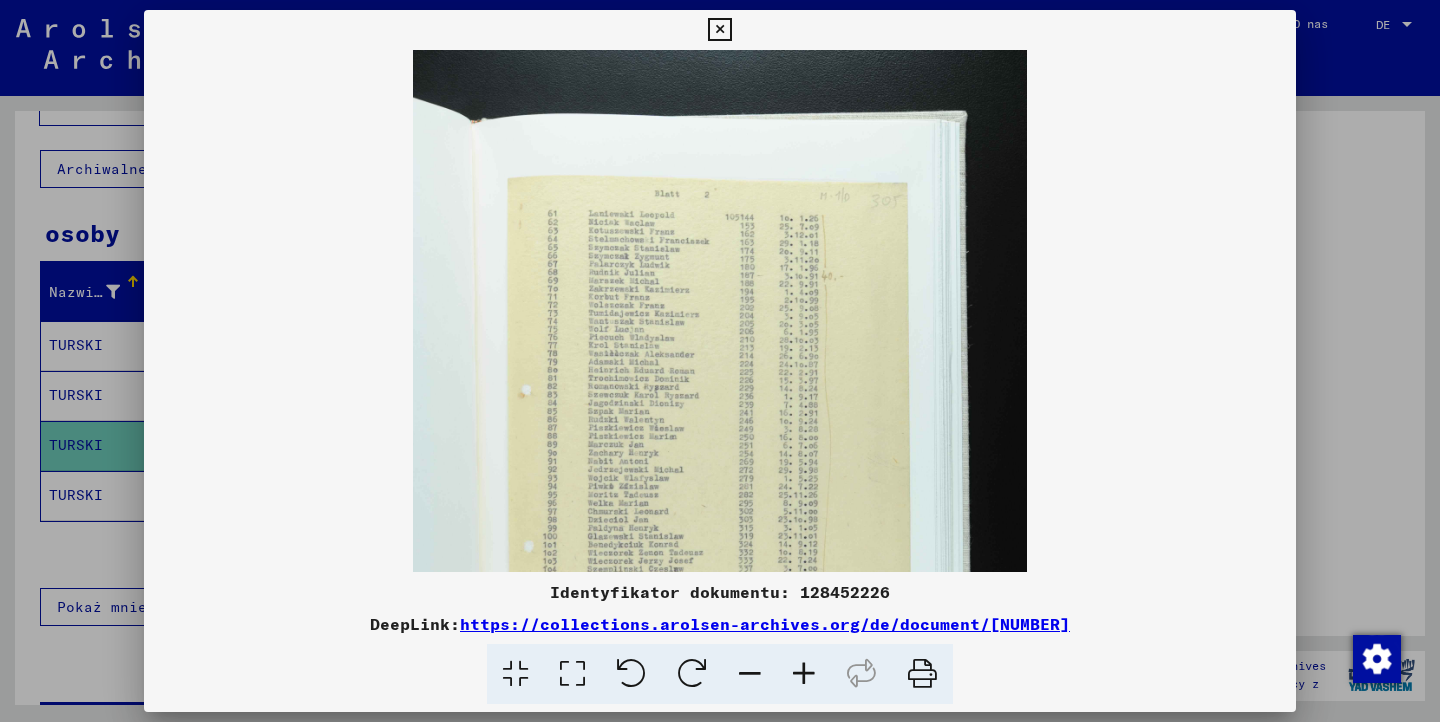 click at bounding box center (804, 674) 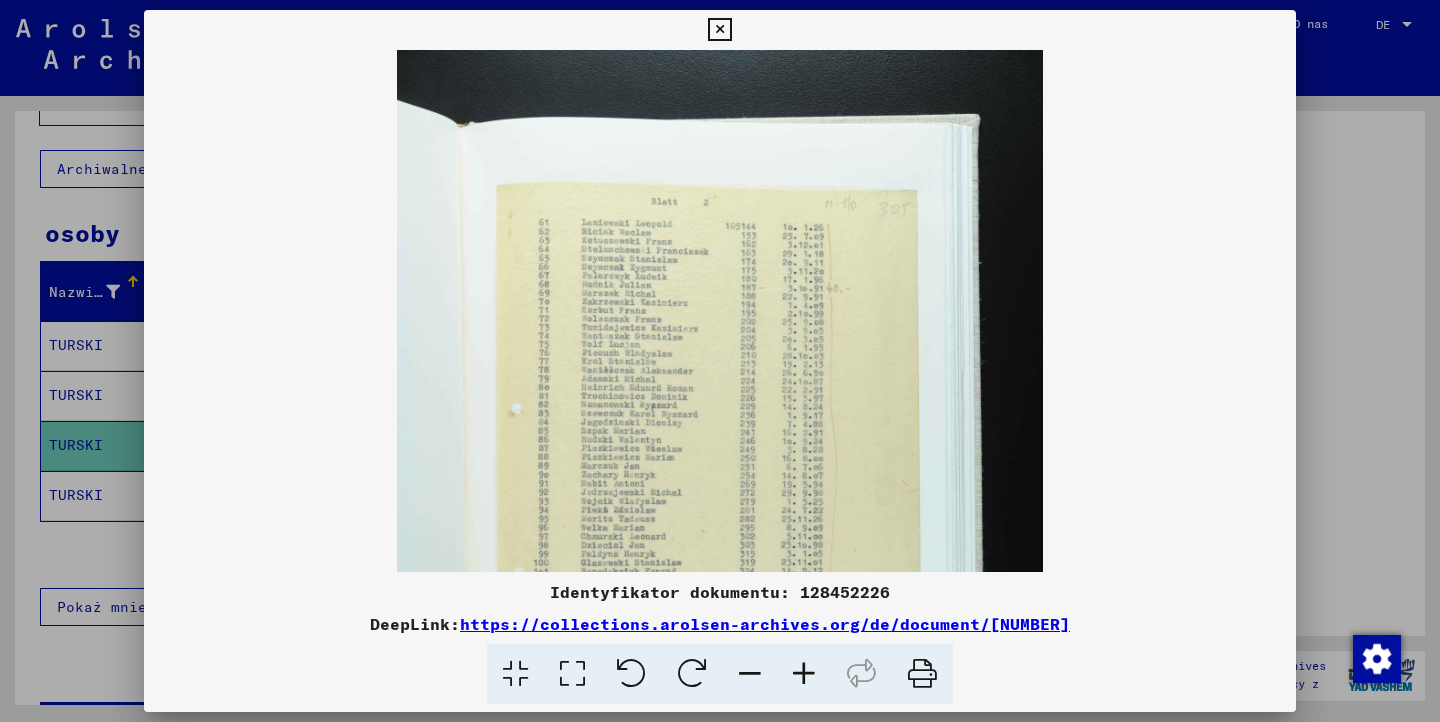 click at bounding box center (804, 674) 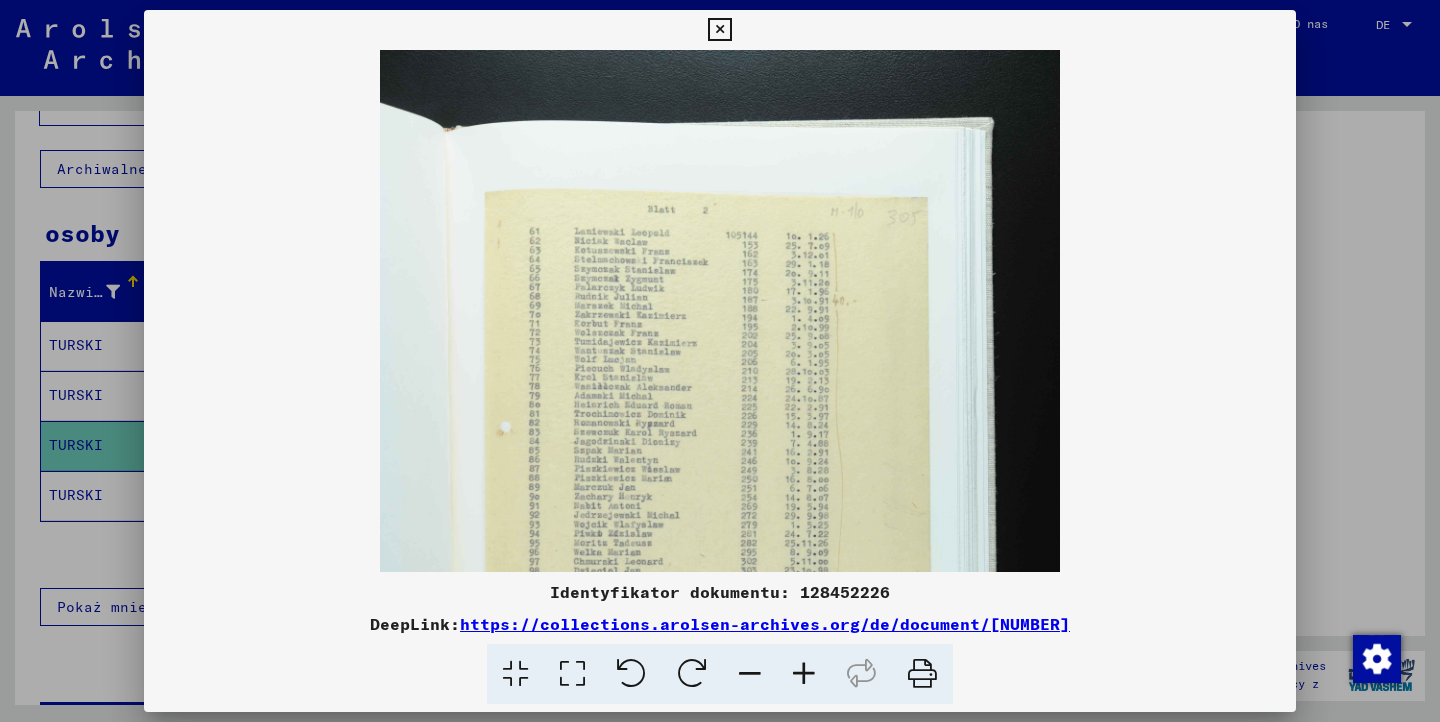 drag, startPoint x: 1418, startPoint y: 250, endPoint x: 1050, endPoint y: 316, distance: 373.87164 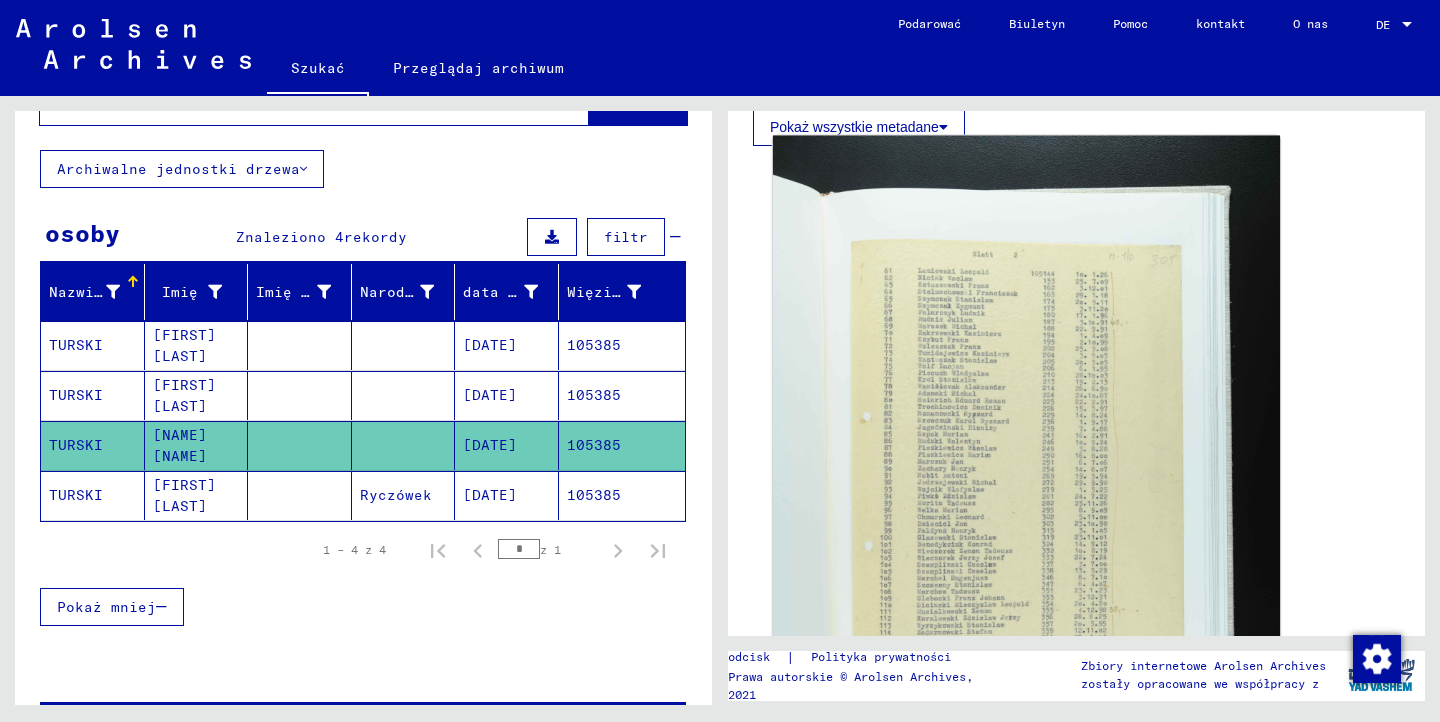 click 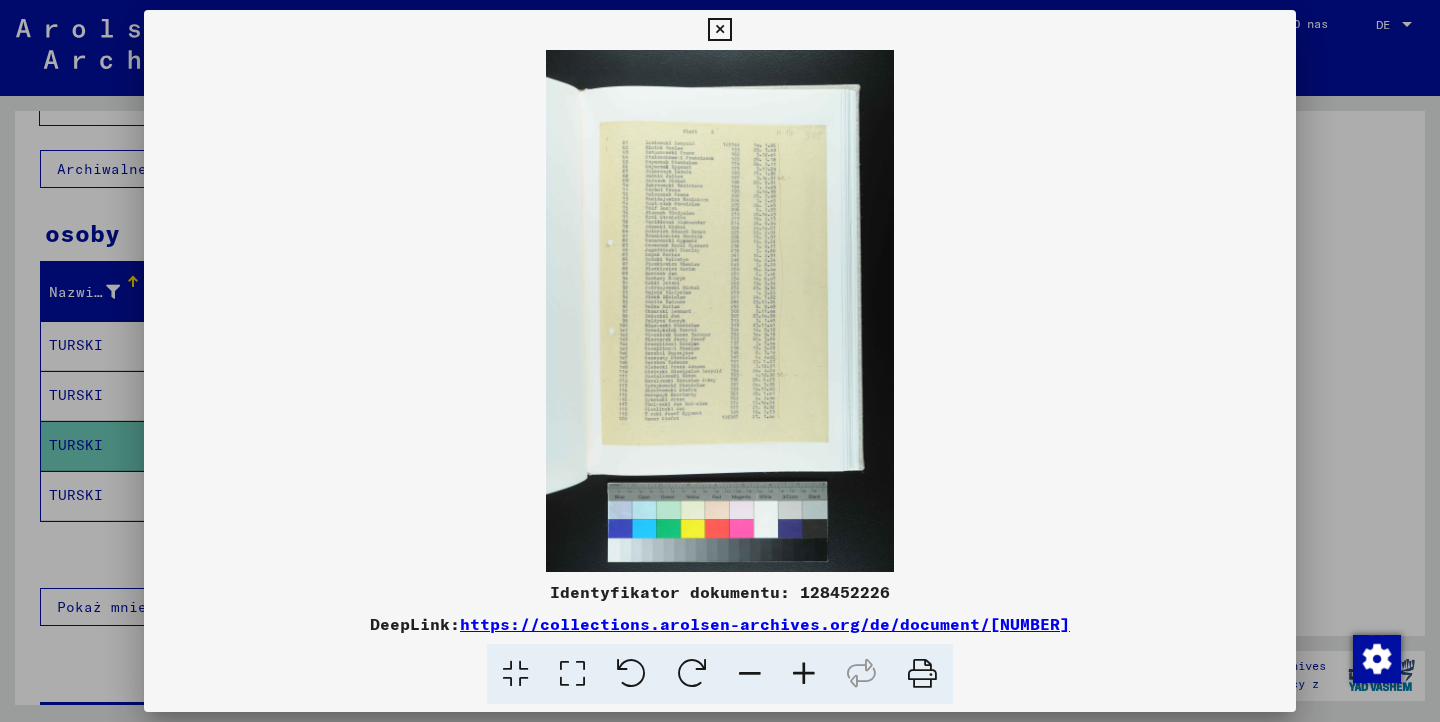 click at bounding box center [804, 674] 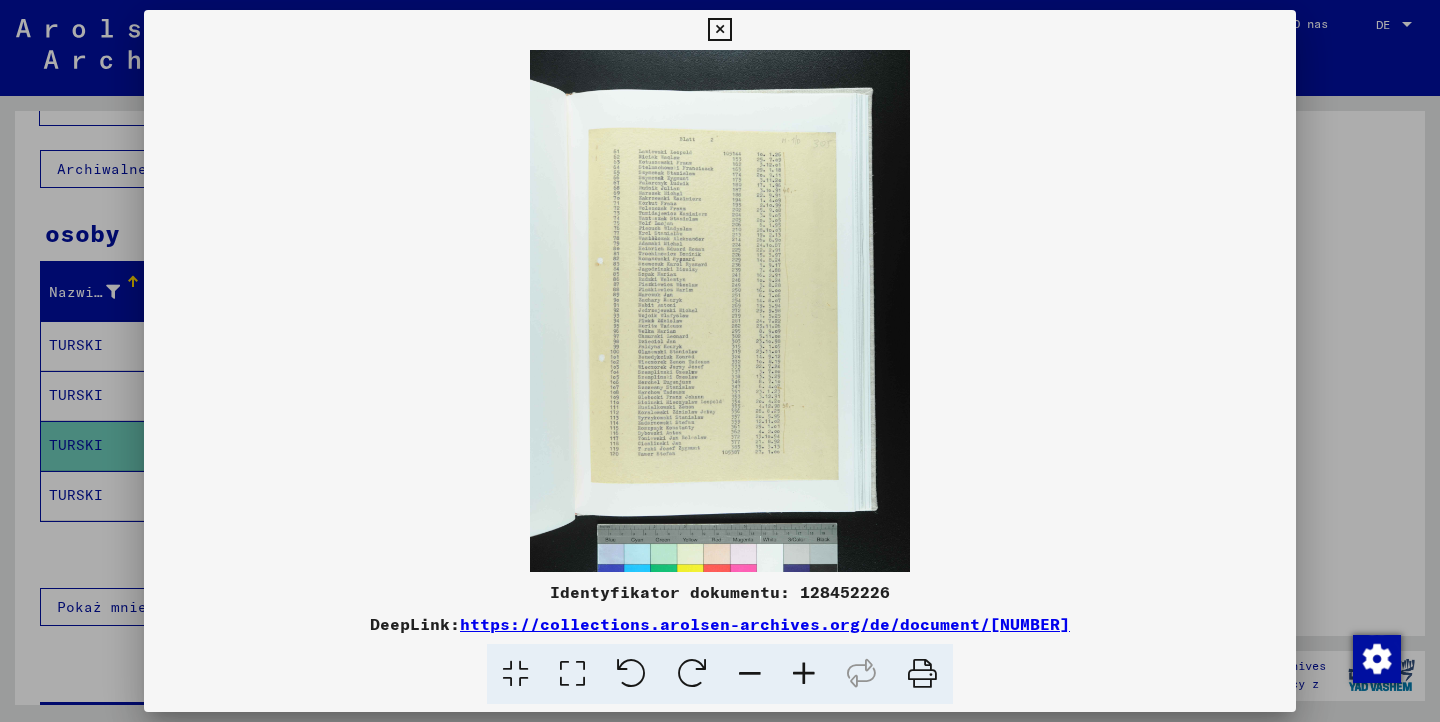 click at bounding box center [804, 674] 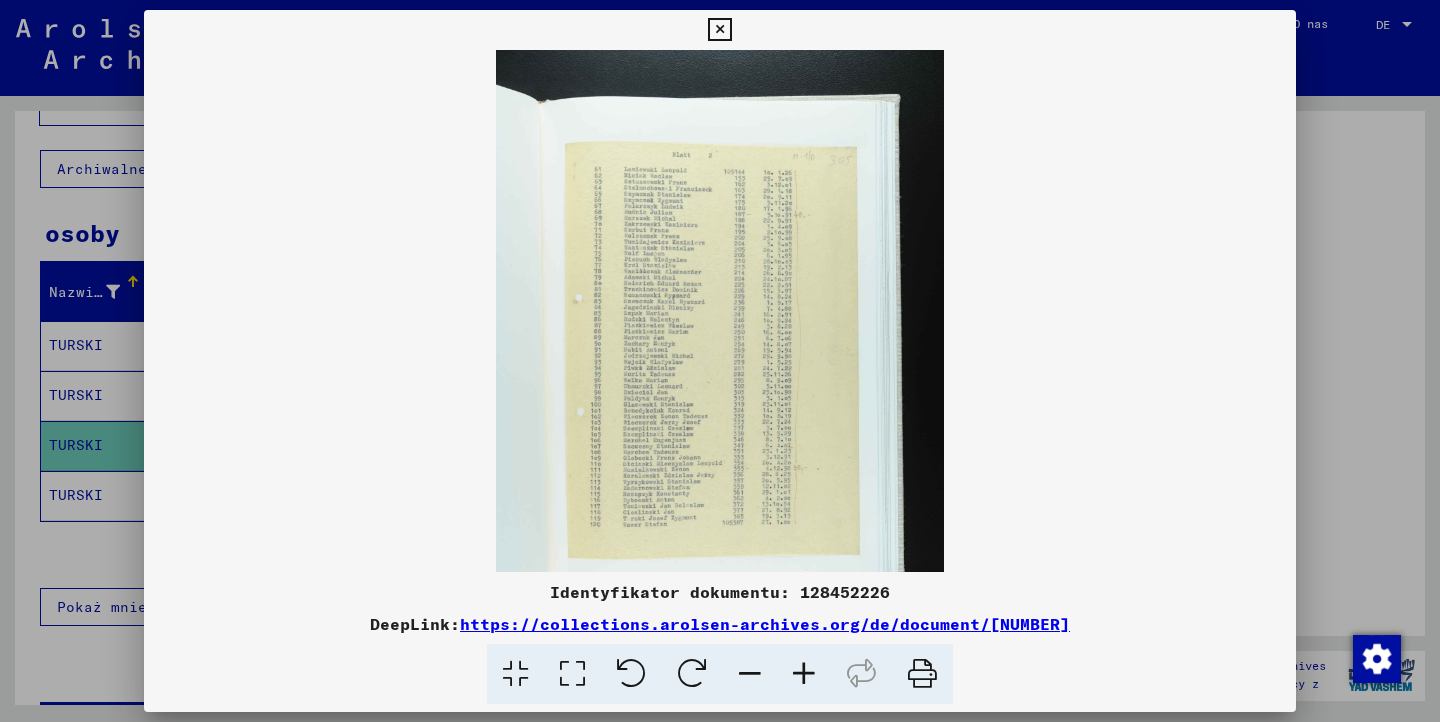 click at bounding box center (804, 674) 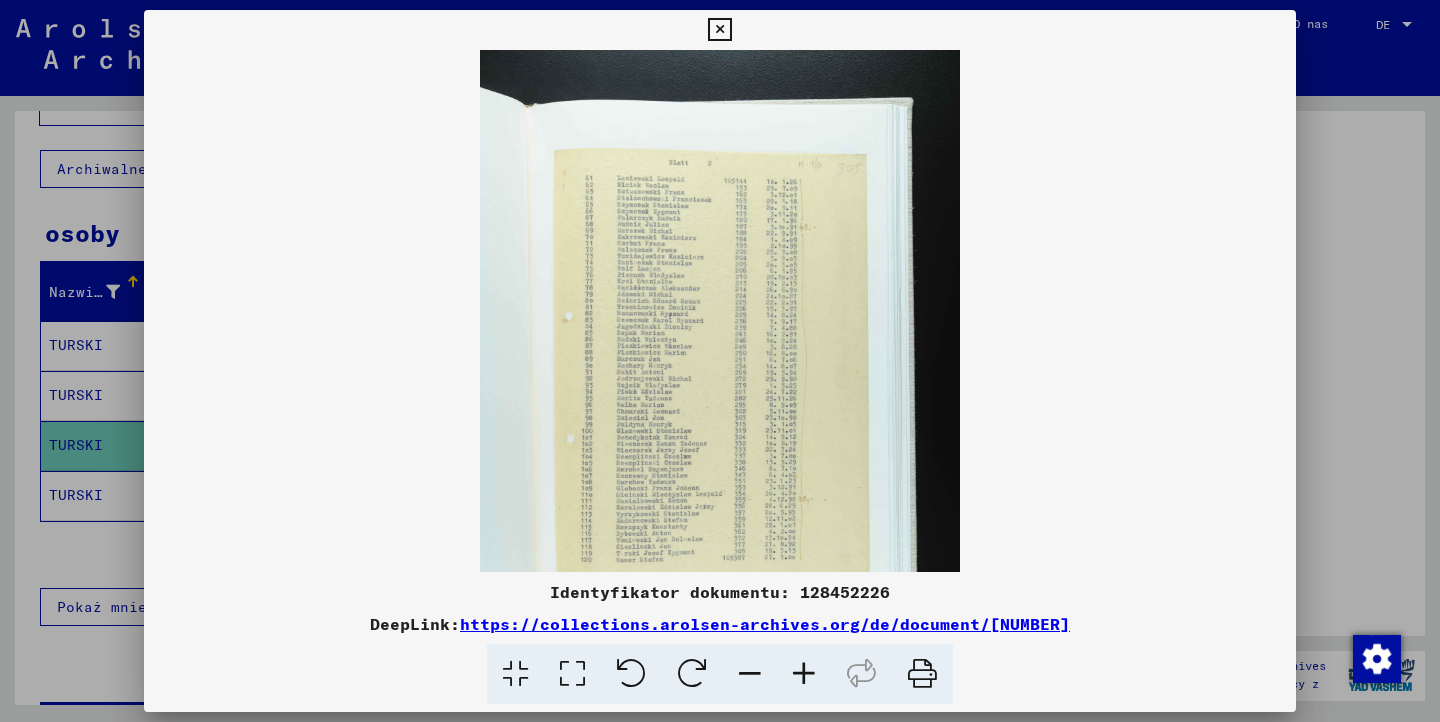 click at bounding box center (804, 674) 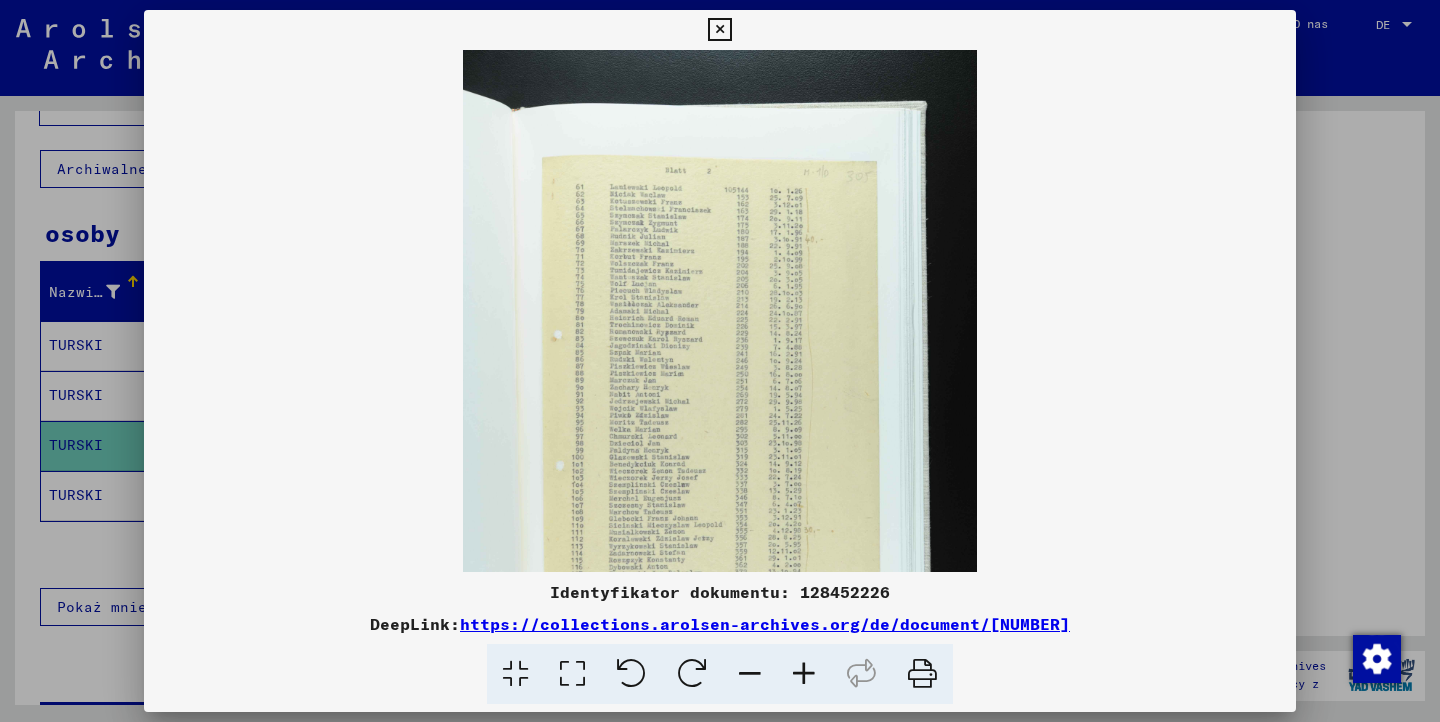 click at bounding box center (804, 674) 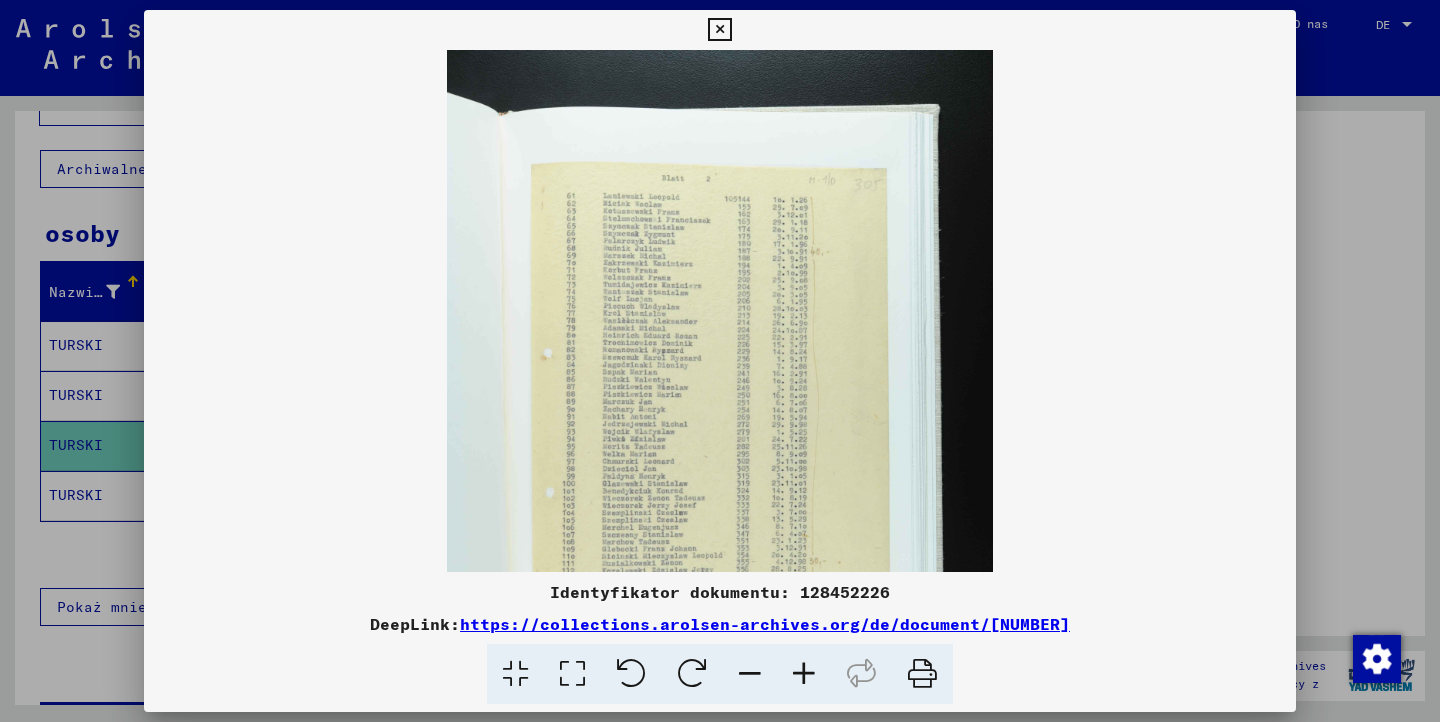 click at bounding box center (572, 674) 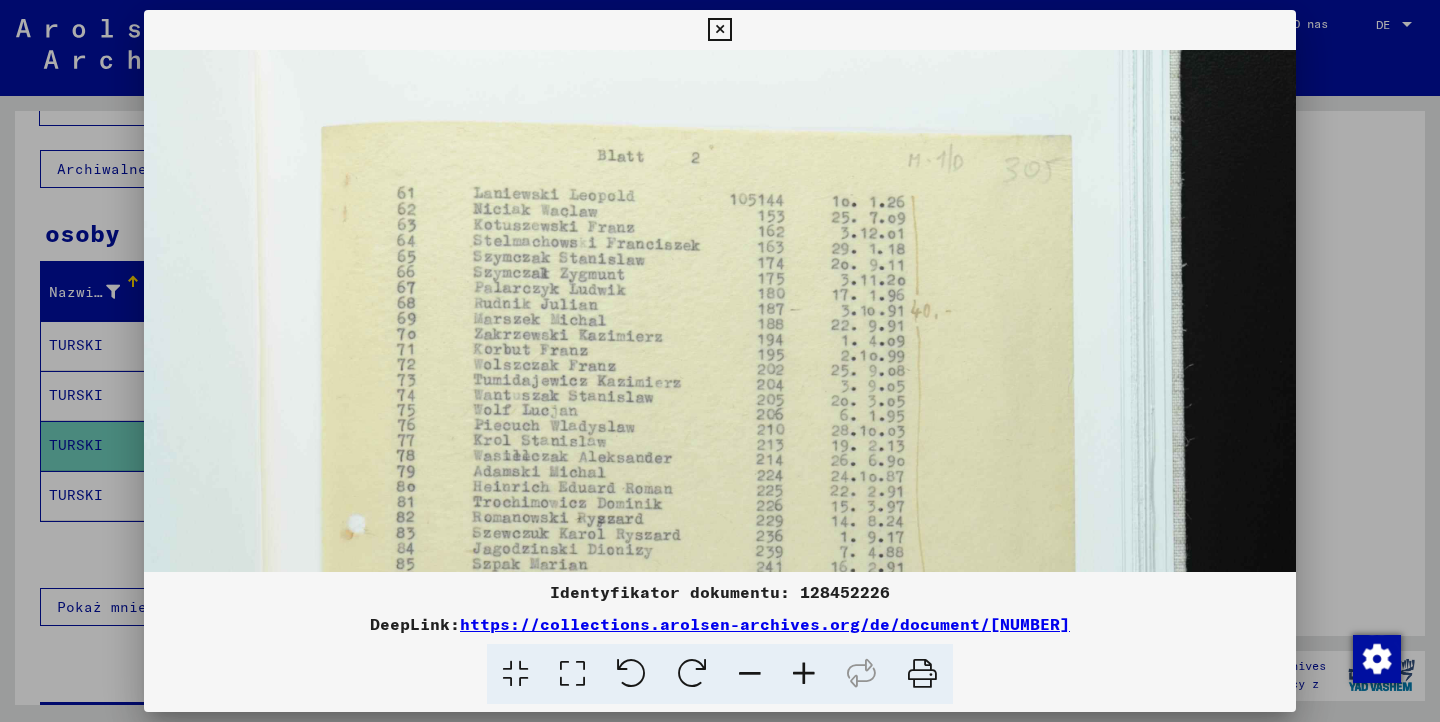 scroll, scrollTop: 177, scrollLeft: 0, axis: vertical 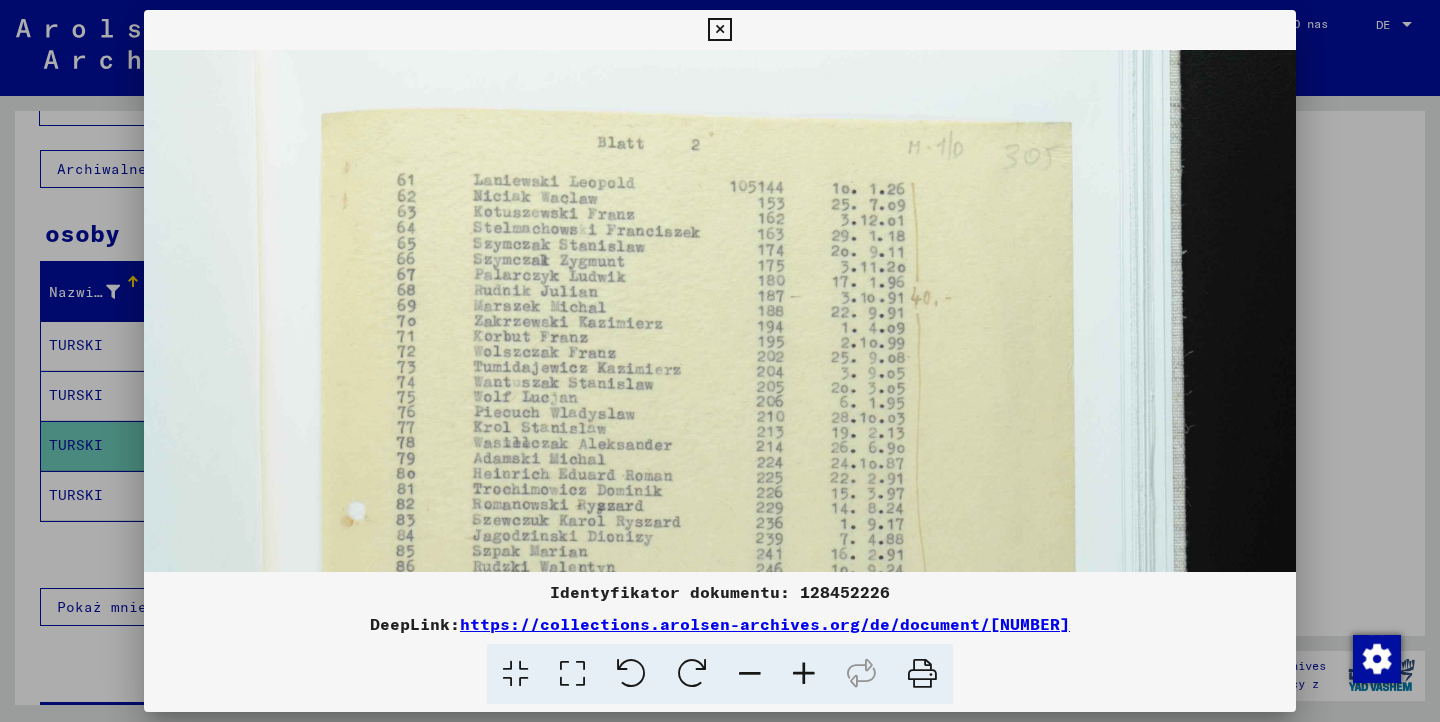 drag, startPoint x: 914, startPoint y: 405, endPoint x: 912, endPoint y: 228, distance: 177.01129 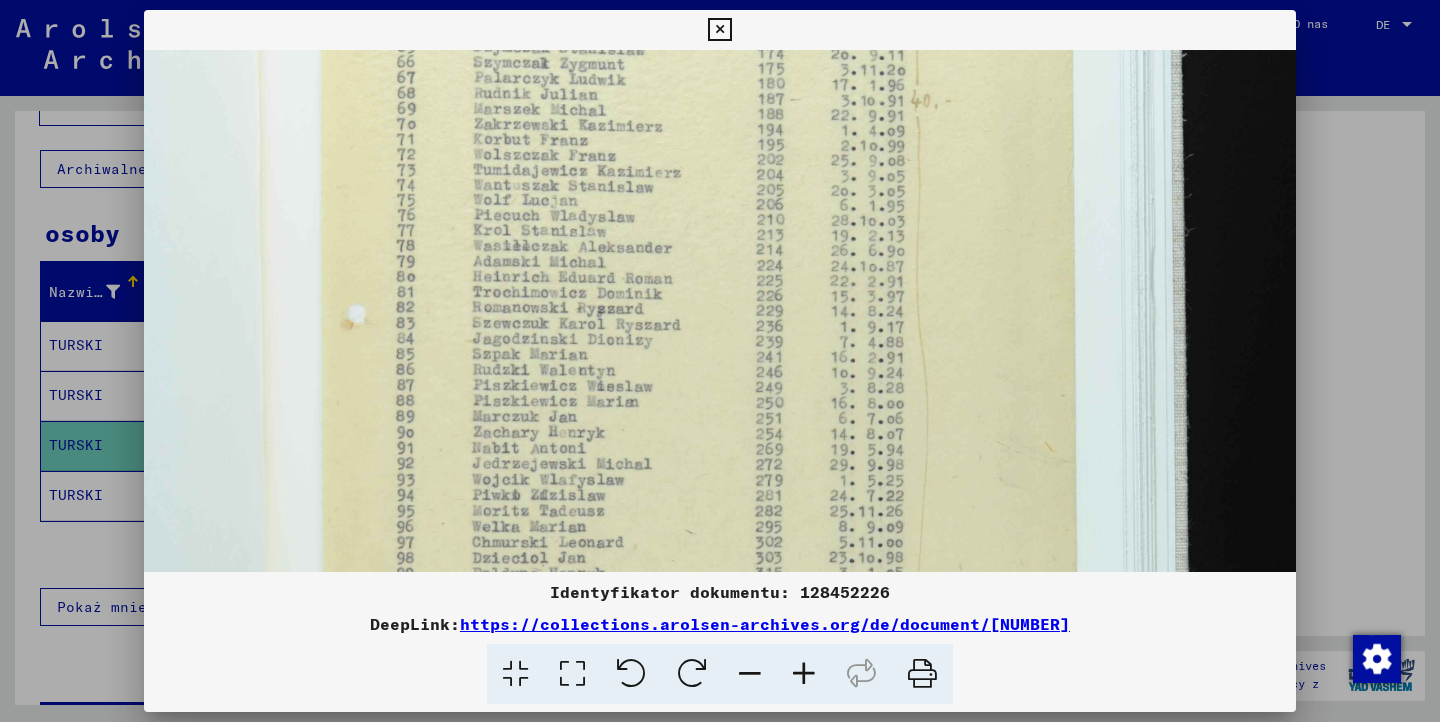 drag, startPoint x: 830, startPoint y: 484, endPoint x: 823, endPoint y: 287, distance: 197.12433 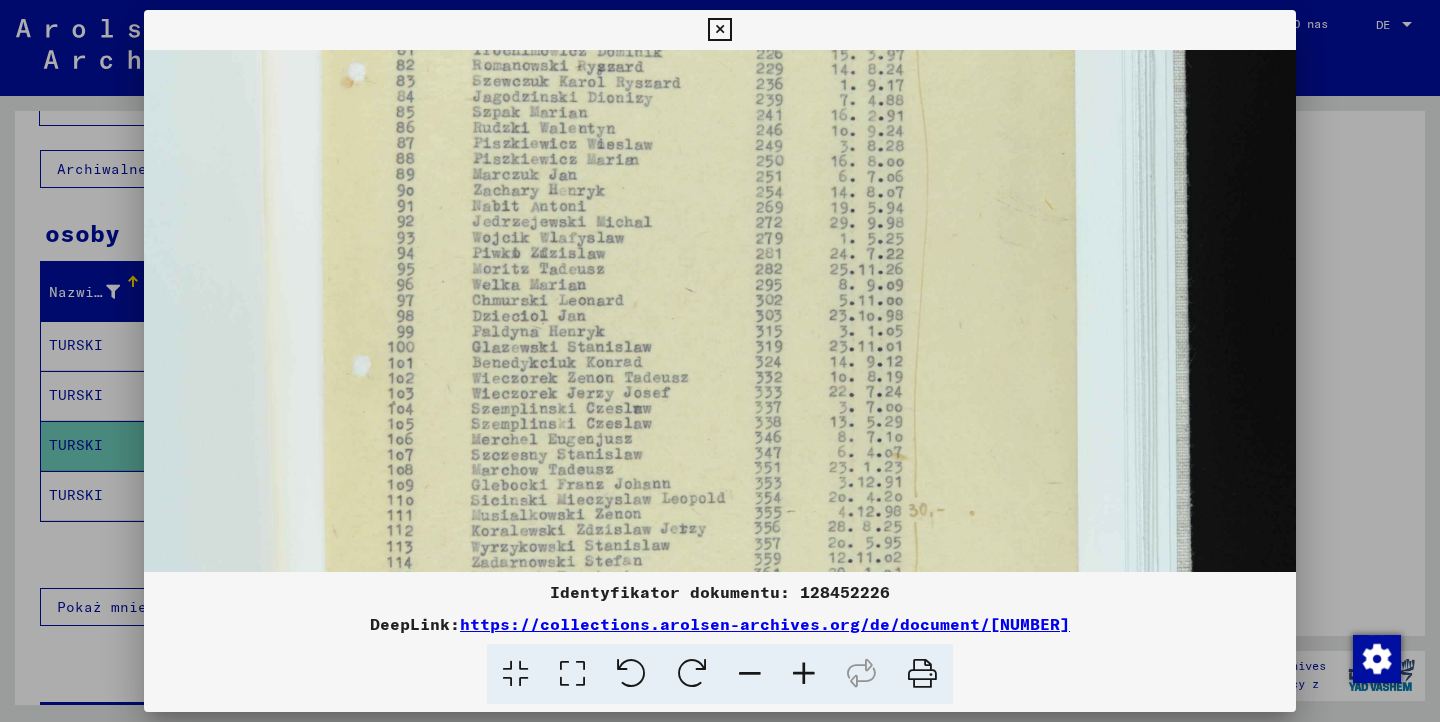 drag, startPoint x: 776, startPoint y: 474, endPoint x: 777, endPoint y: 272, distance: 202.00247 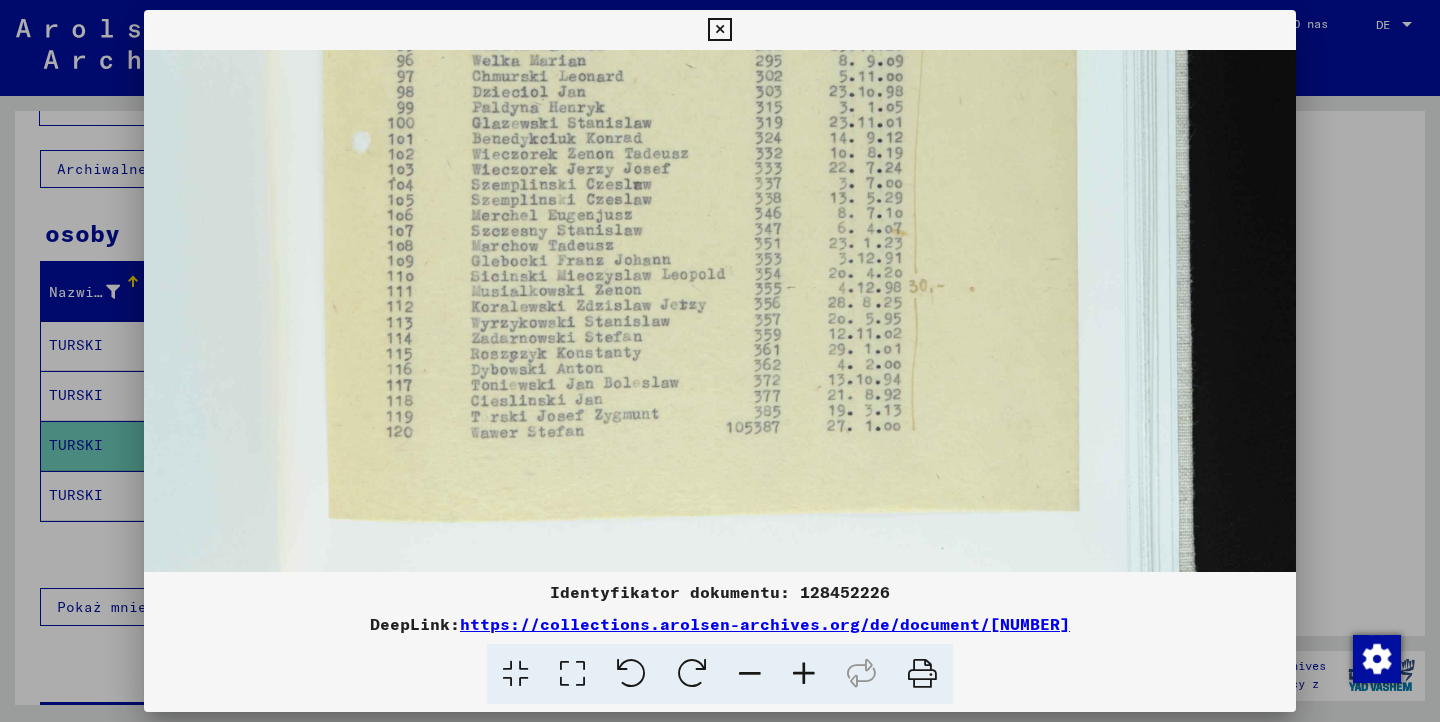 scroll, scrollTop: 848, scrollLeft: 0, axis: vertical 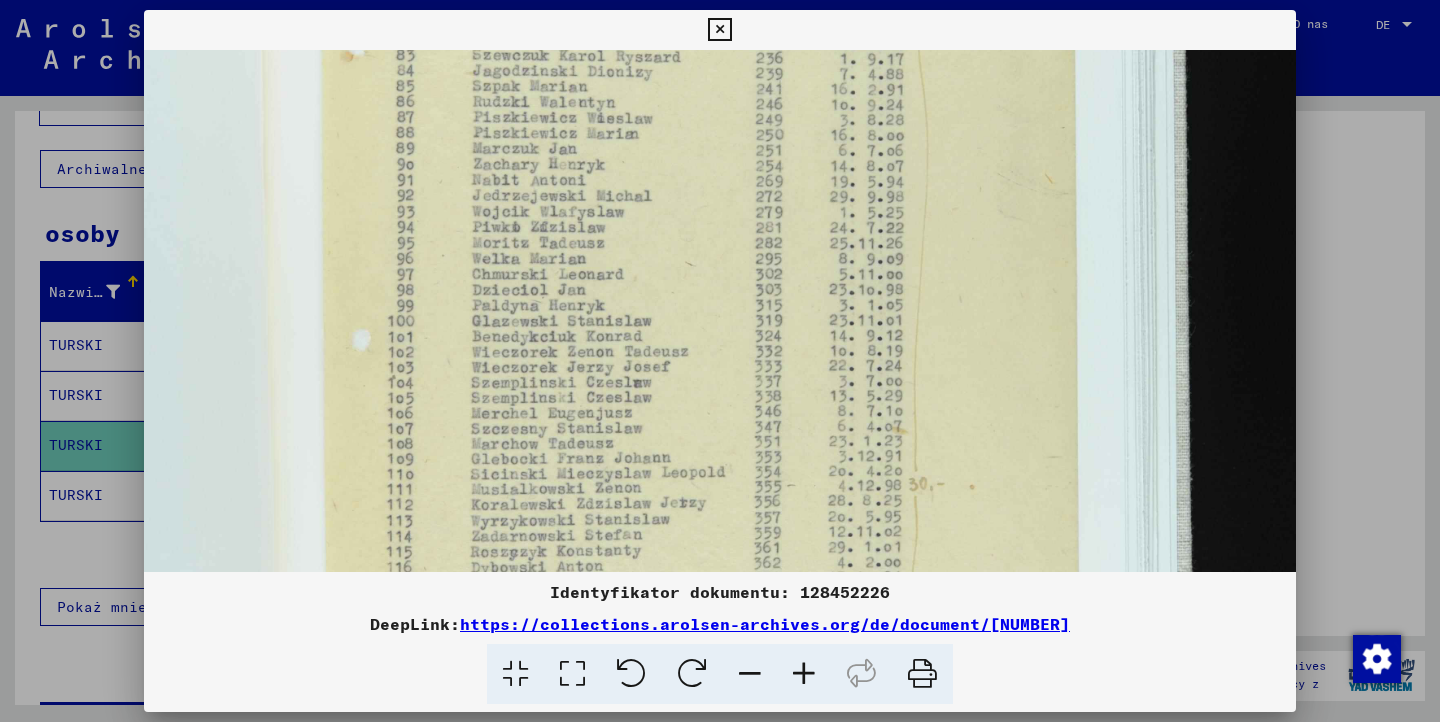 drag, startPoint x: 755, startPoint y: 319, endPoint x: 745, endPoint y: 455, distance: 136.36716 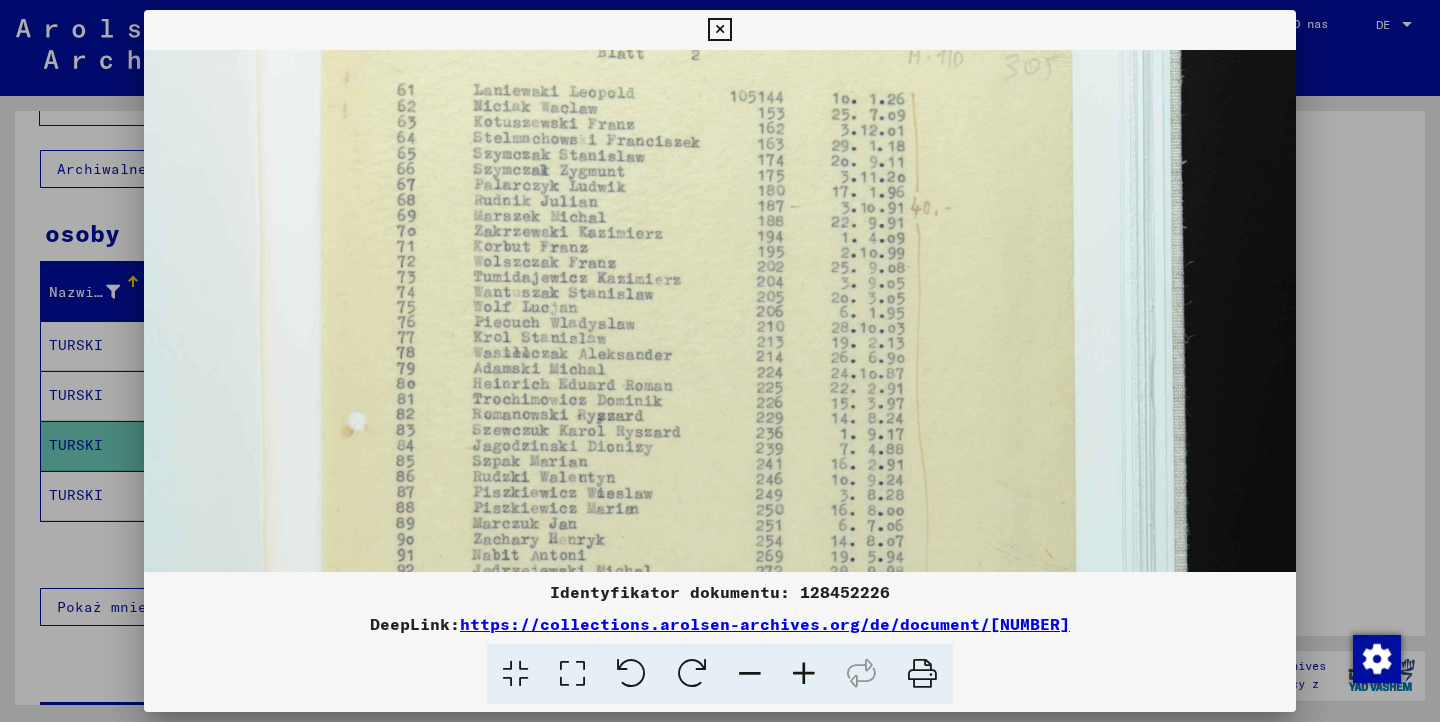 drag, startPoint x: 717, startPoint y: 114, endPoint x: 726, endPoint y: 410, distance: 296.13678 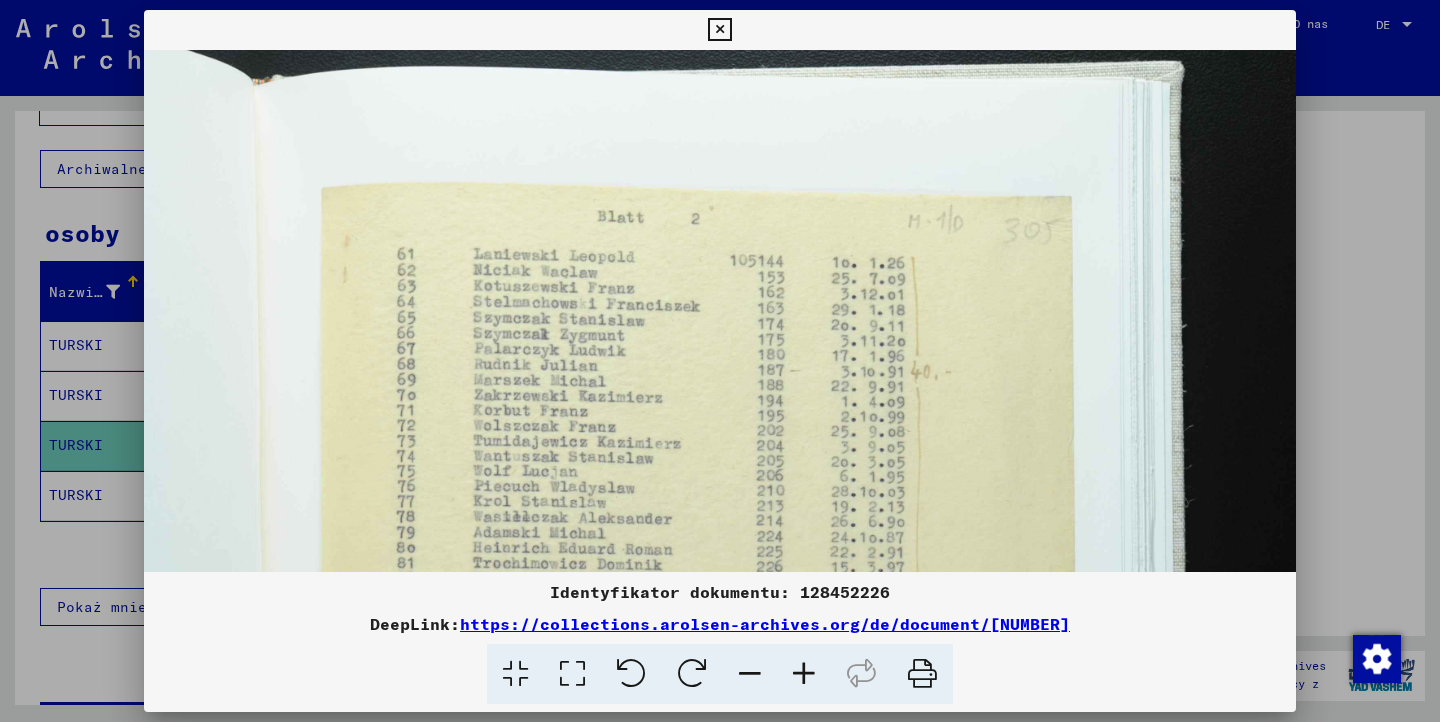scroll, scrollTop: 58, scrollLeft: 0, axis: vertical 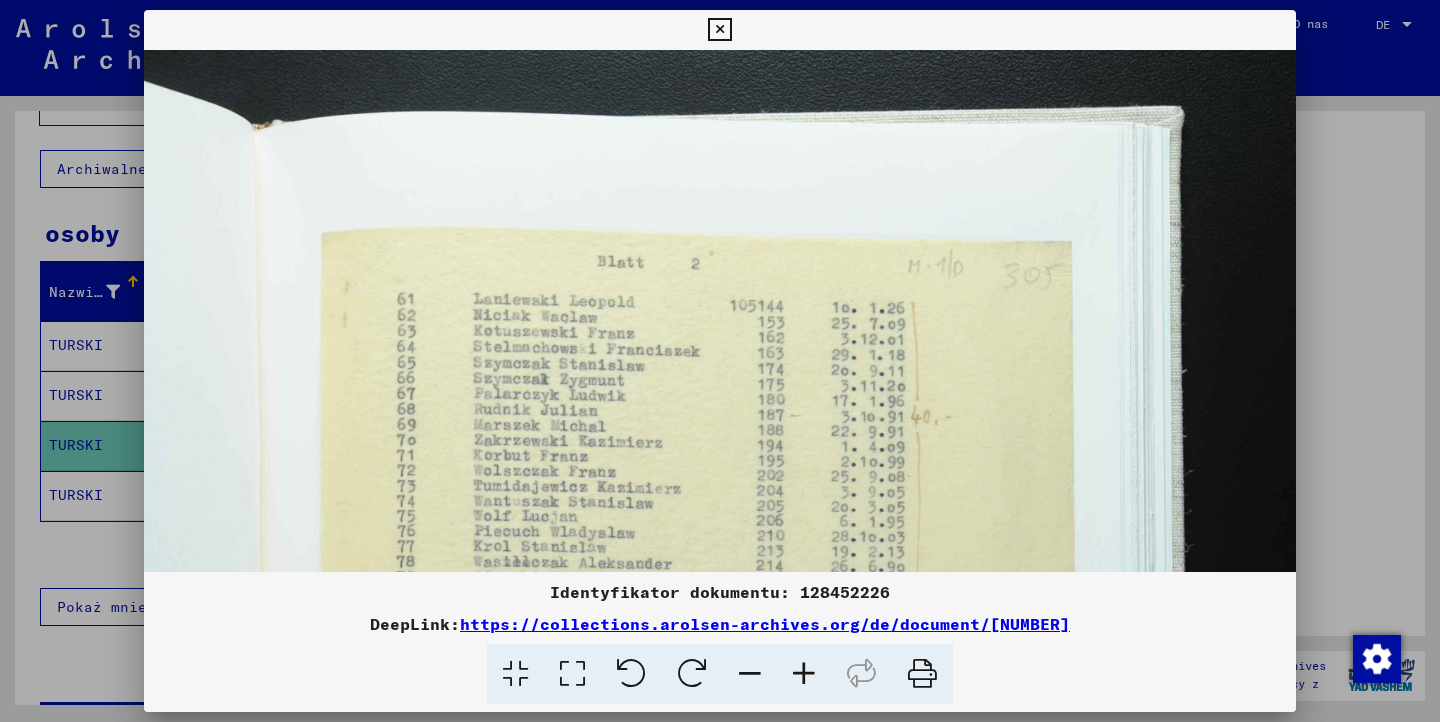 drag, startPoint x: 748, startPoint y: 114, endPoint x: 753, endPoint y: 322, distance: 208.06009 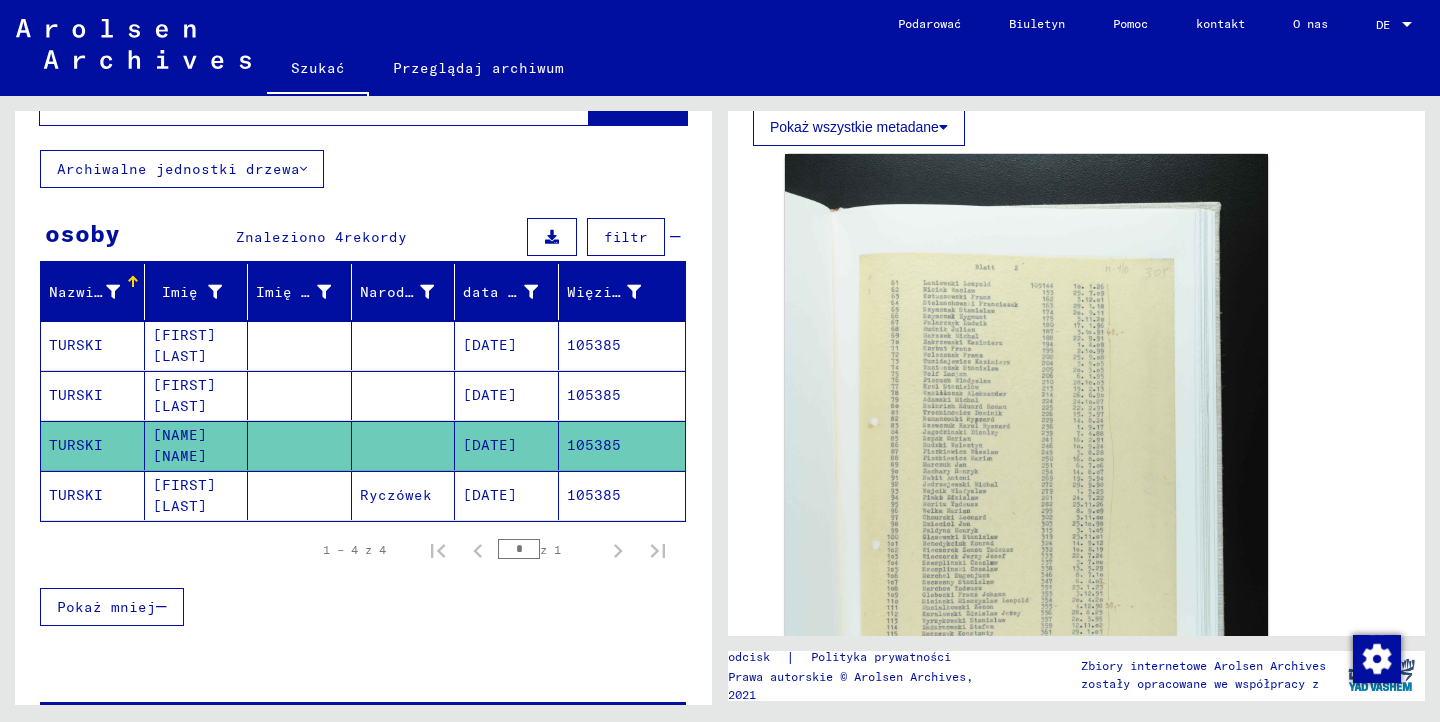 click on "[FIRST] [LAST]" at bounding box center [200, 446] 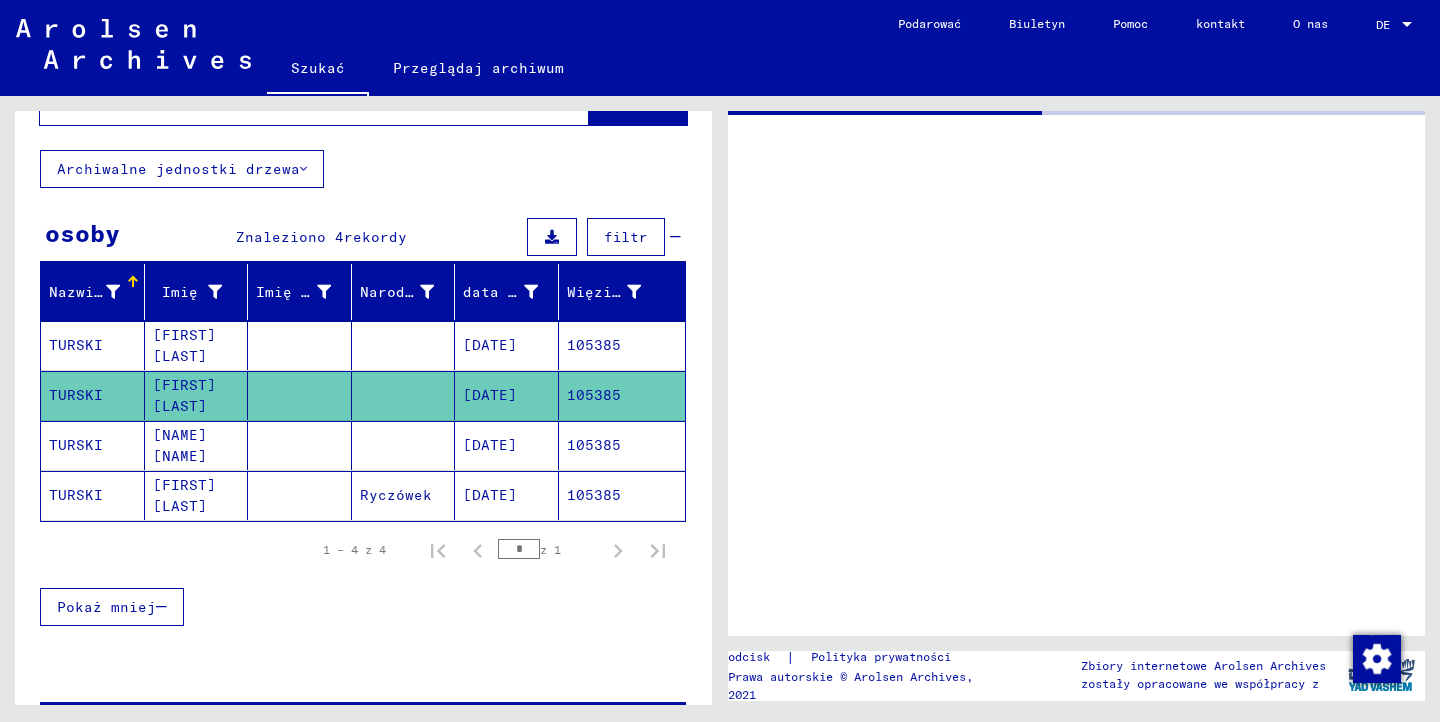scroll, scrollTop: 0, scrollLeft: 0, axis: both 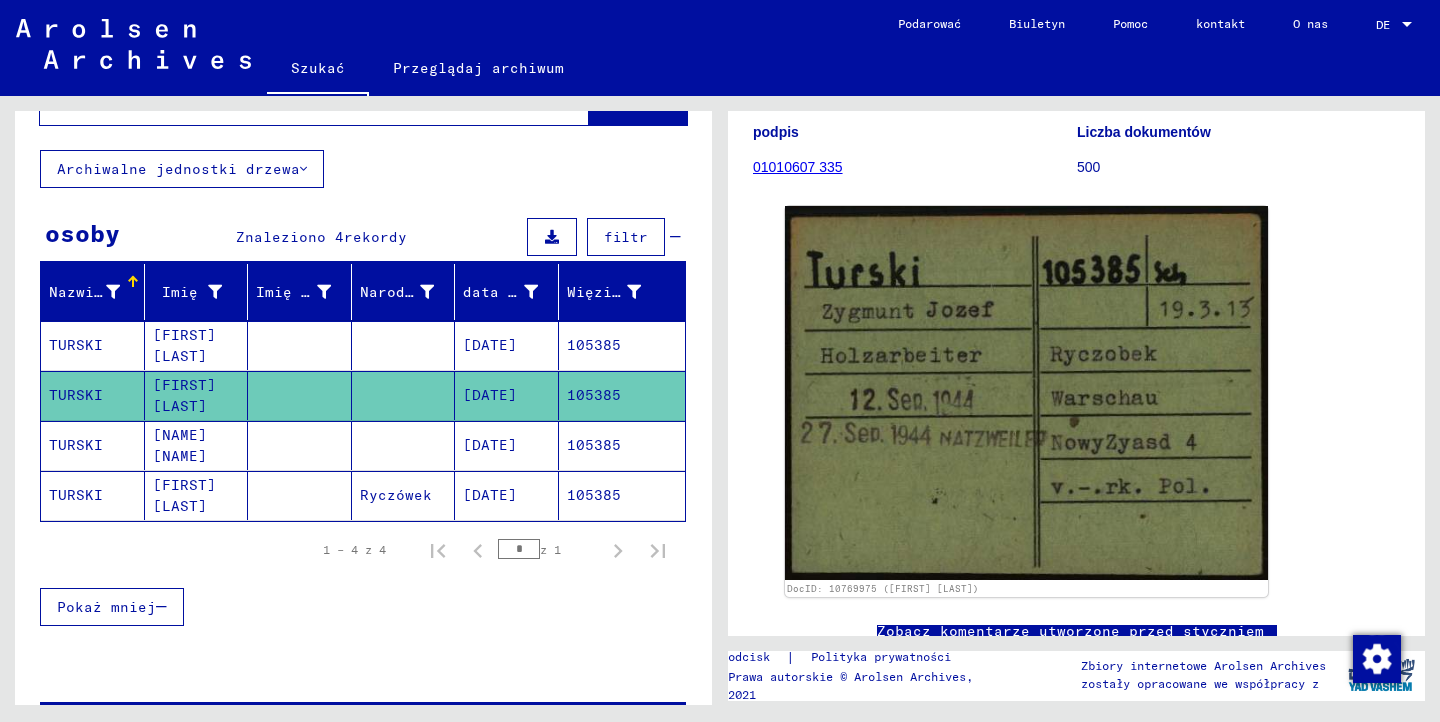 click on "[FIRST] [LAST]" at bounding box center (200, 396) 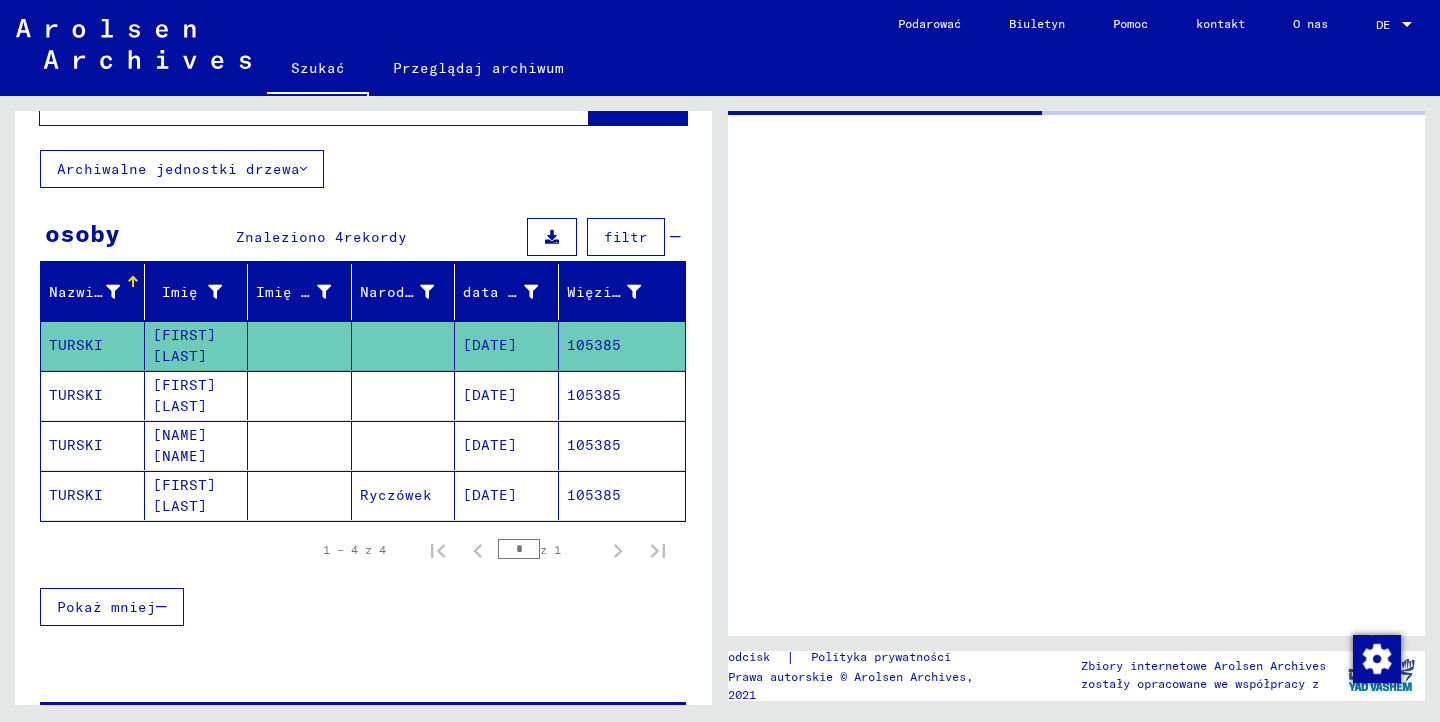 scroll, scrollTop: 0, scrollLeft: 0, axis: both 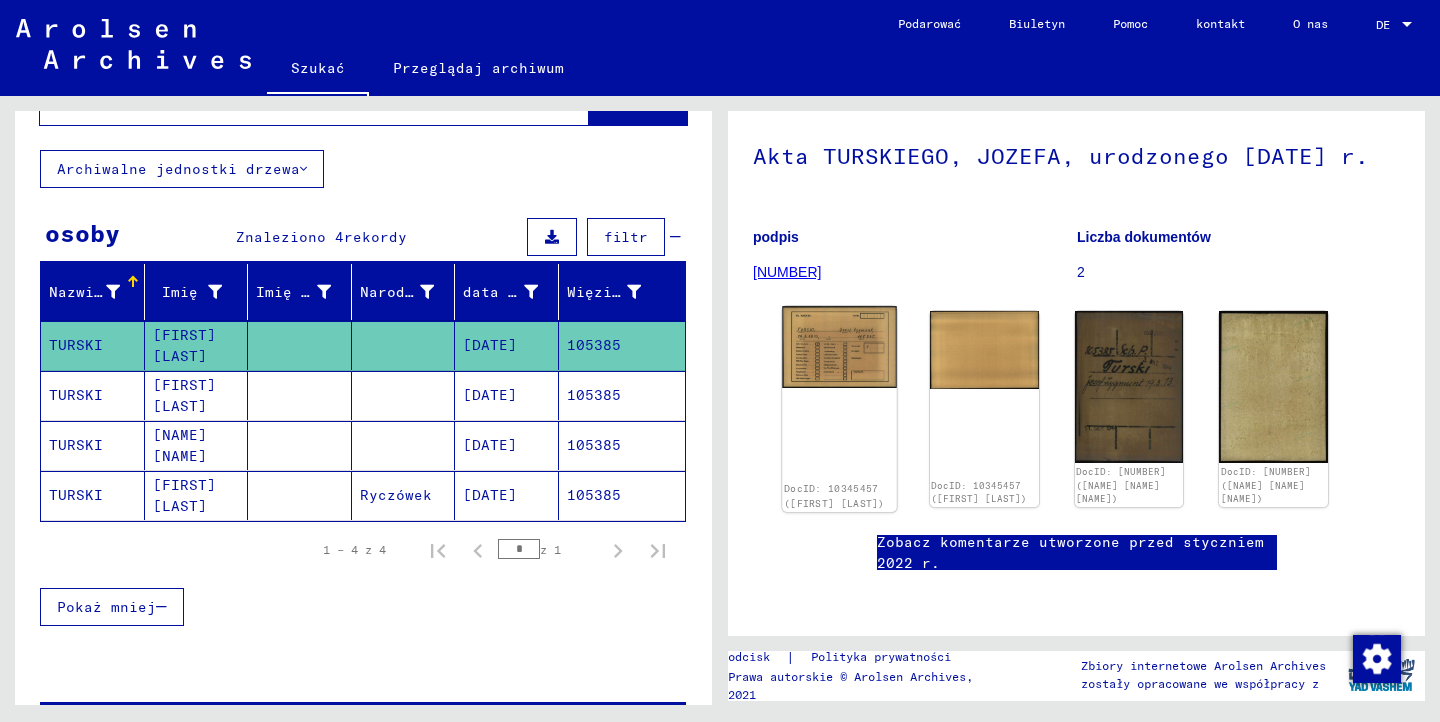 click 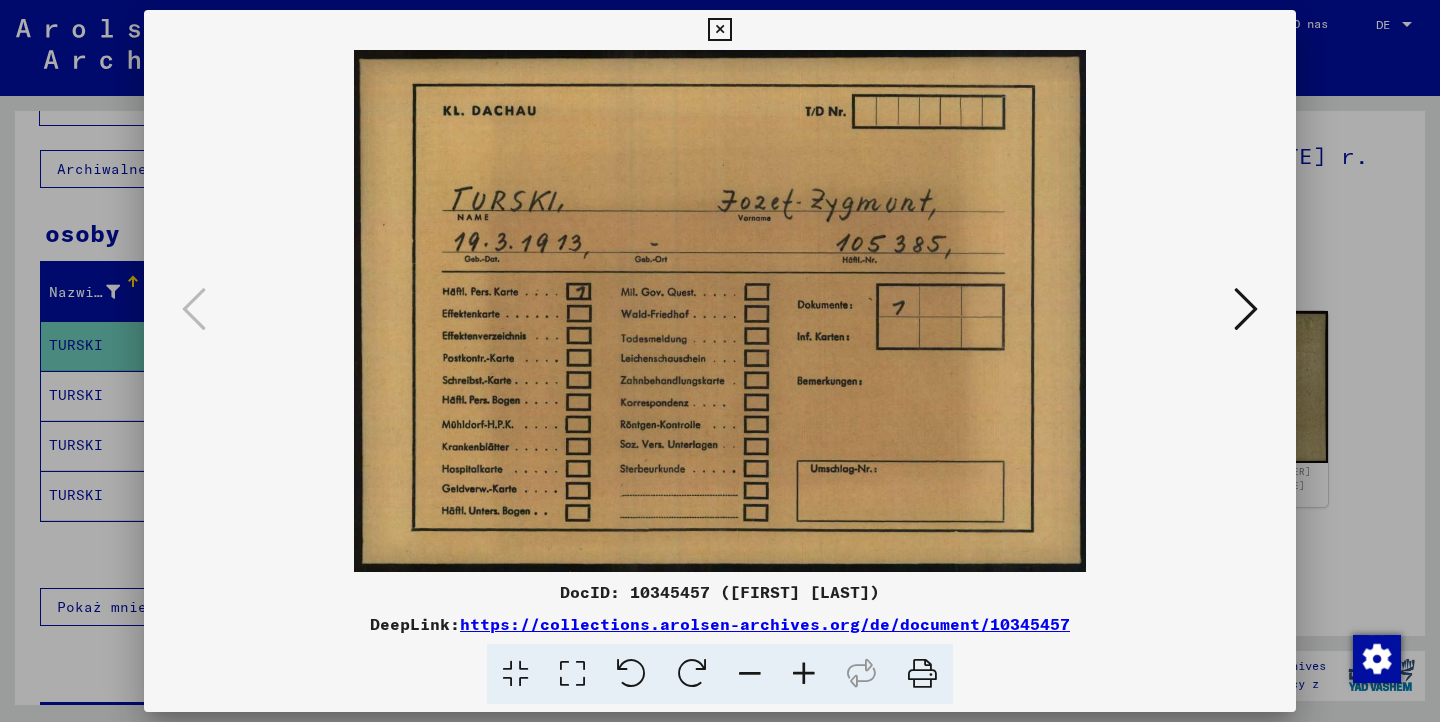 click at bounding box center (1246, 310) 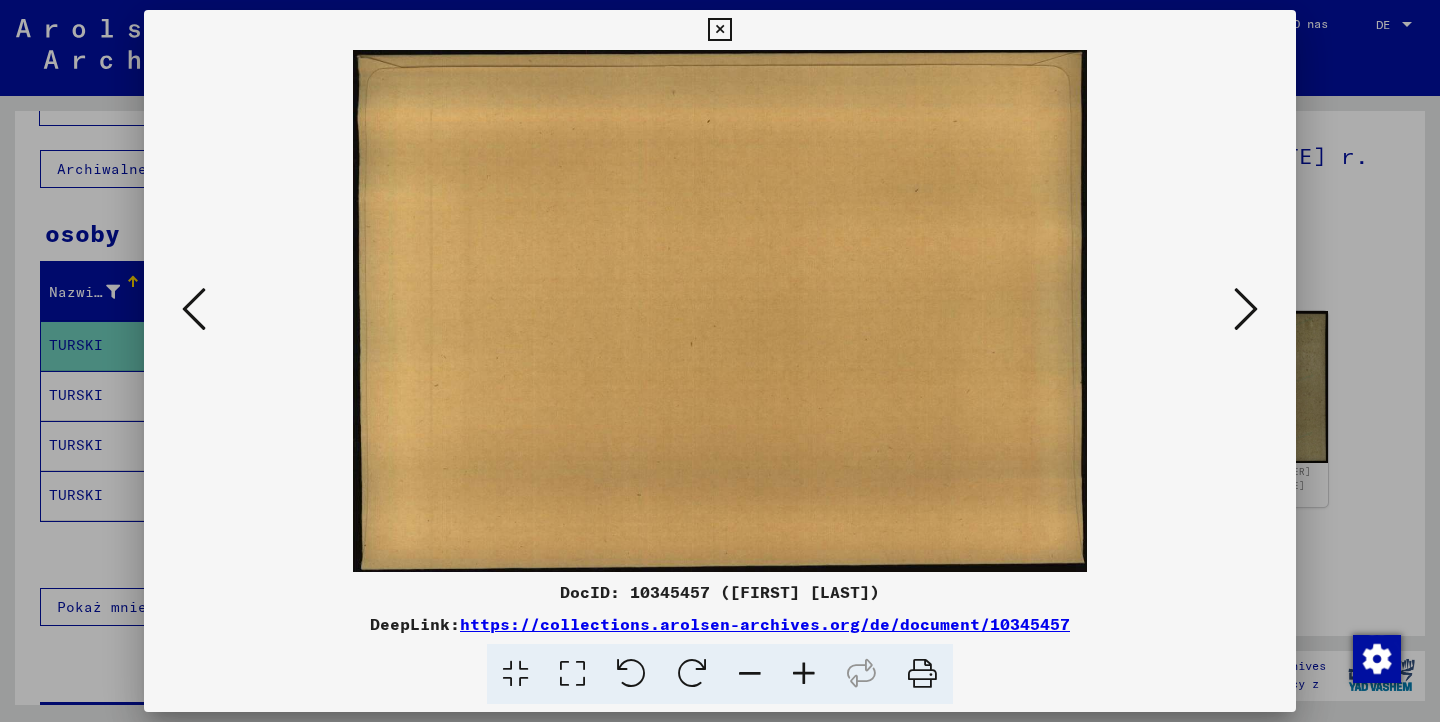 click at bounding box center (1246, 310) 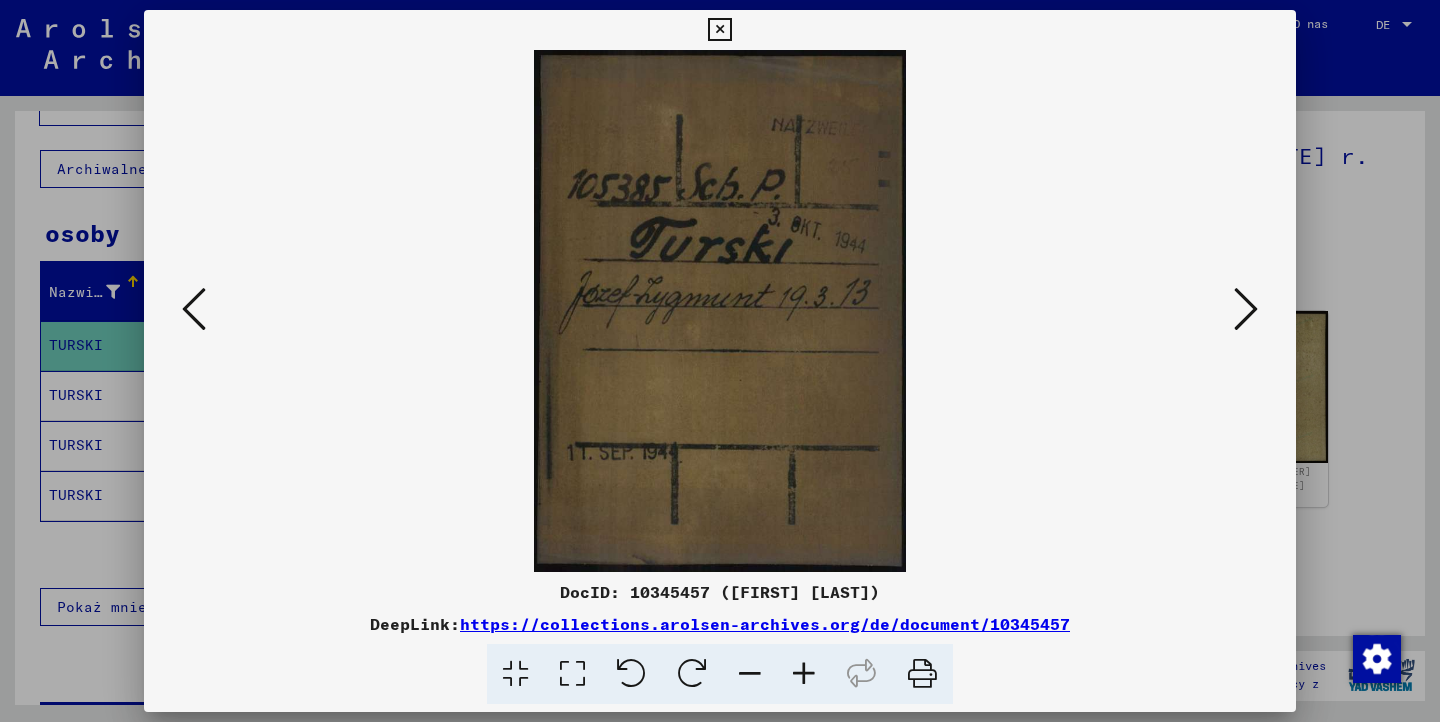 click at bounding box center [1246, 310] 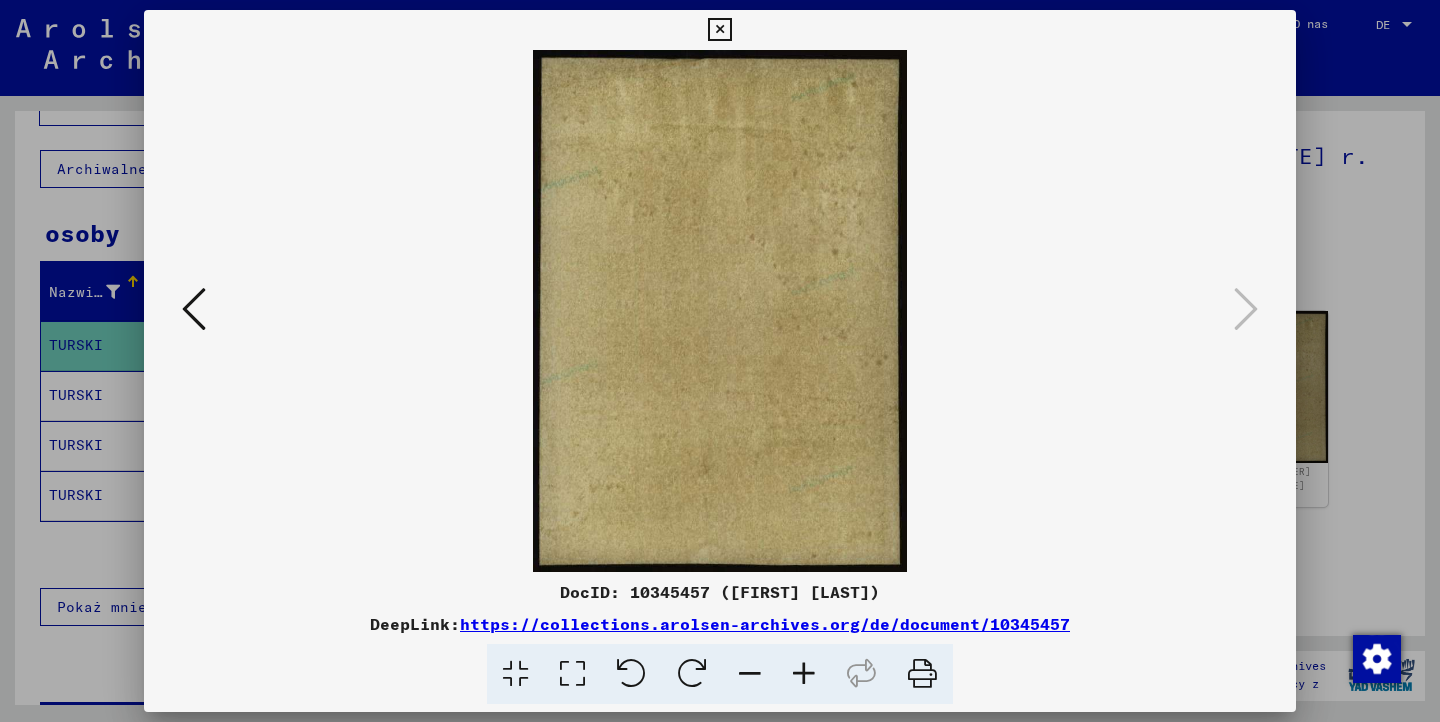 click at bounding box center (720, 361) 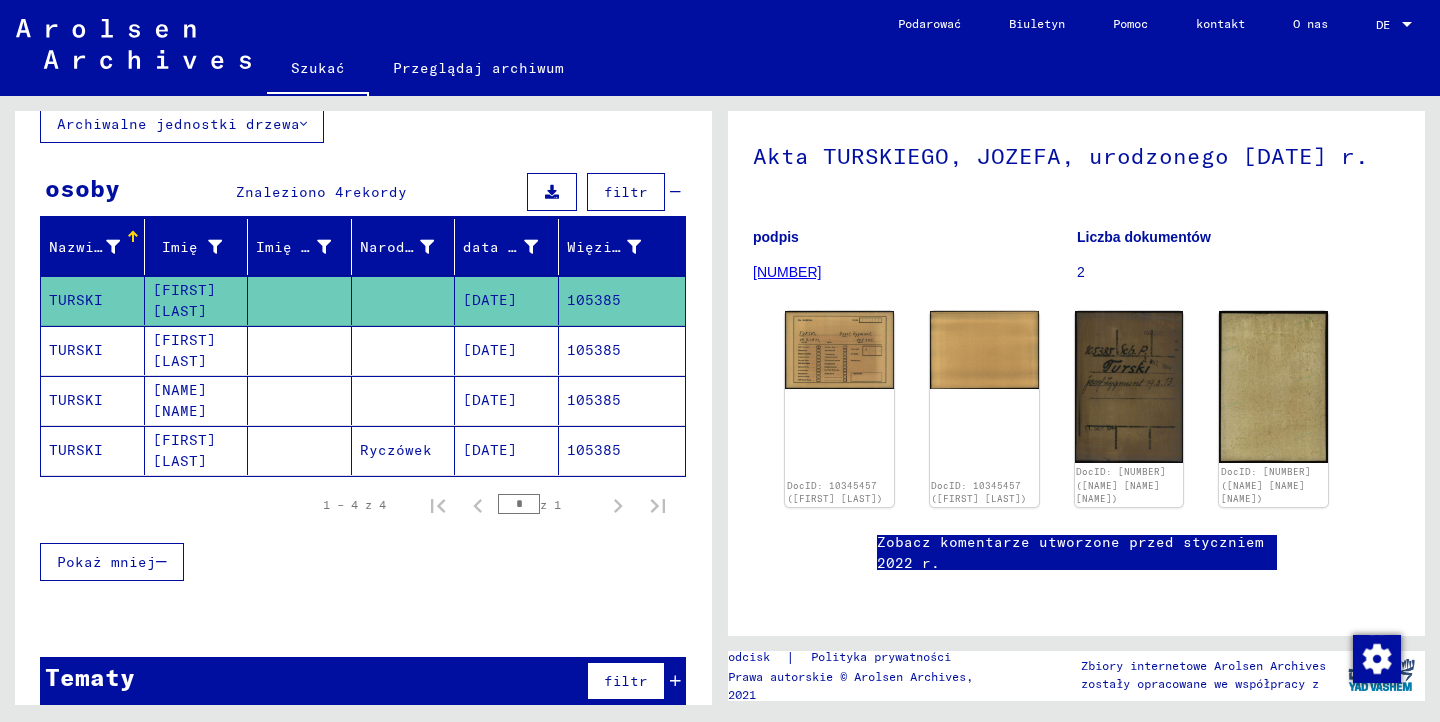 scroll, scrollTop: 169, scrollLeft: 0, axis: vertical 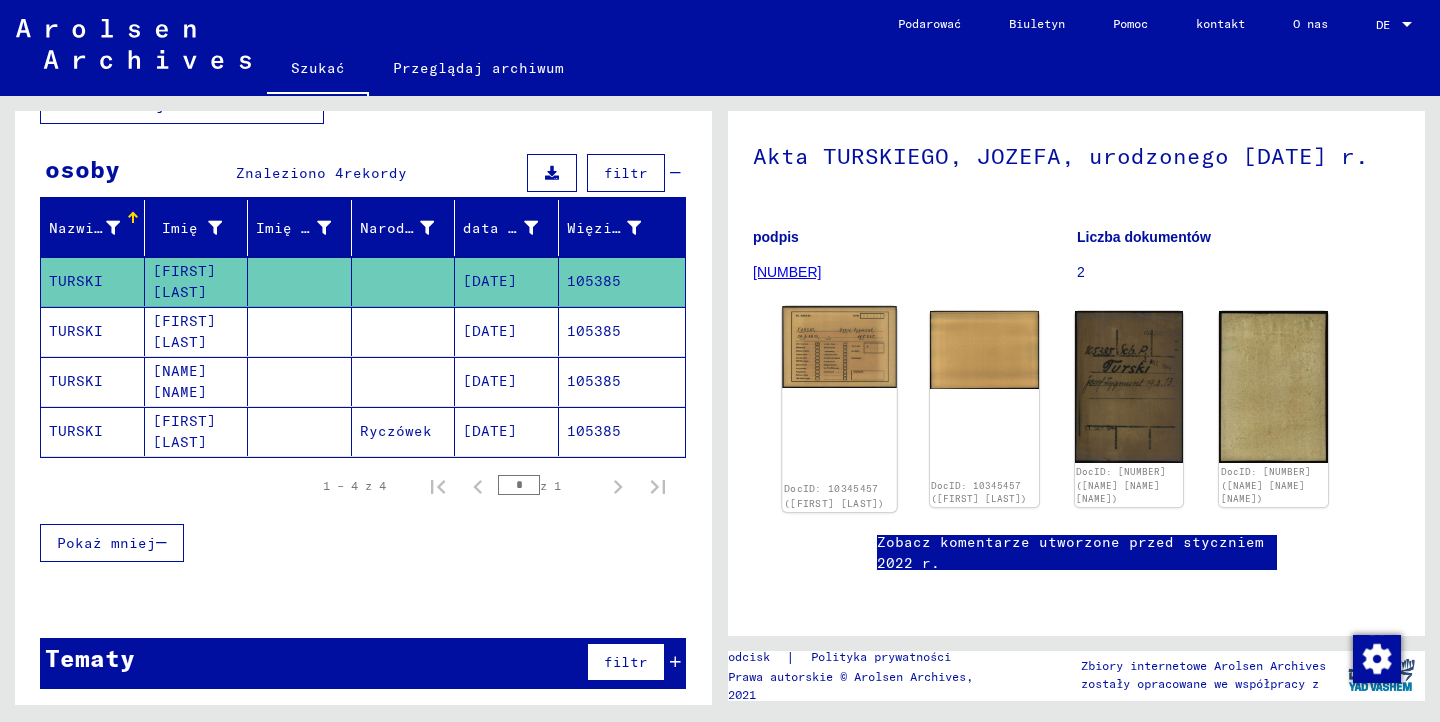 click 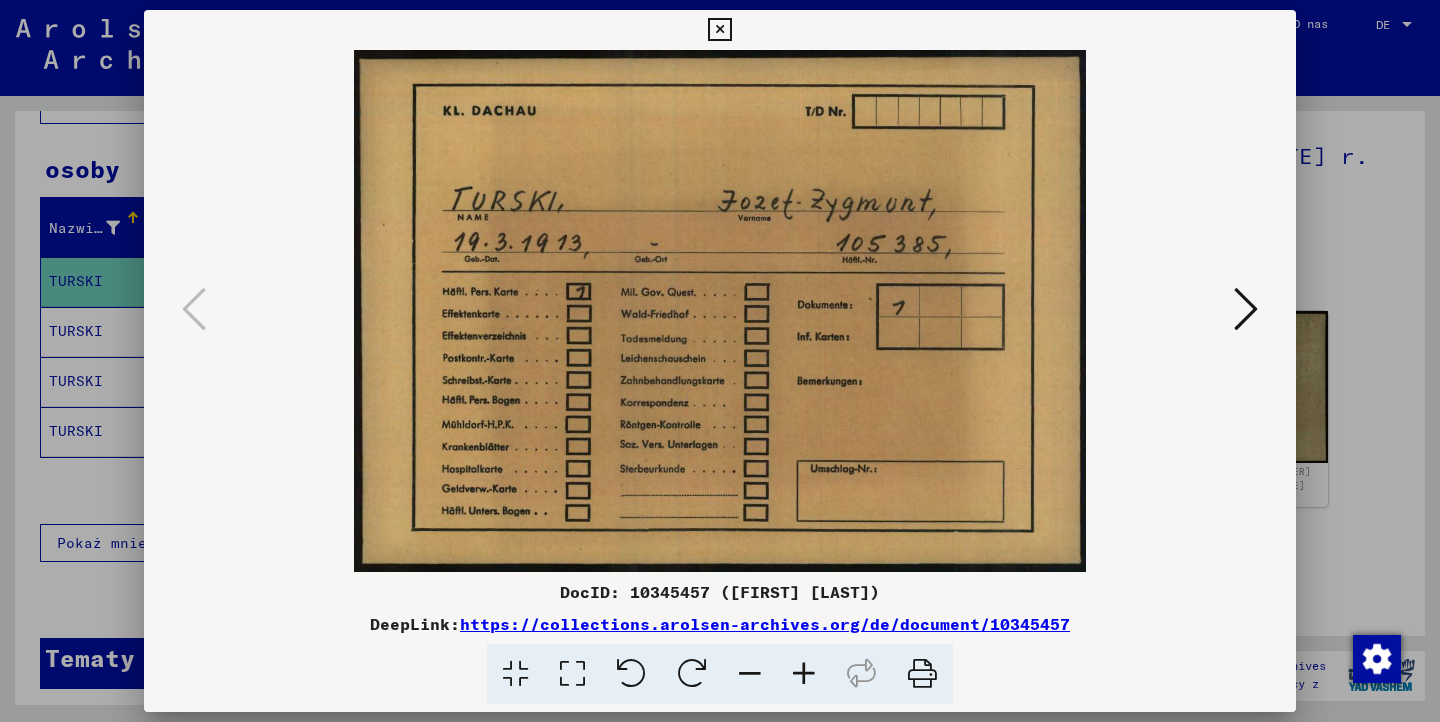 click at bounding box center (720, 361) 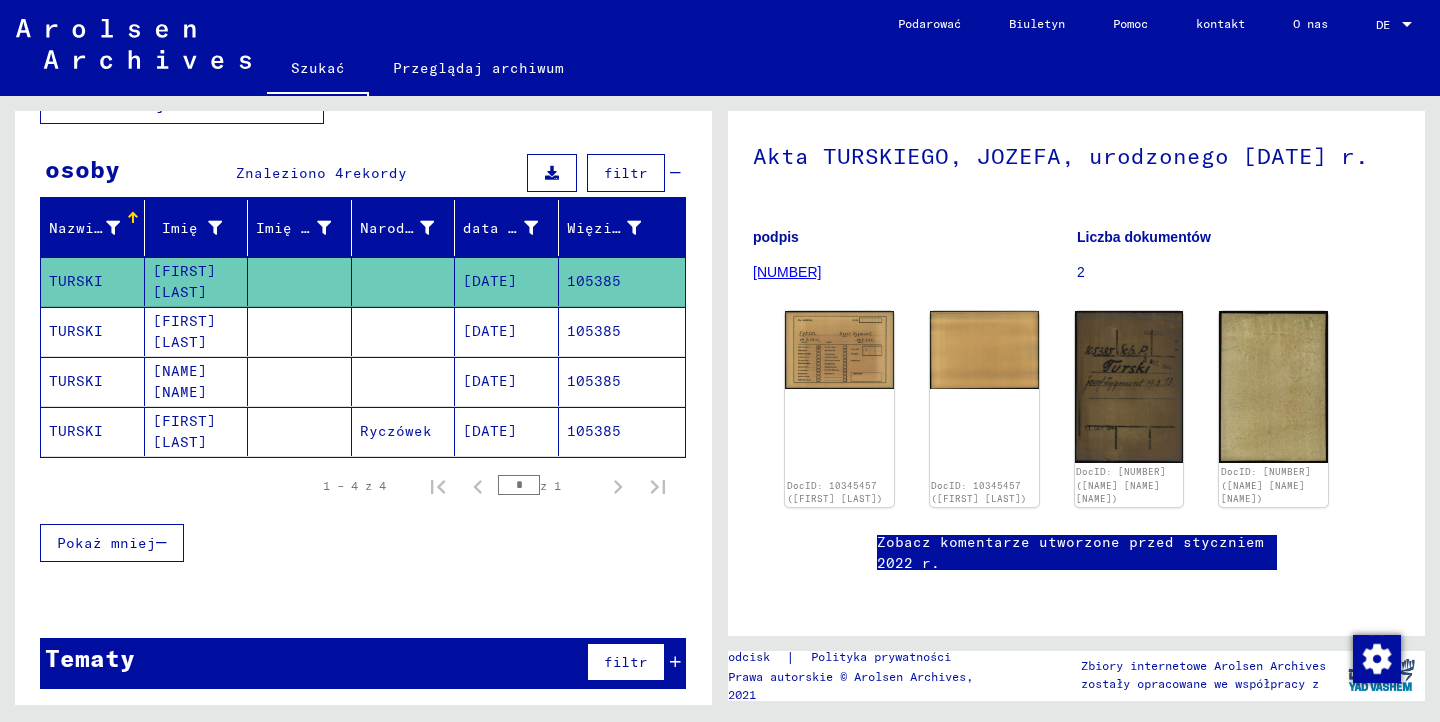 scroll, scrollTop: 325, scrollLeft: 0, axis: vertical 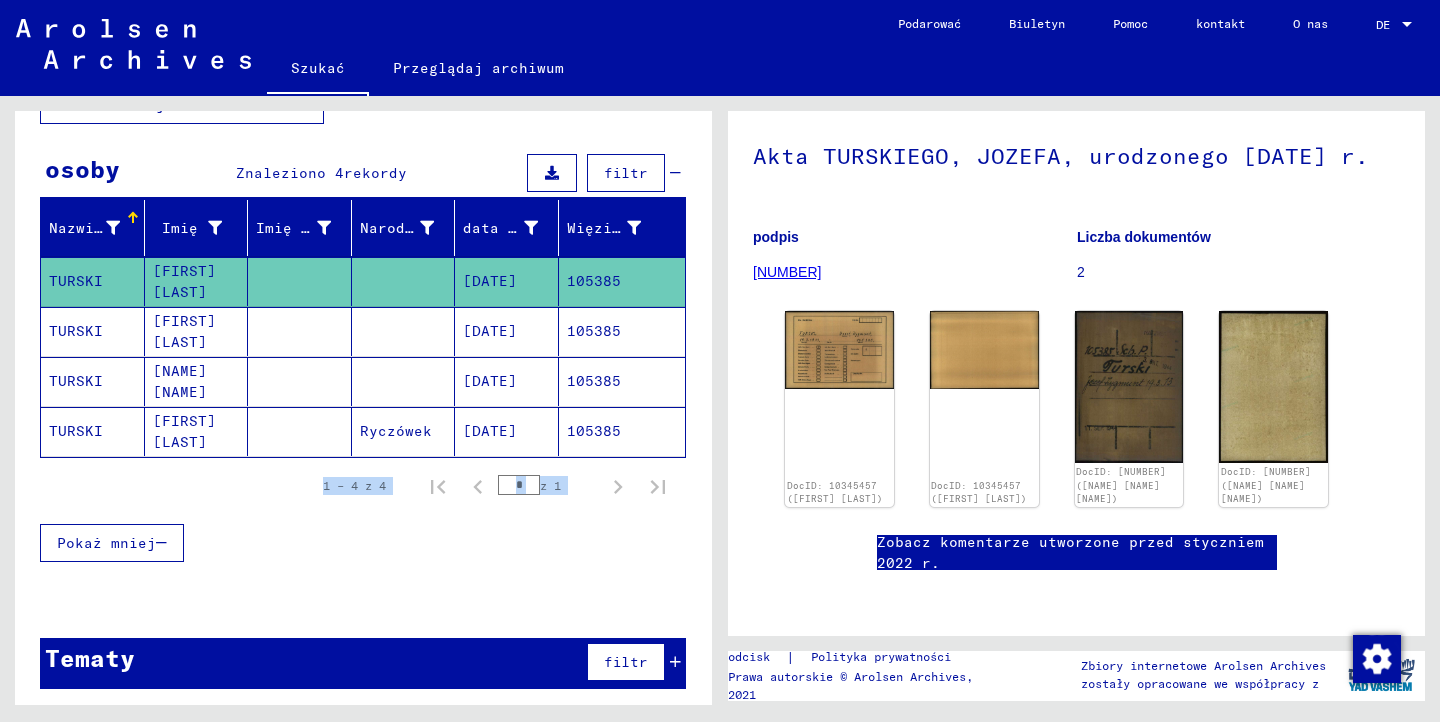 drag, startPoint x: 692, startPoint y: 483, endPoint x: 698, endPoint y: 436, distance: 47.38143 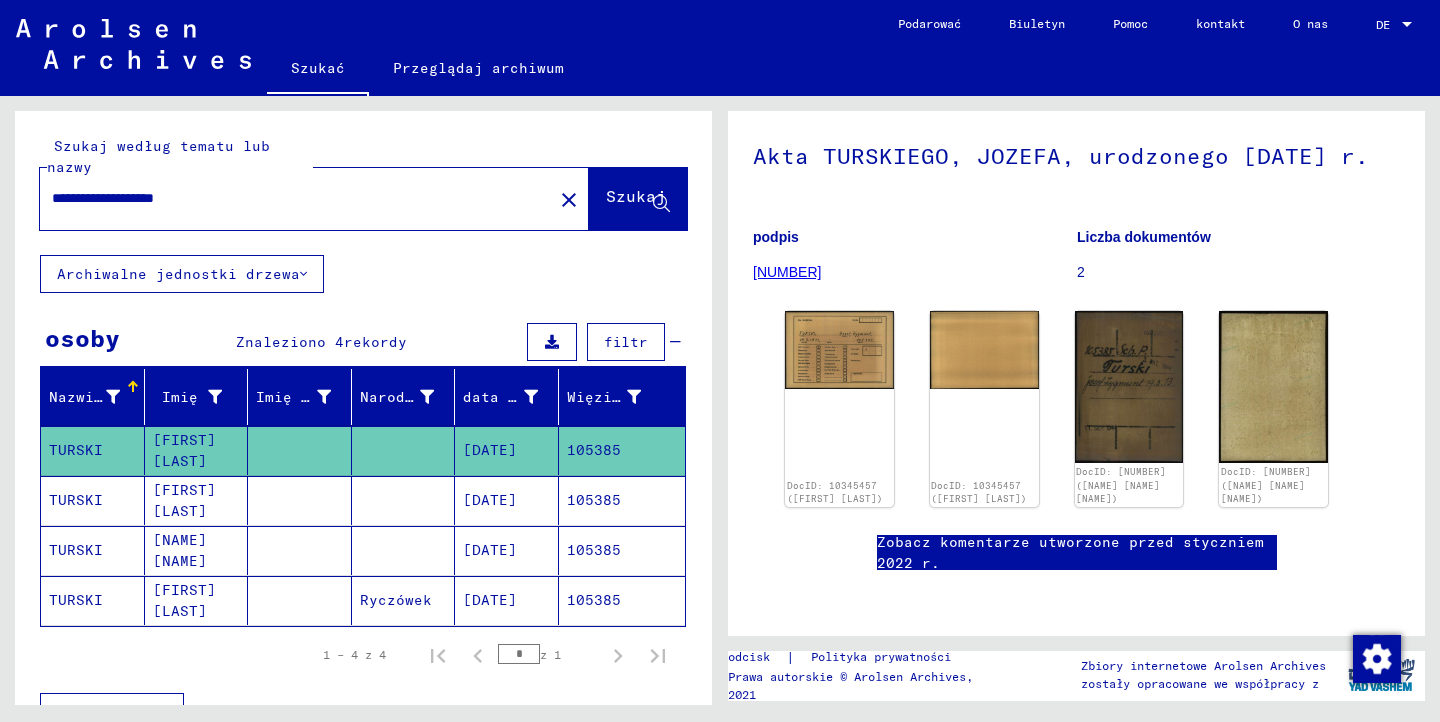 drag, startPoint x: 171, startPoint y: 200, endPoint x: 102, endPoint y: 200, distance: 69 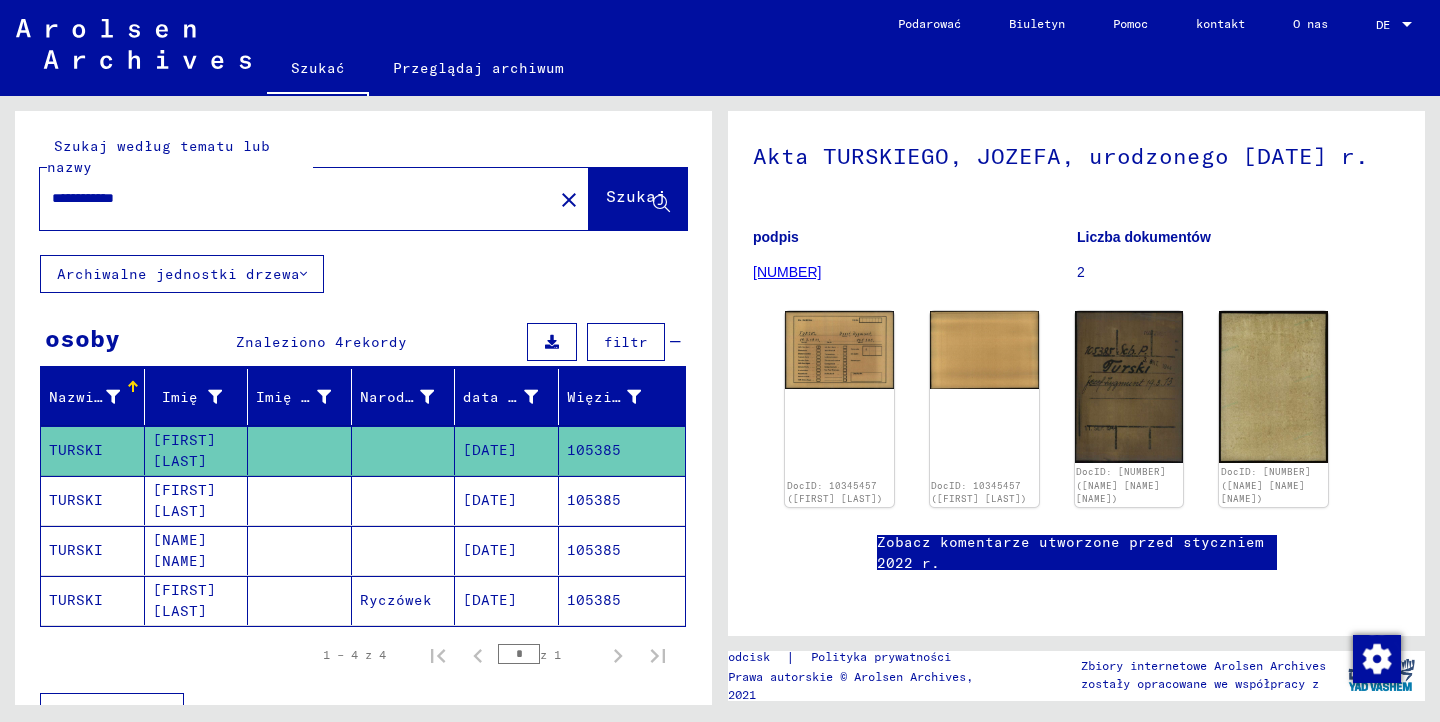 type on "**********" 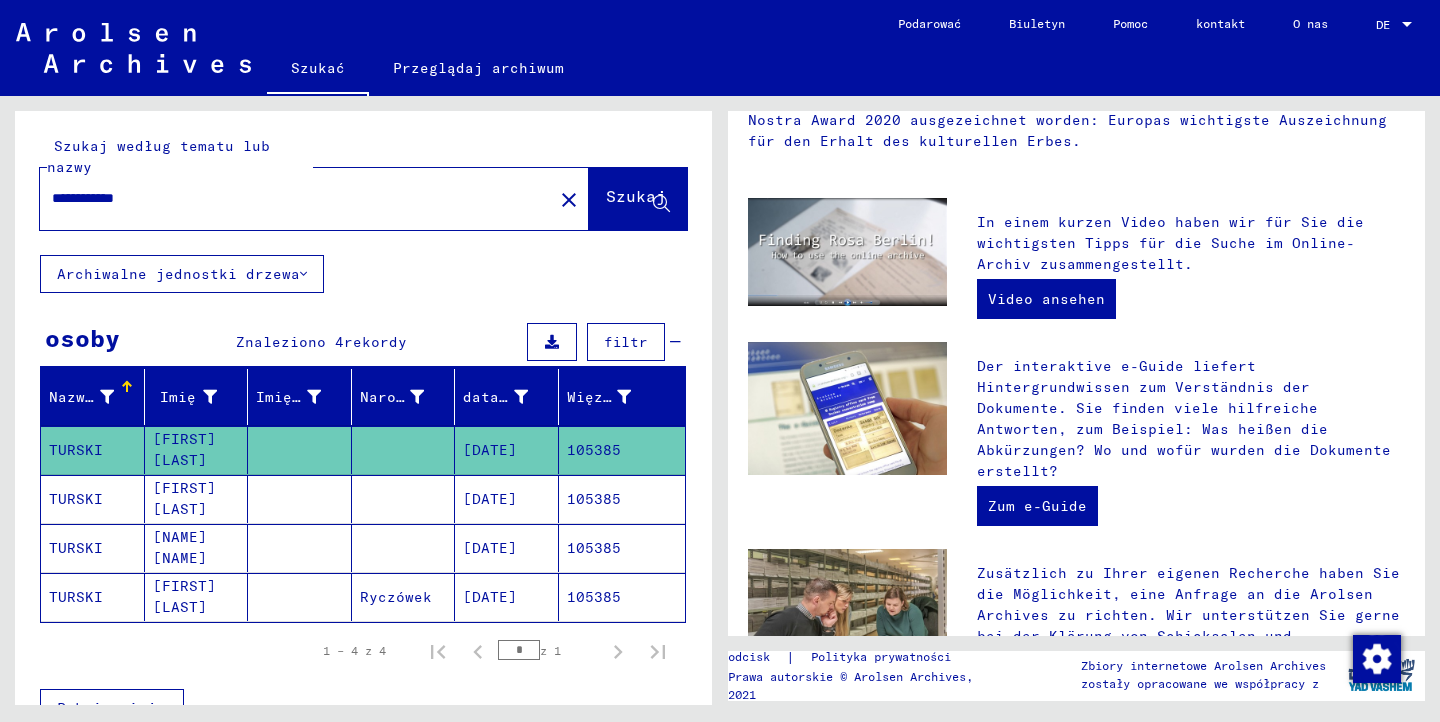 scroll, scrollTop: 0, scrollLeft: 0, axis: both 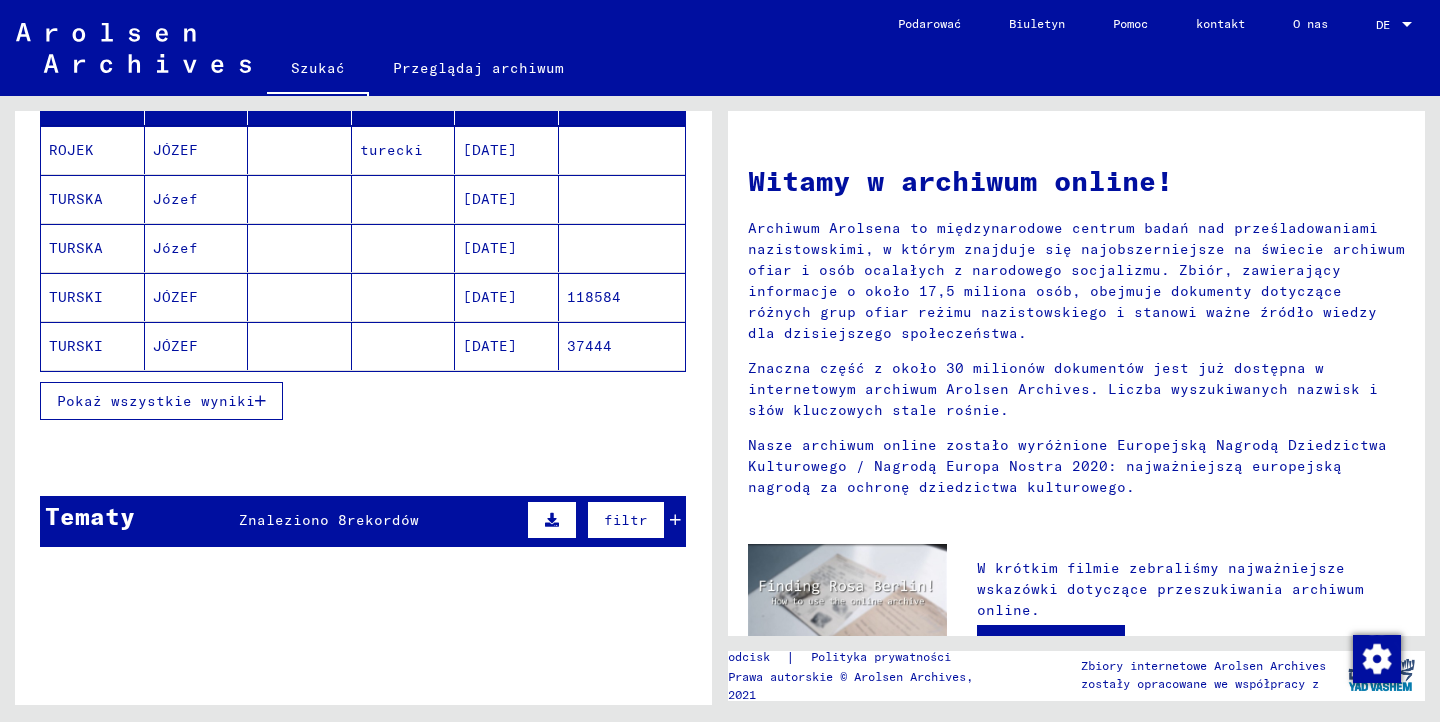 click on "TURSKI" 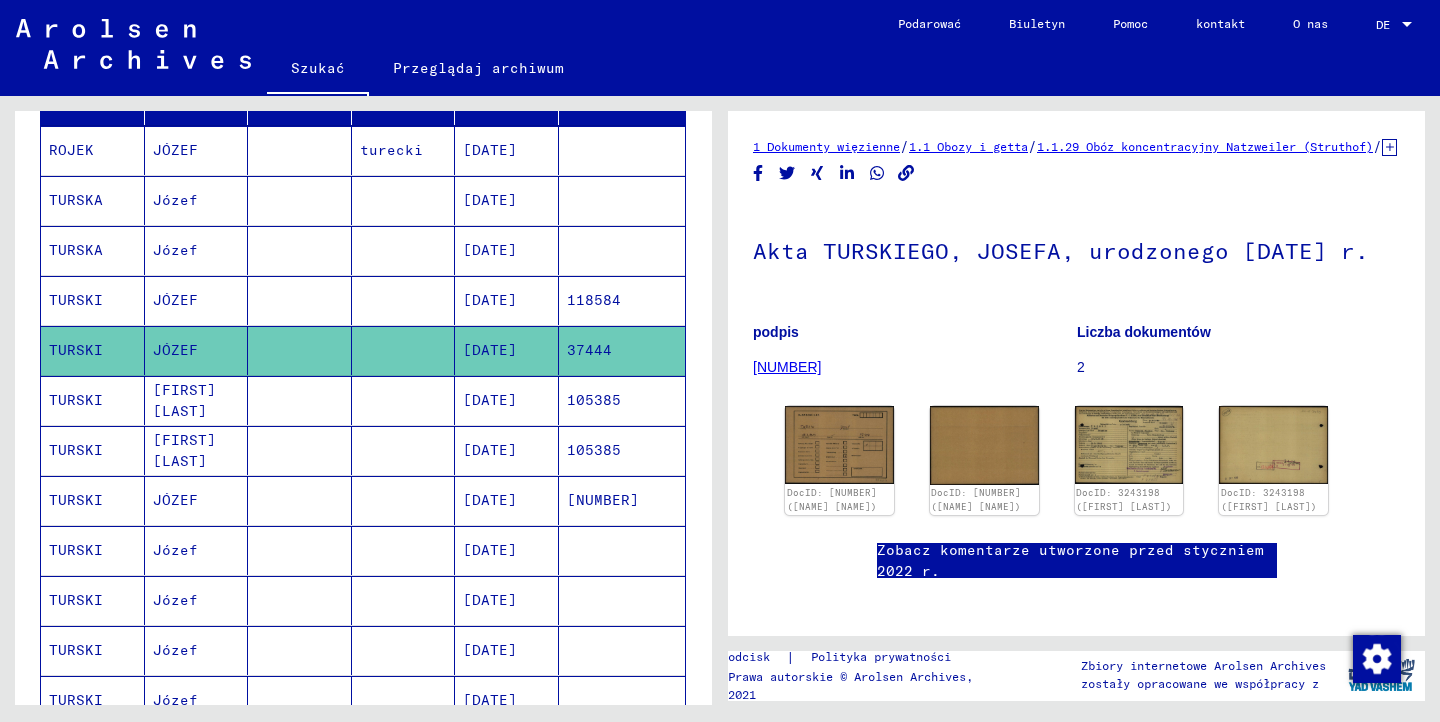 scroll, scrollTop: 0, scrollLeft: 0, axis: both 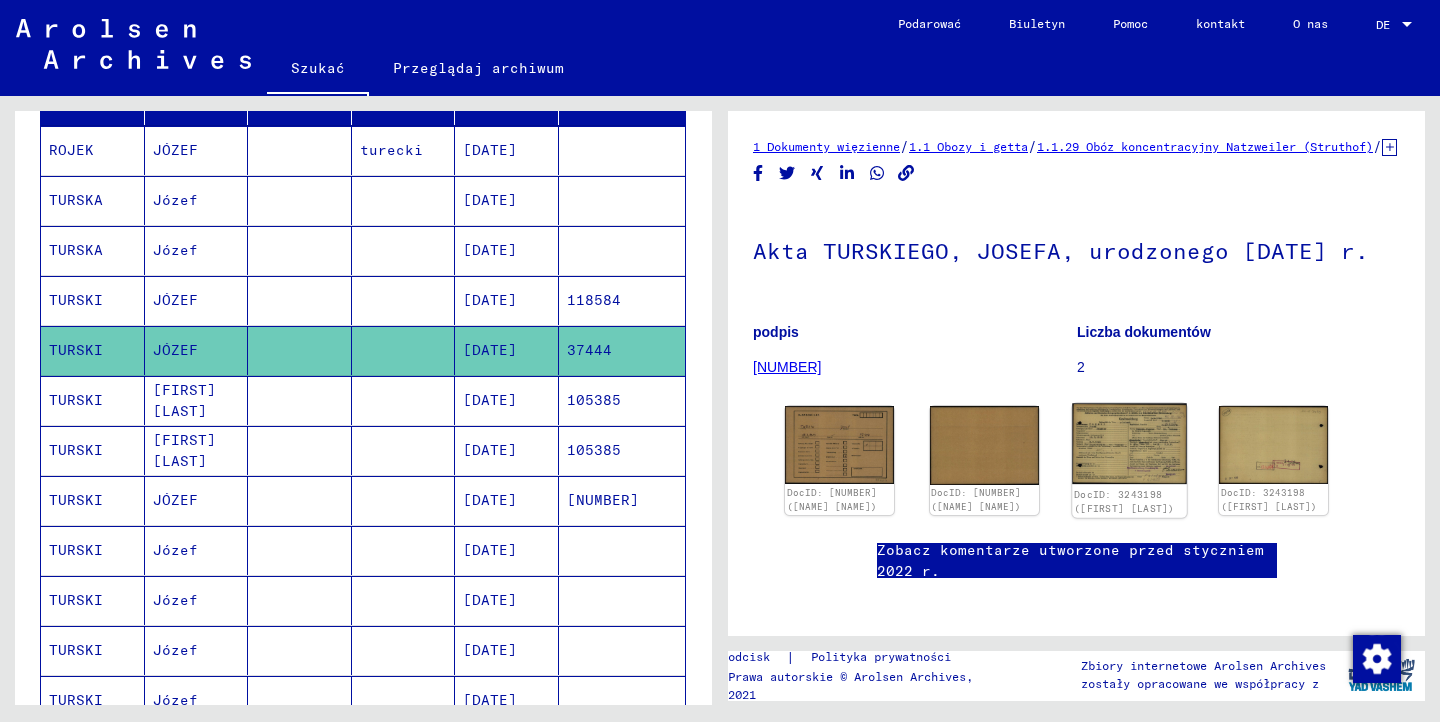 click 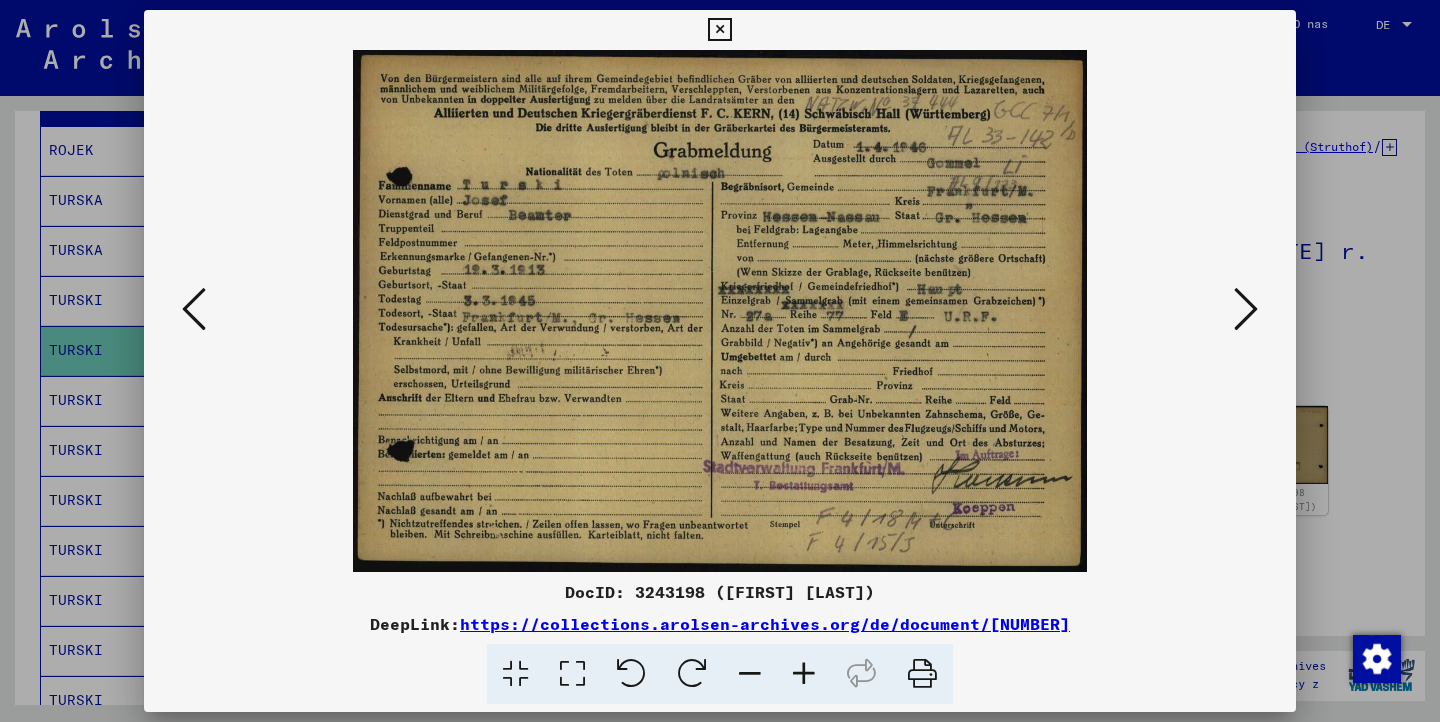 click at bounding box center [720, 361] 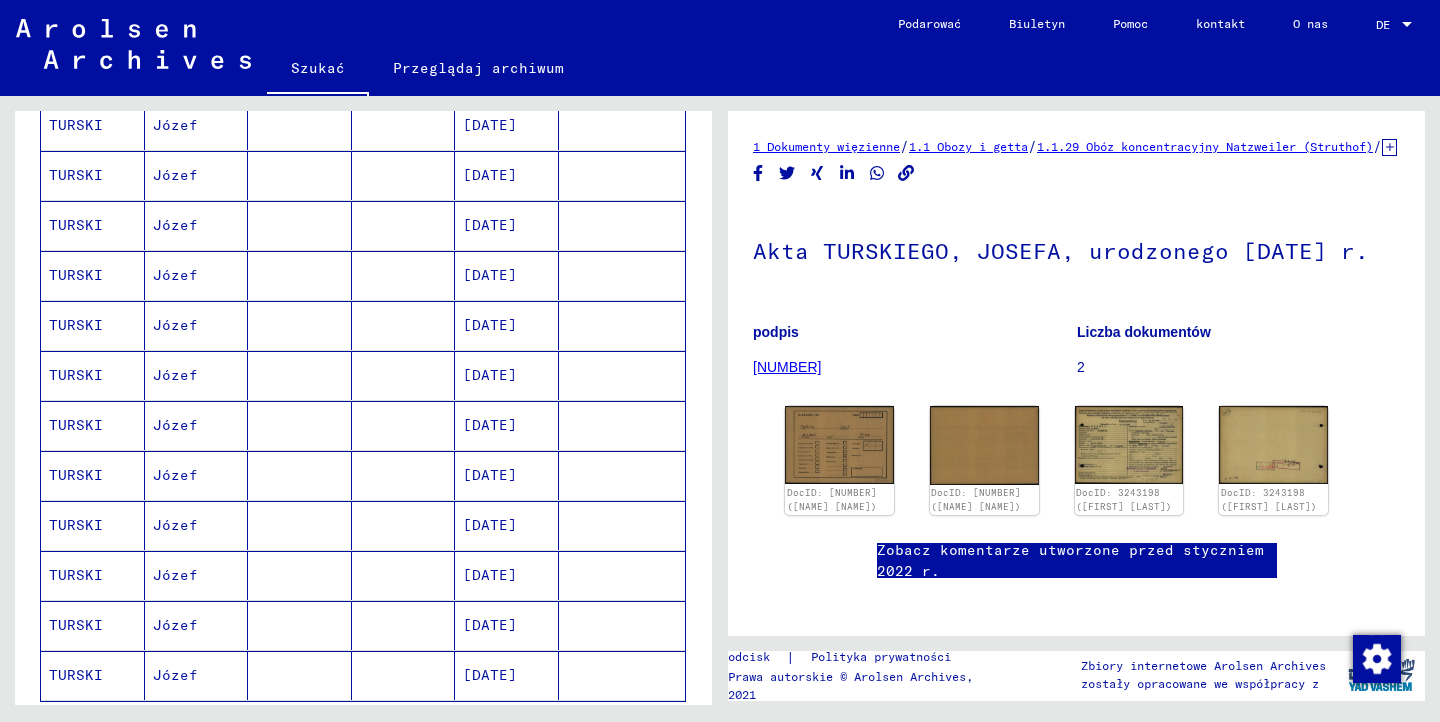 scroll, scrollTop: 1200, scrollLeft: 0, axis: vertical 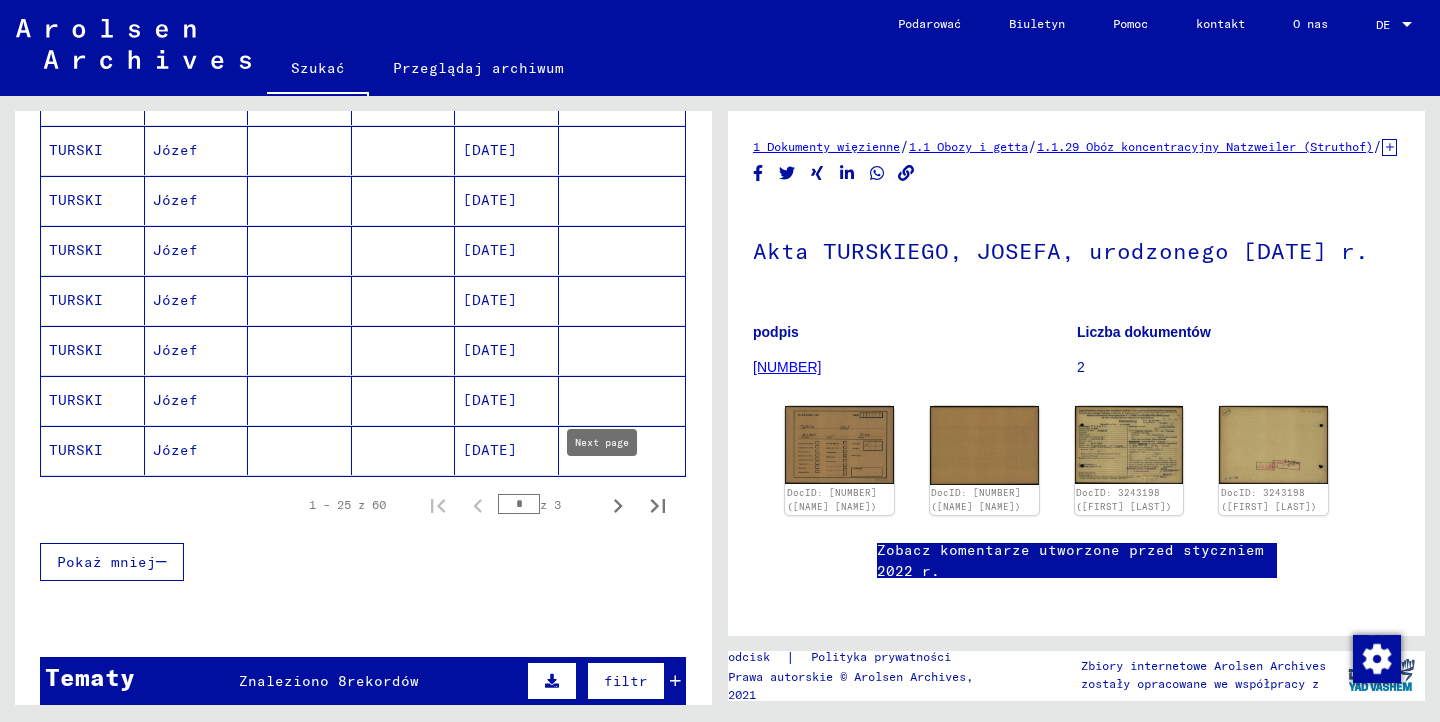 click 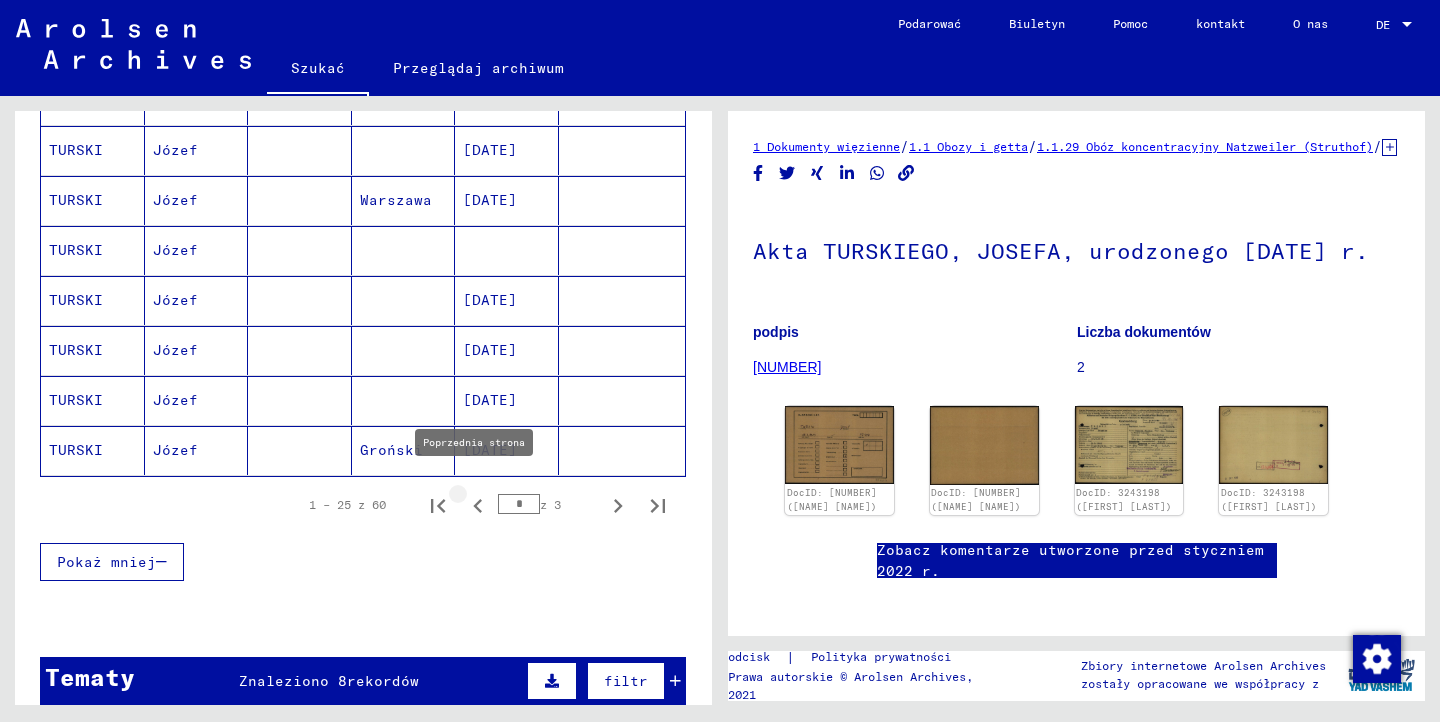 click 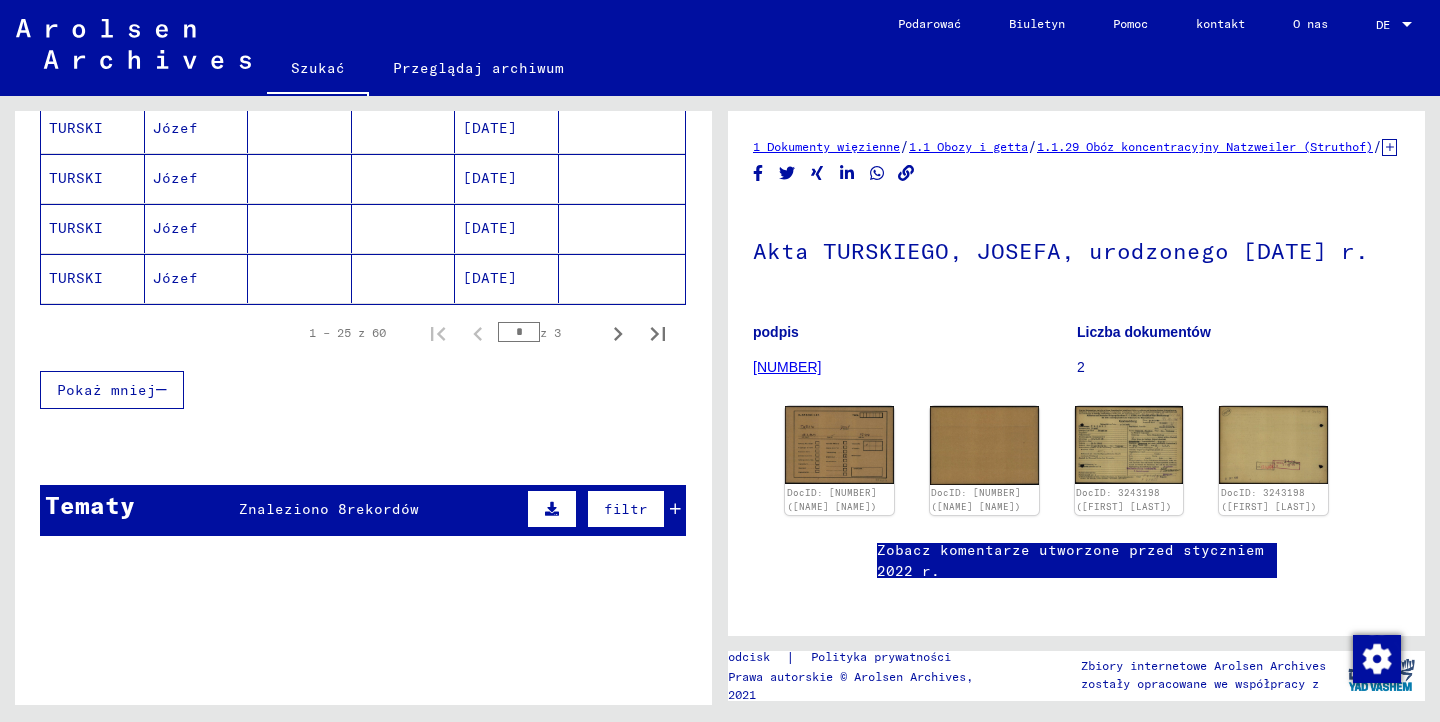 scroll, scrollTop: 1400, scrollLeft: 0, axis: vertical 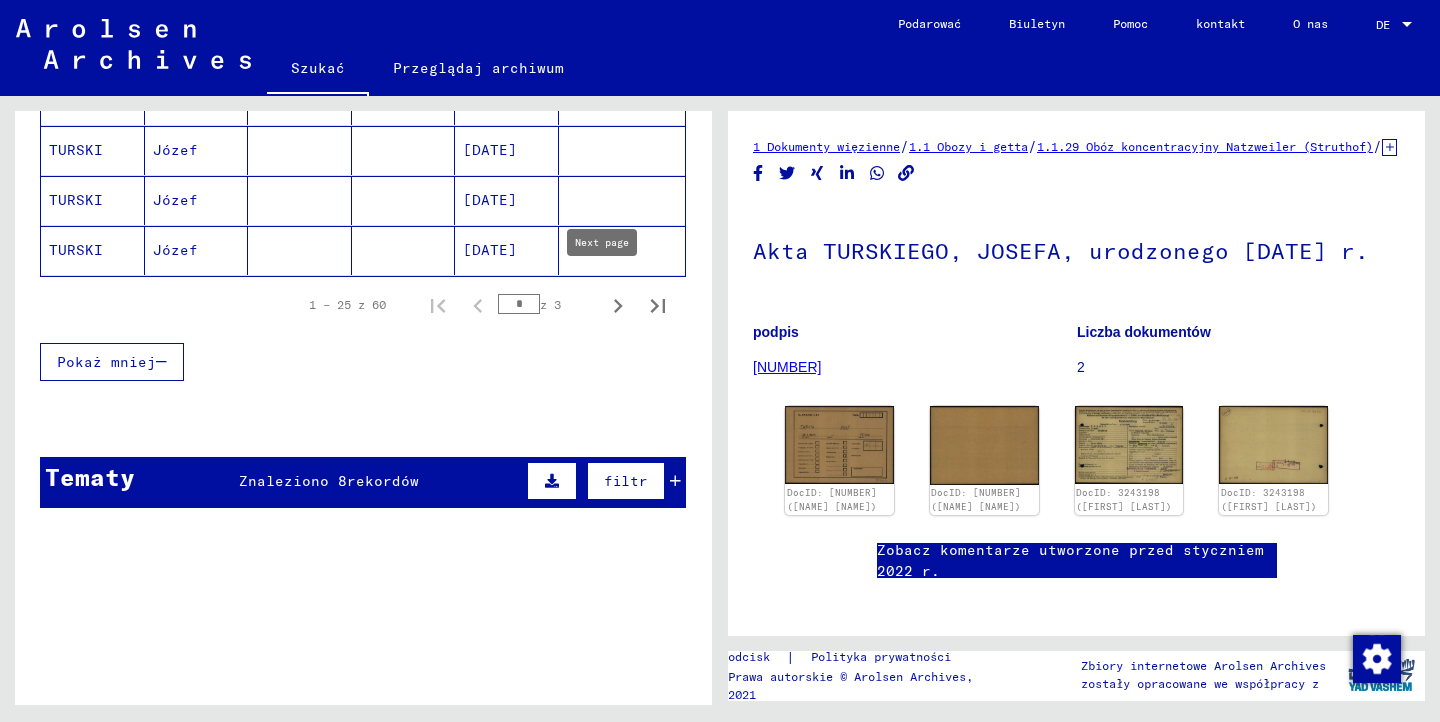 click 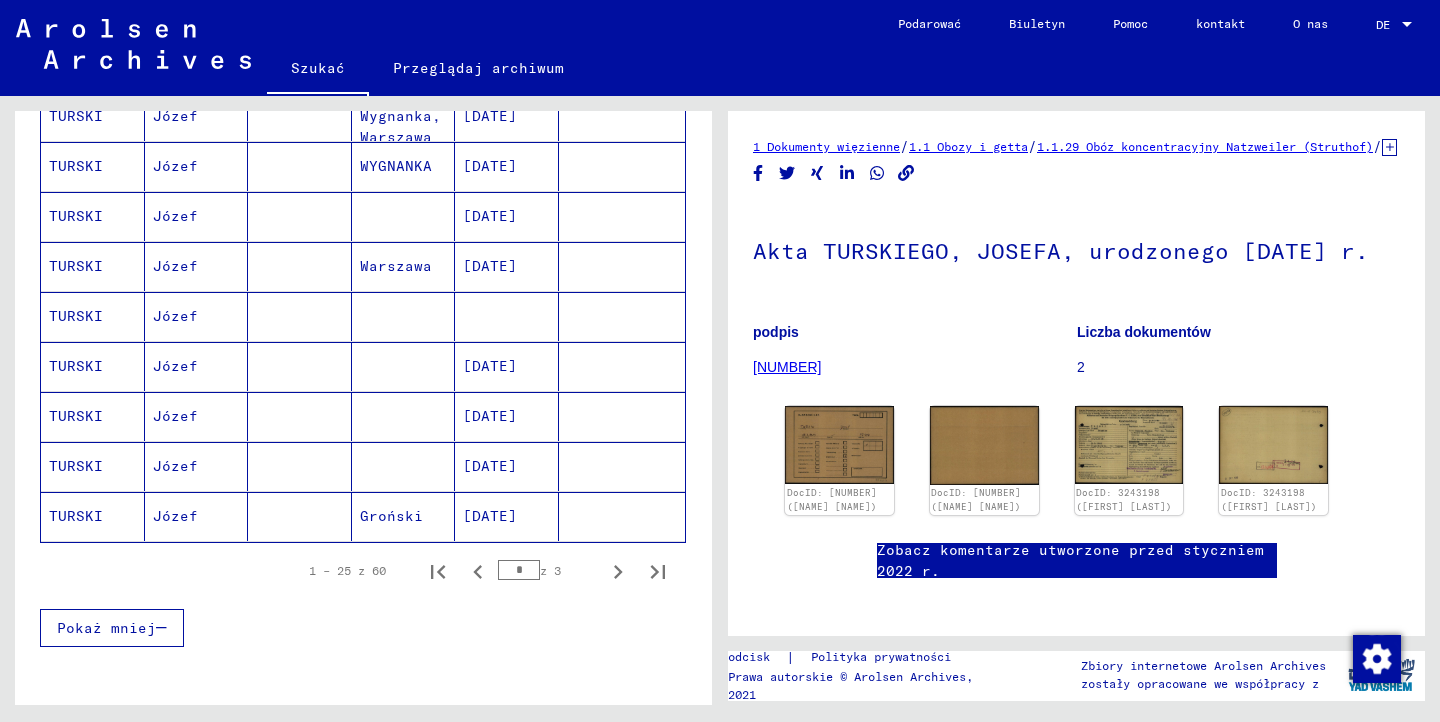 scroll, scrollTop: 1100, scrollLeft: 0, axis: vertical 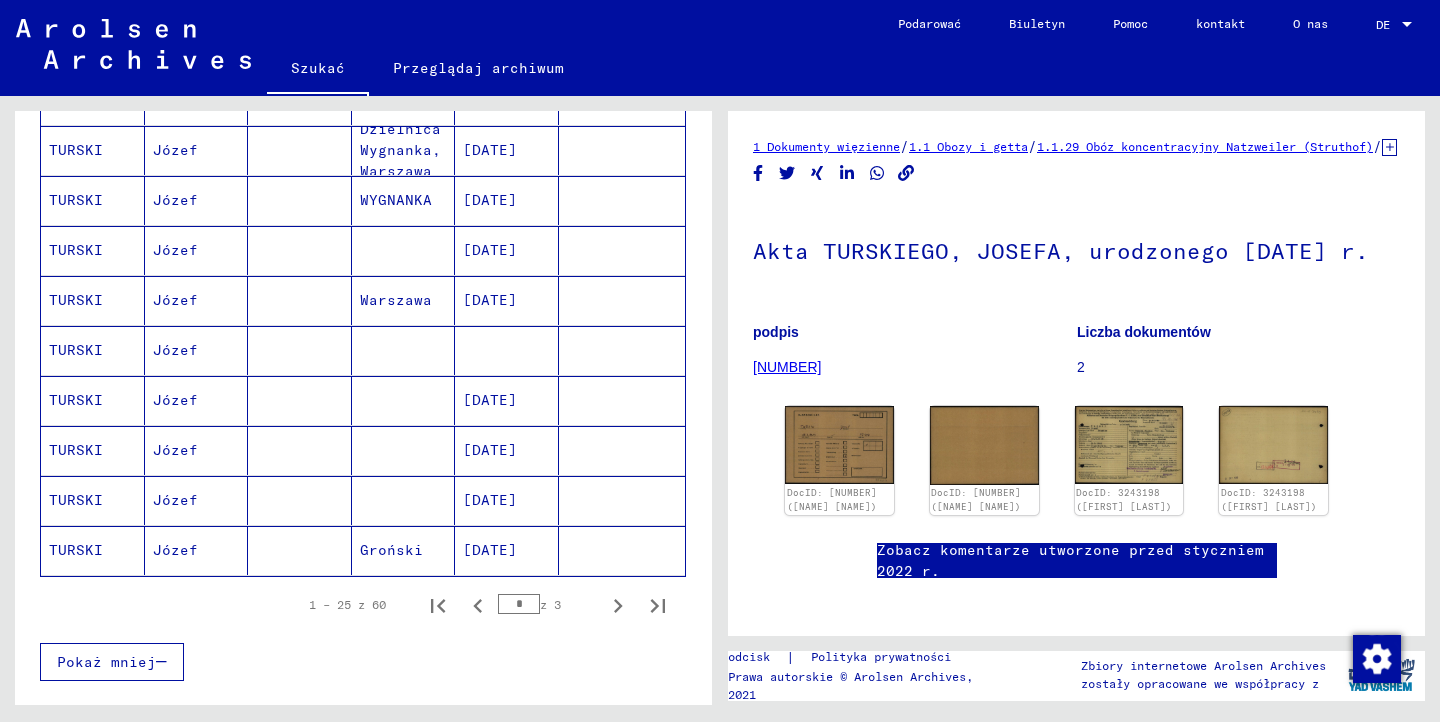 click on "TURSKI" at bounding box center [76, 450] 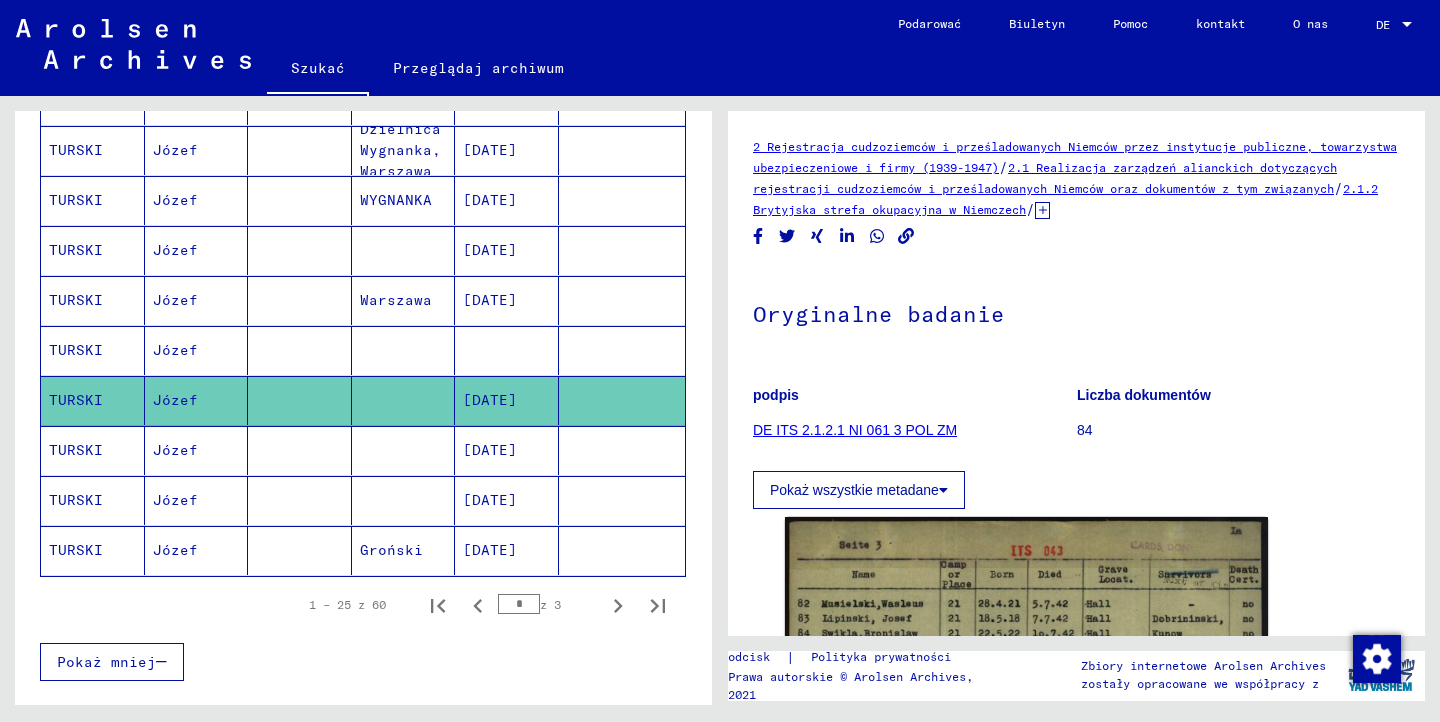 scroll, scrollTop: 0, scrollLeft: 0, axis: both 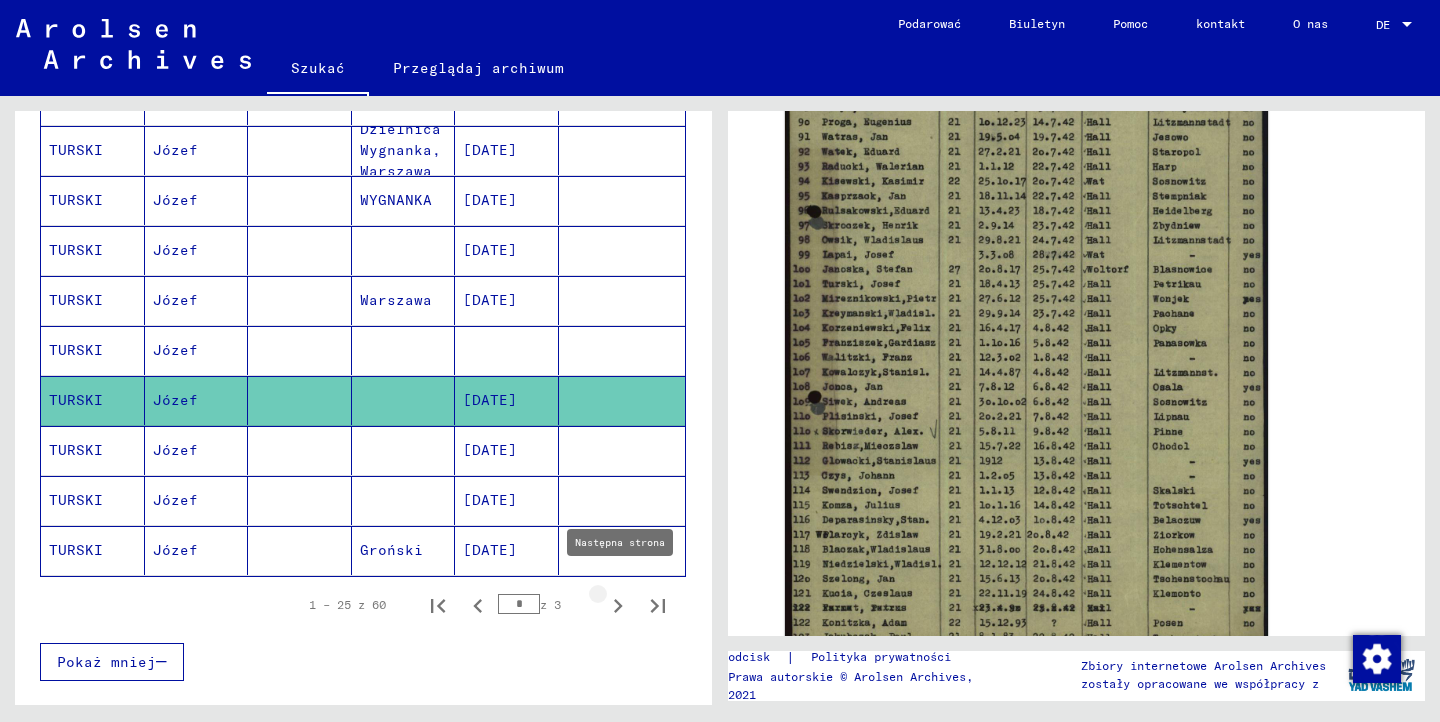 click 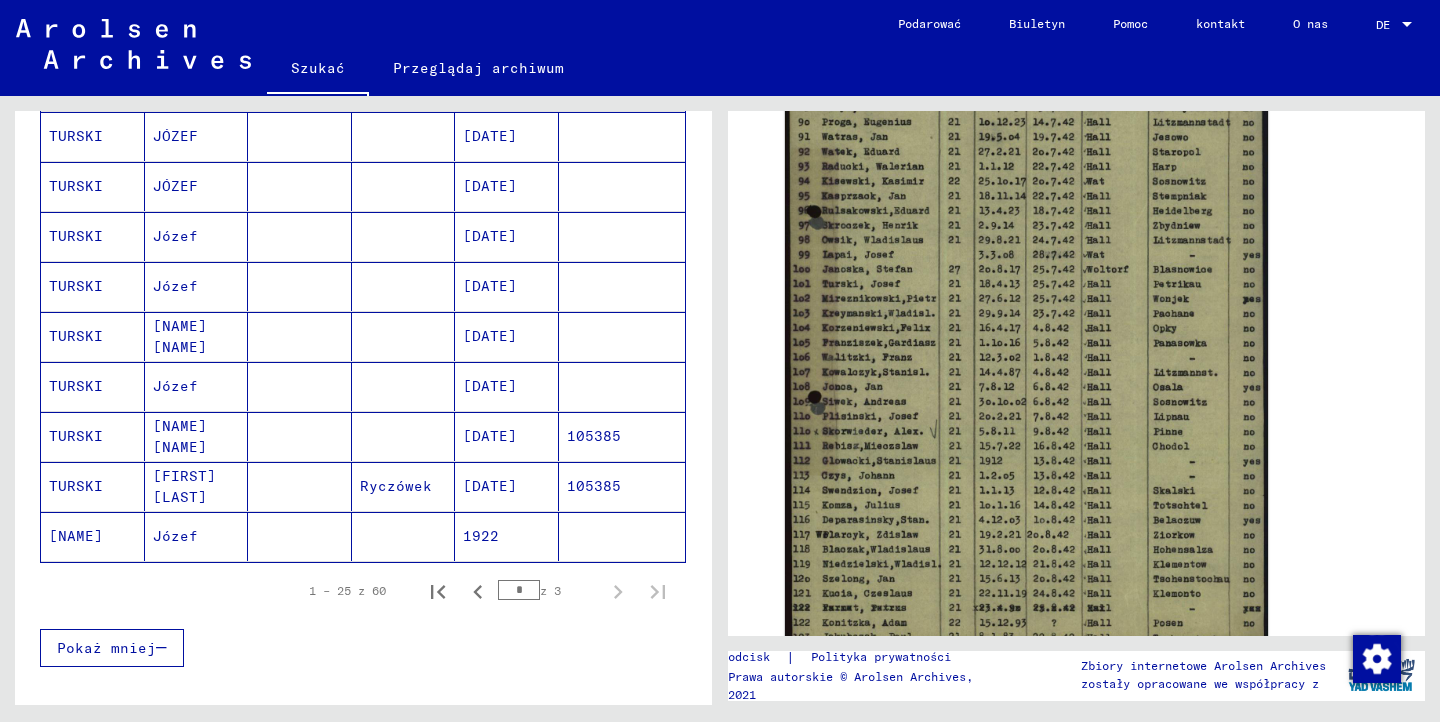 scroll, scrollTop: 399, scrollLeft: 0, axis: vertical 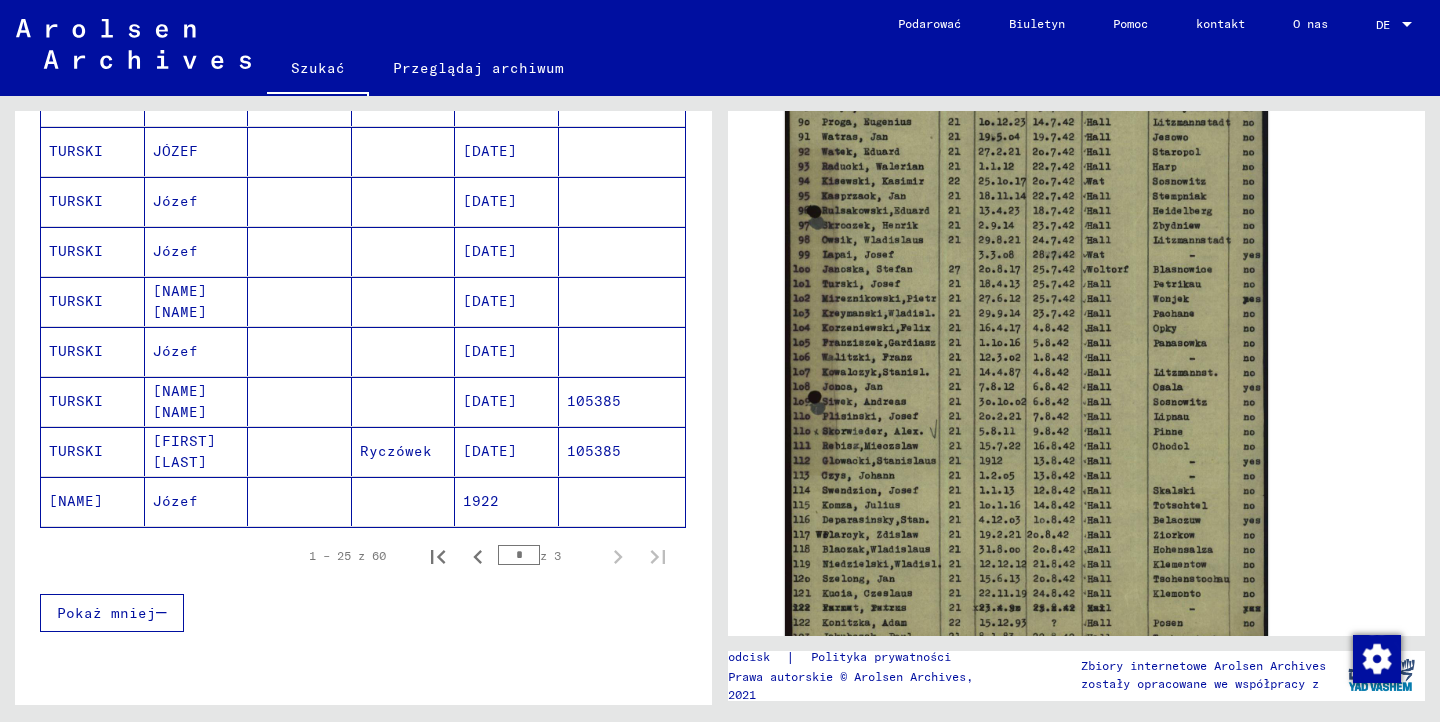 click on "[DATE]" at bounding box center (481, 501) 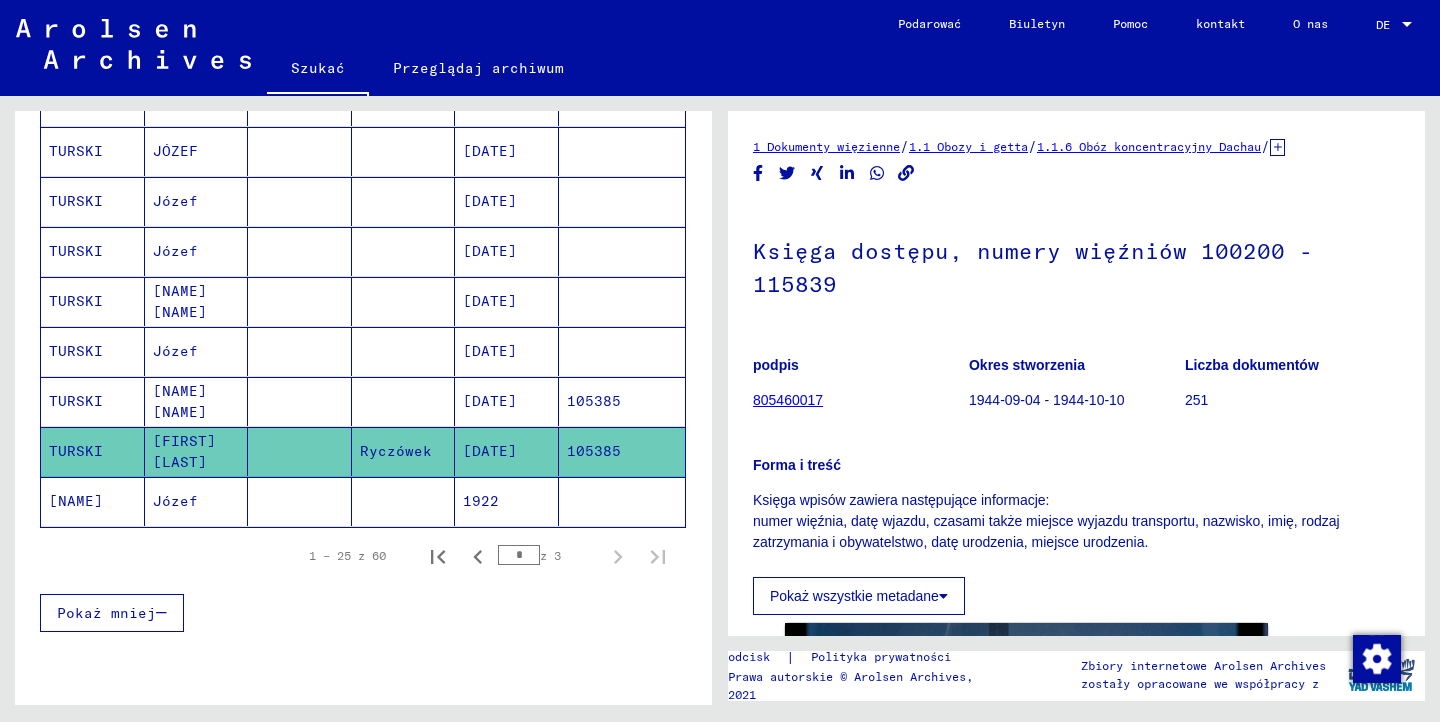 scroll, scrollTop: 0, scrollLeft: 0, axis: both 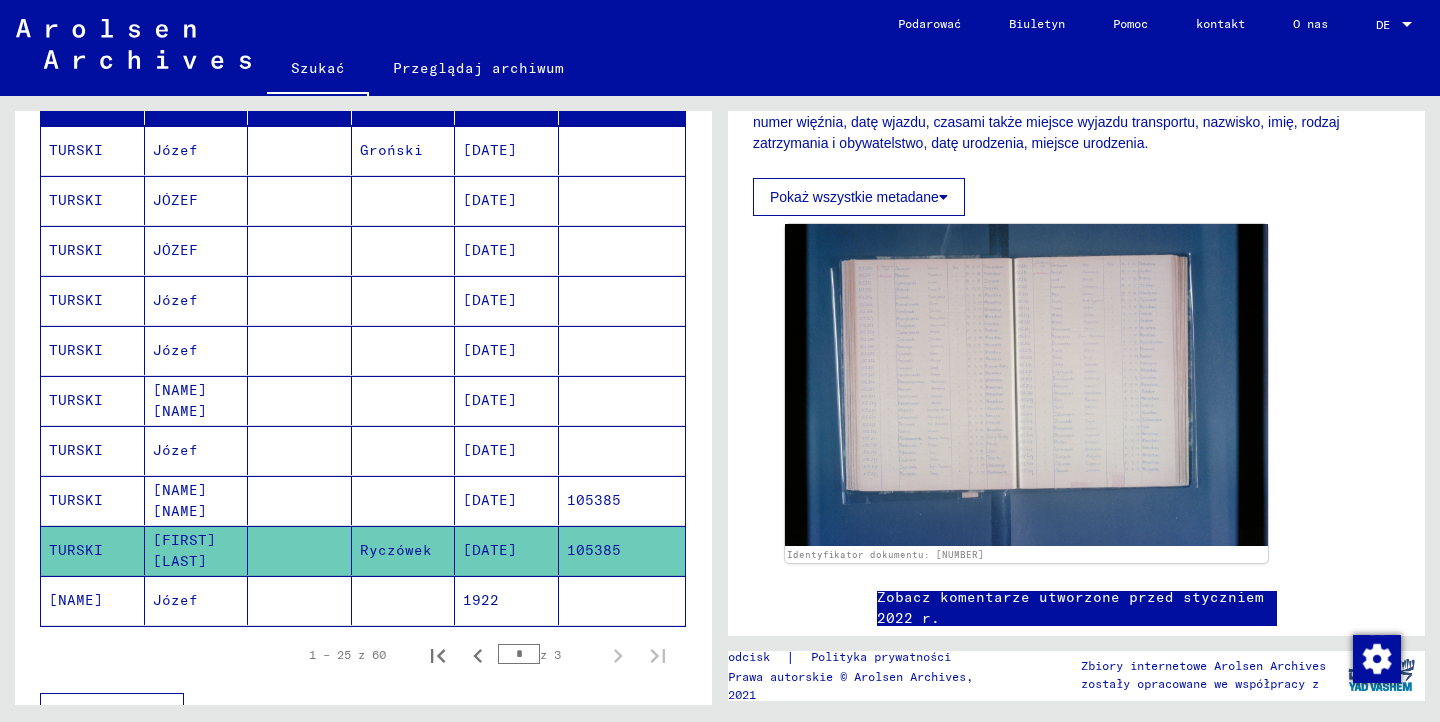 click on "[DATE]" at bounding box center [490, 550] 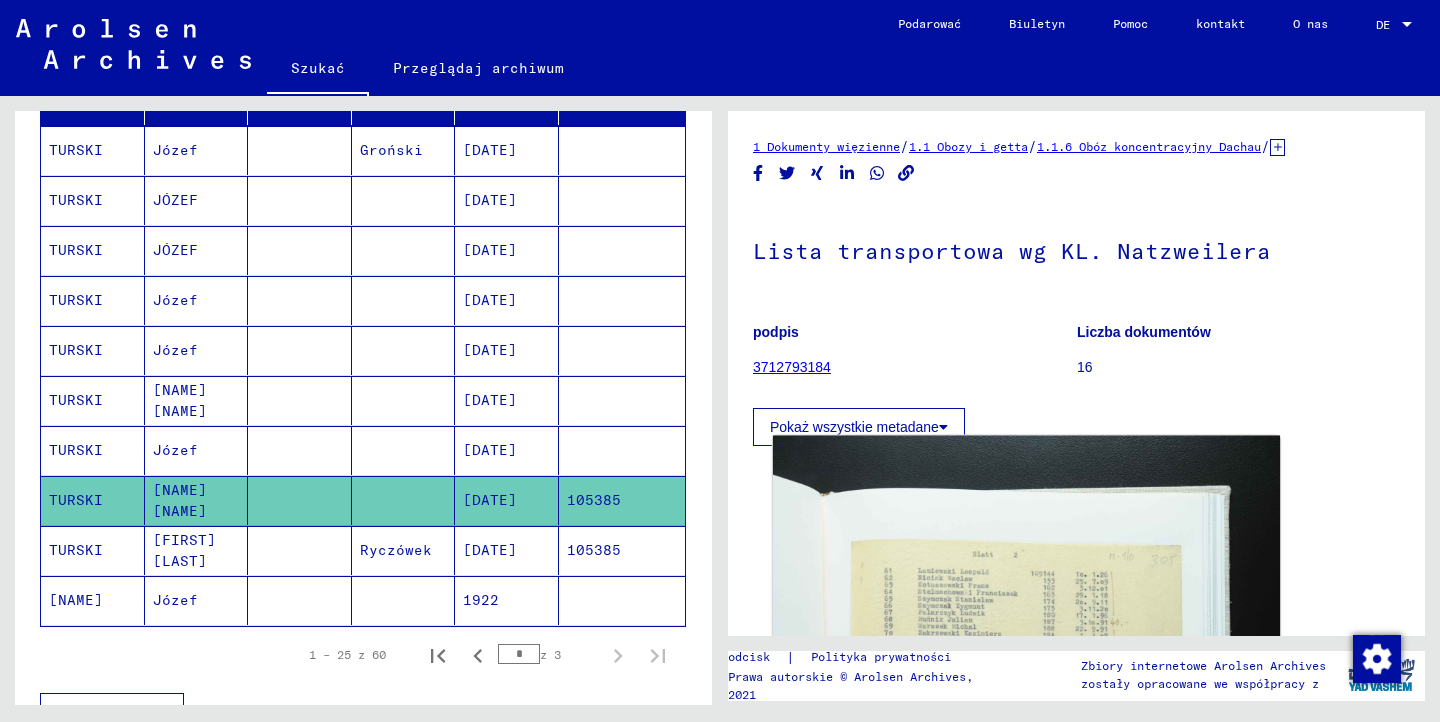 scroll, scrollTop: 200, scrollLeft: 0, axis: vertical 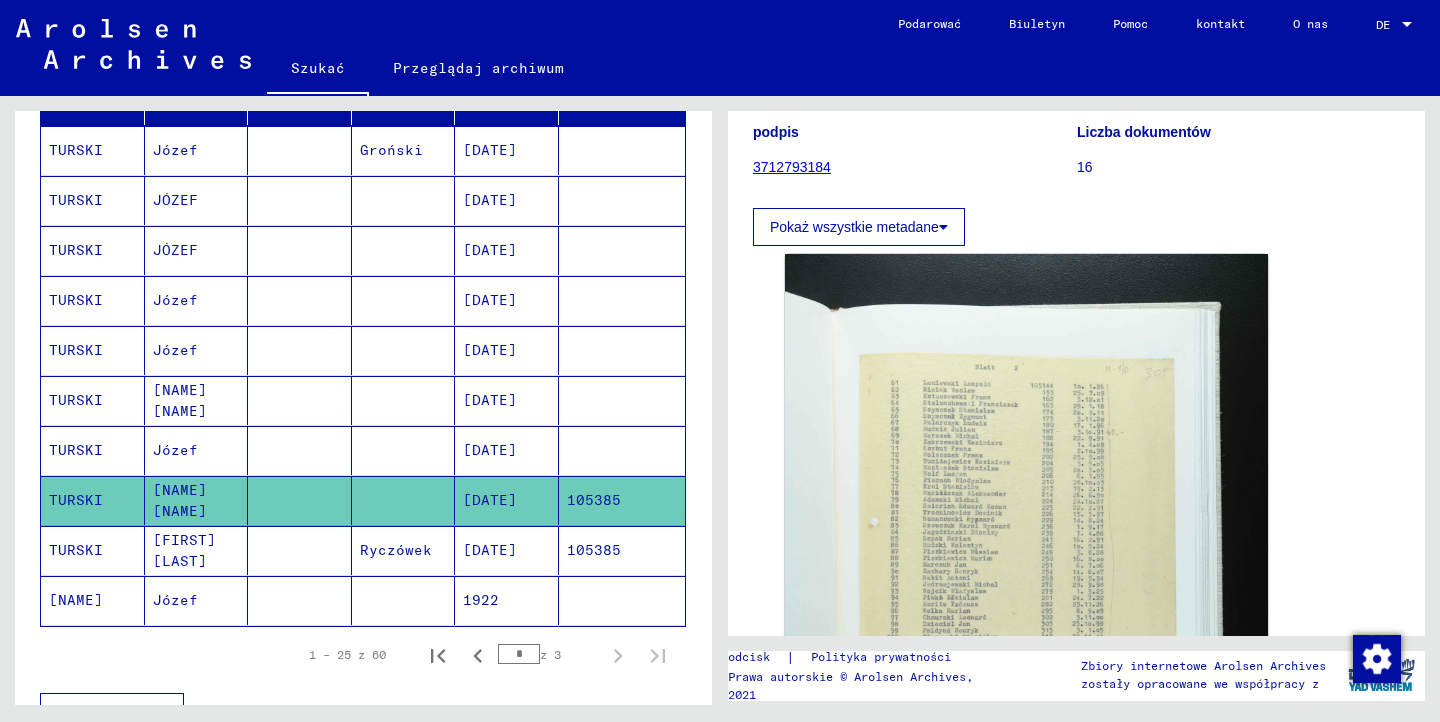 click on "[DATE]" at bounding box center [490, 500] 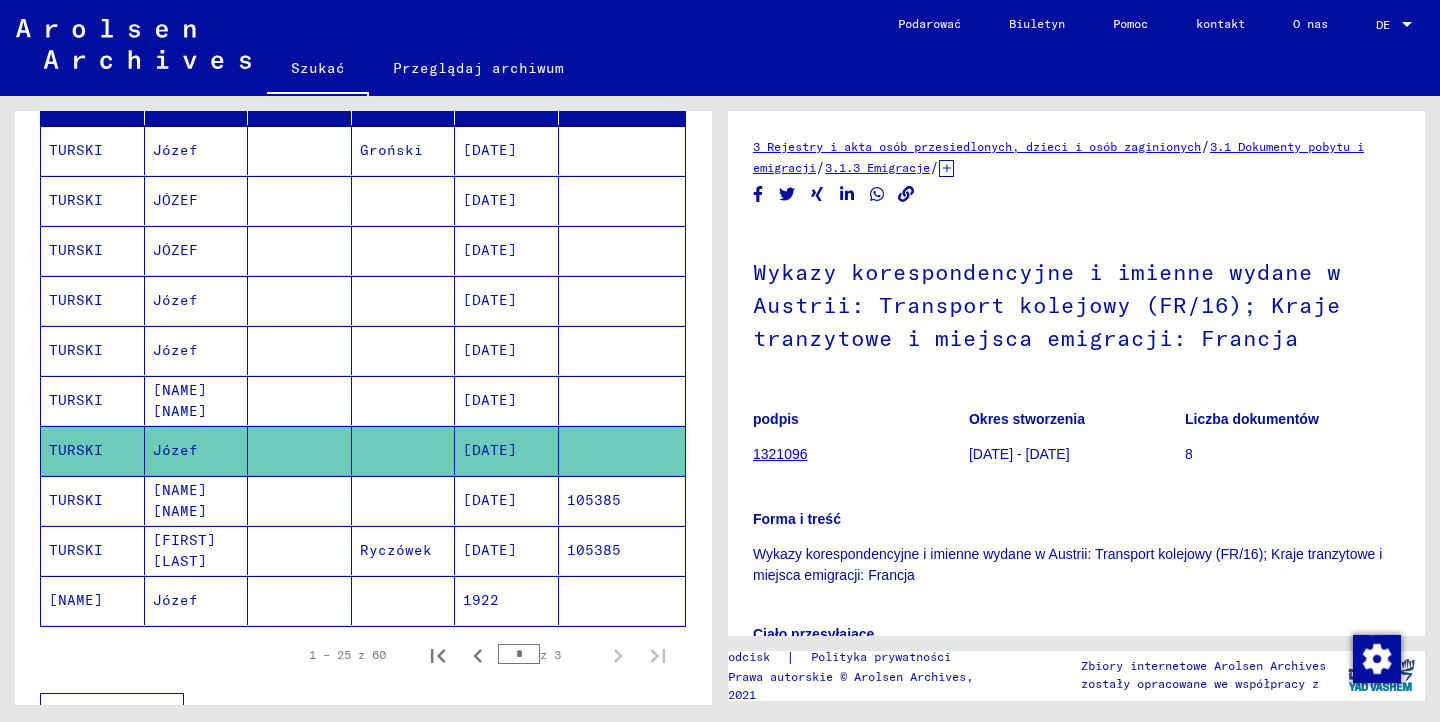 scroll, scrollTop: 0, scrollLeft: 0, axis: both 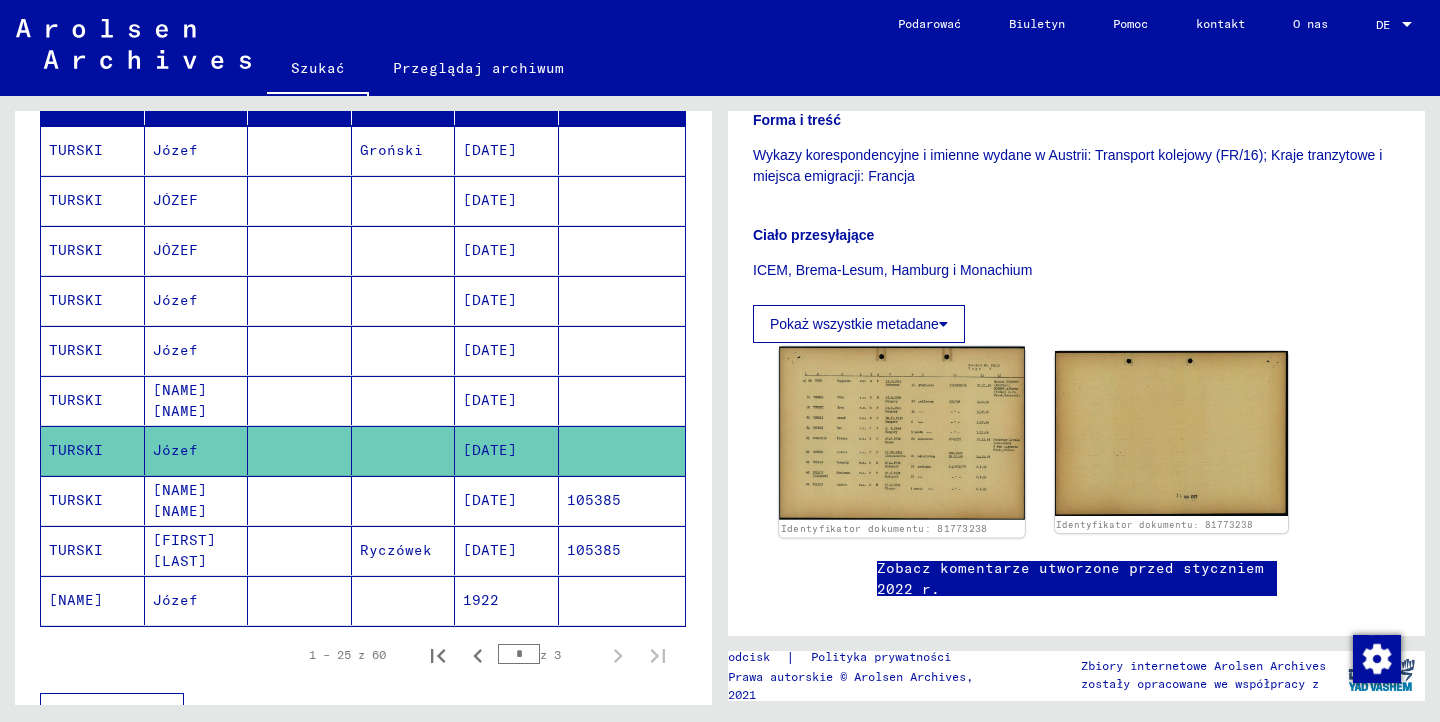 click 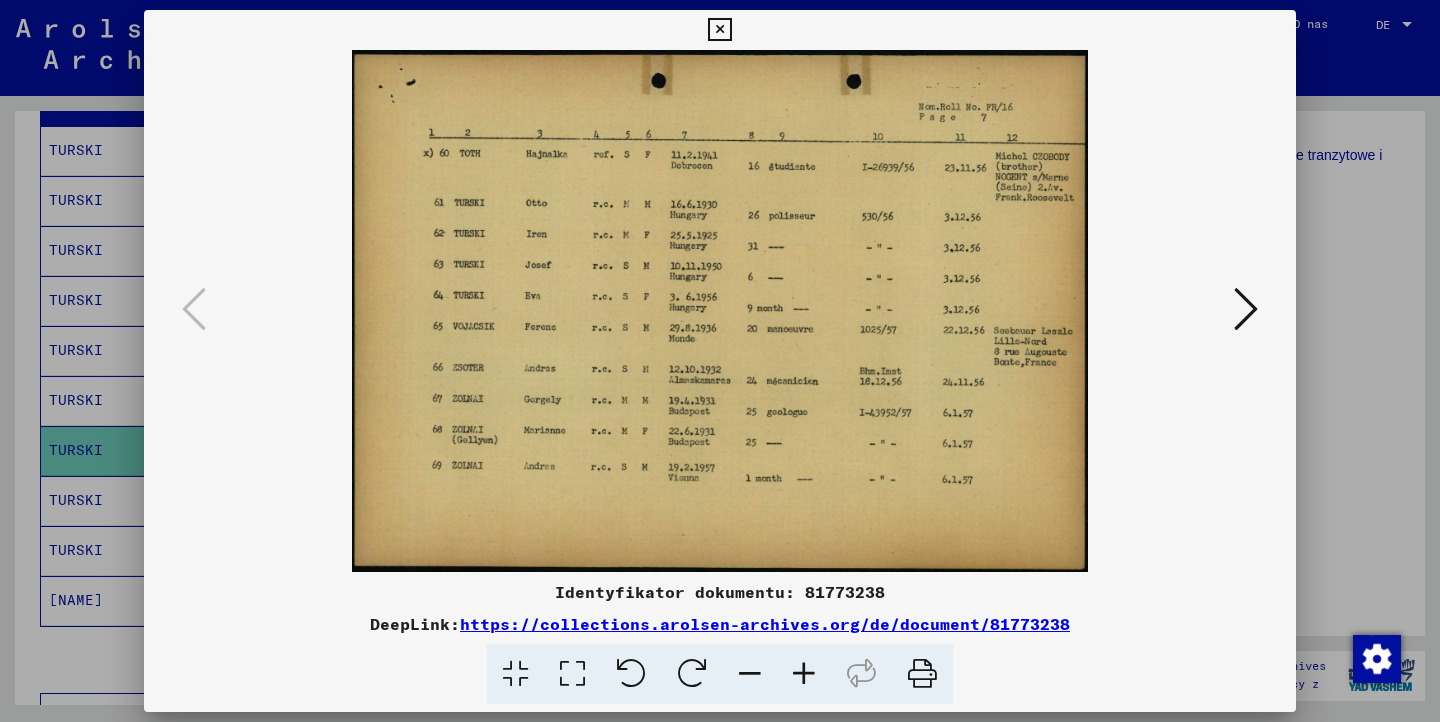 click at bounding box center [719, 30] 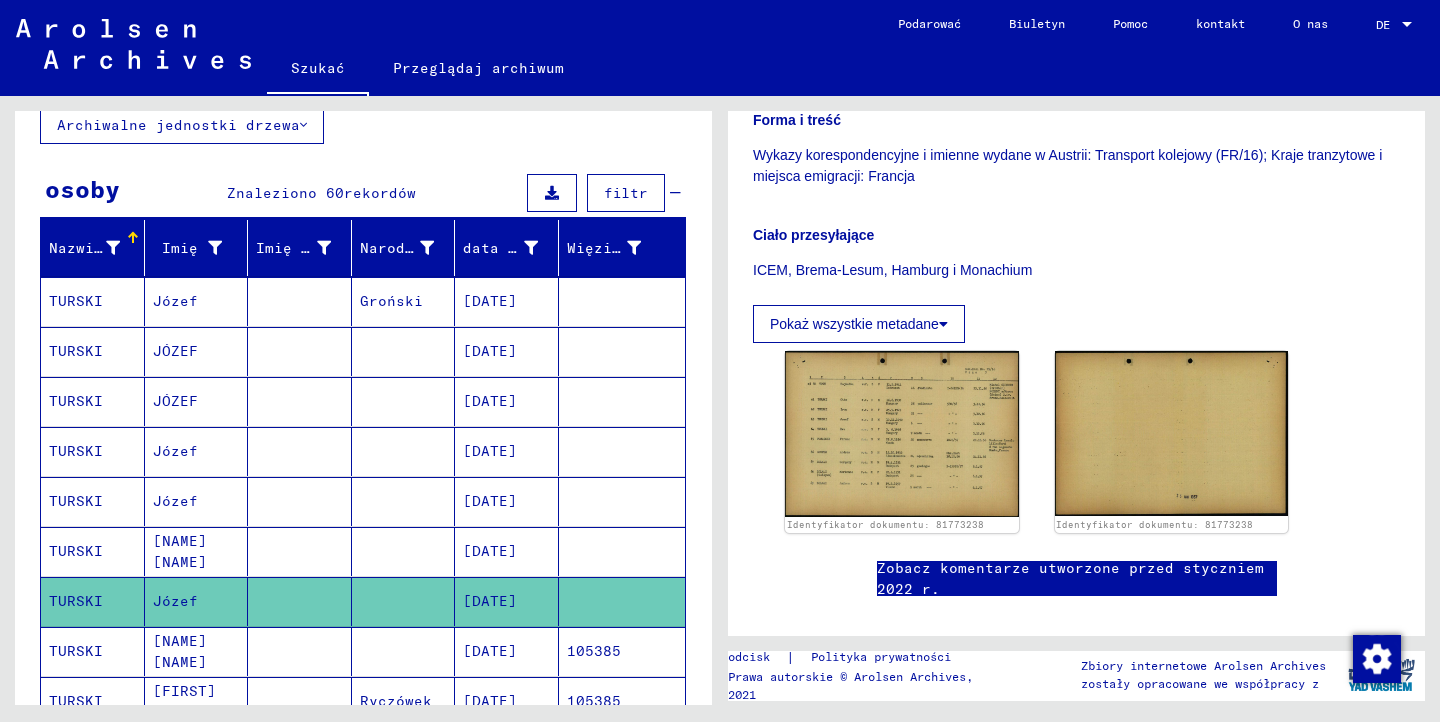 scroll, scrollTop: 99, scrollLeft: 0, axis: vertical 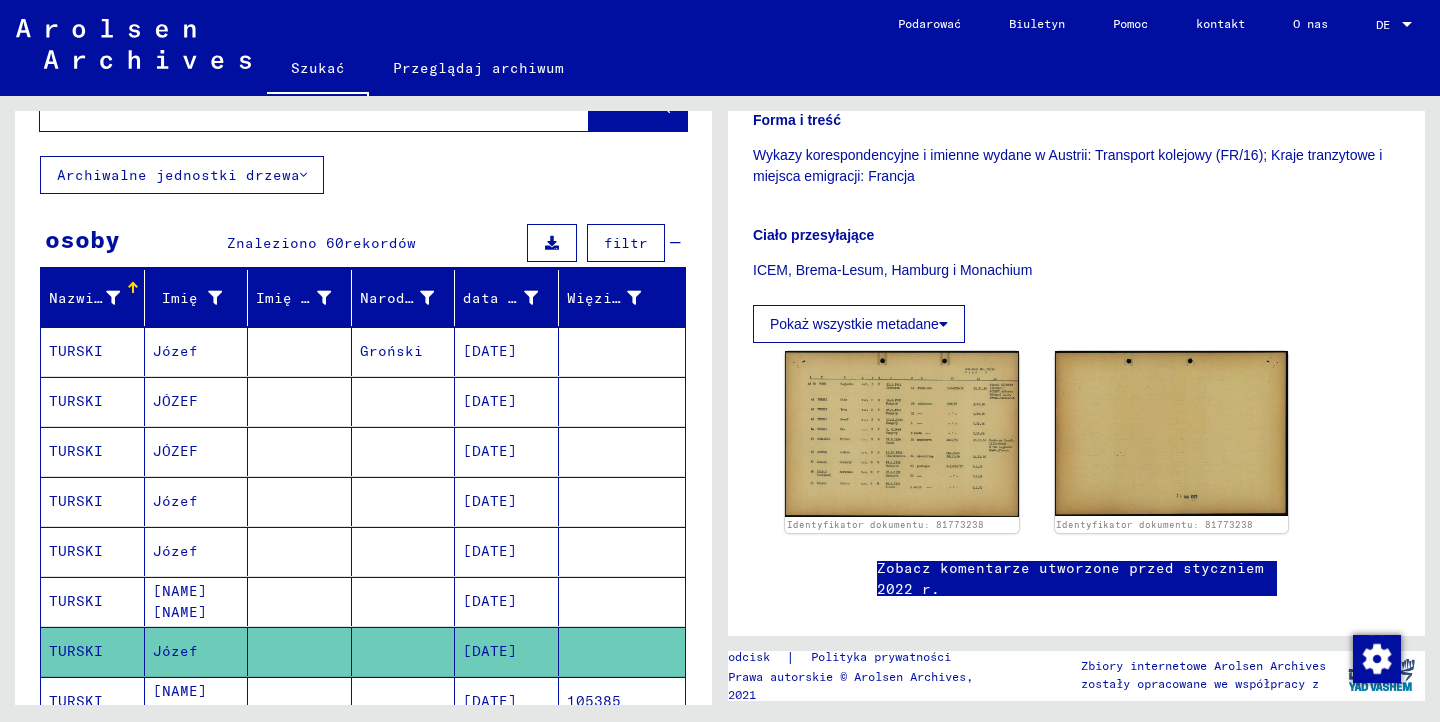 click on "[DATE]" at bounding box center (490, 451) 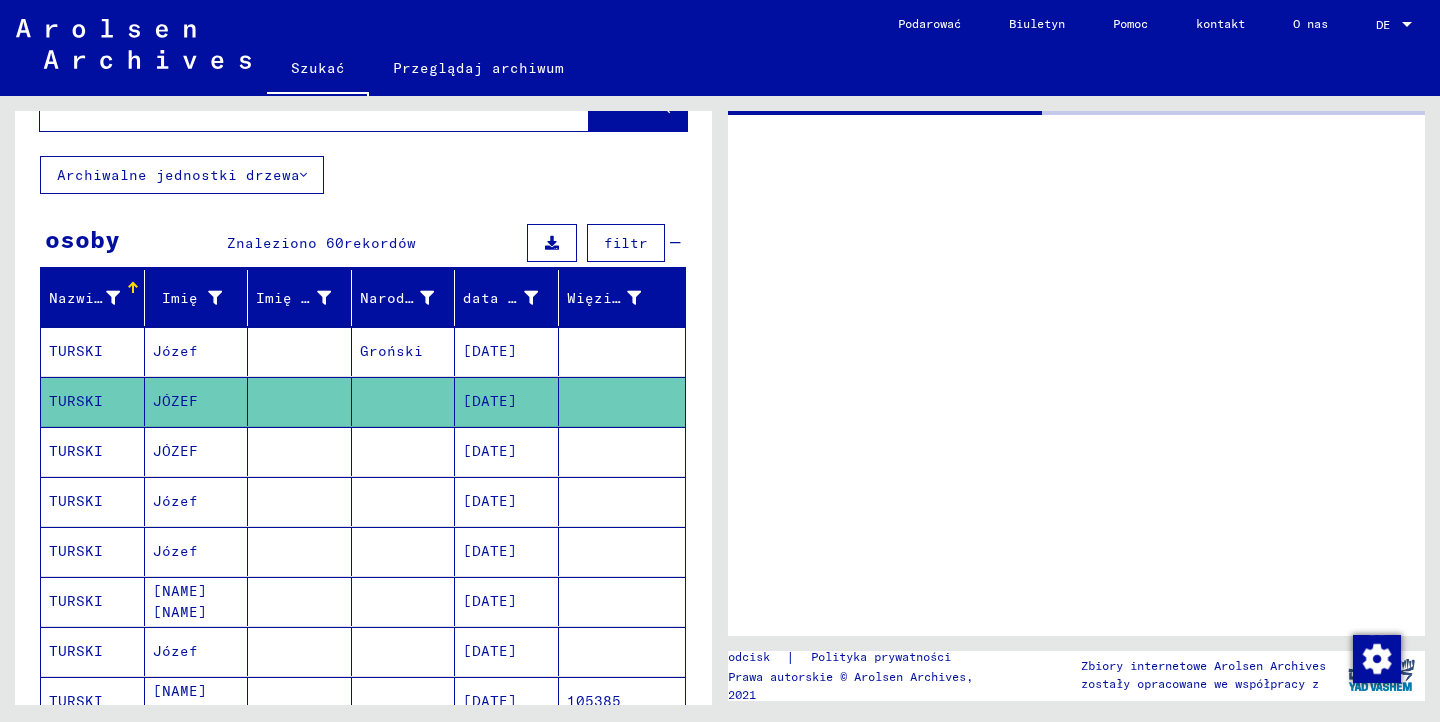 scroll, scrollTop: 0, scrollLeft: 0, axis: both 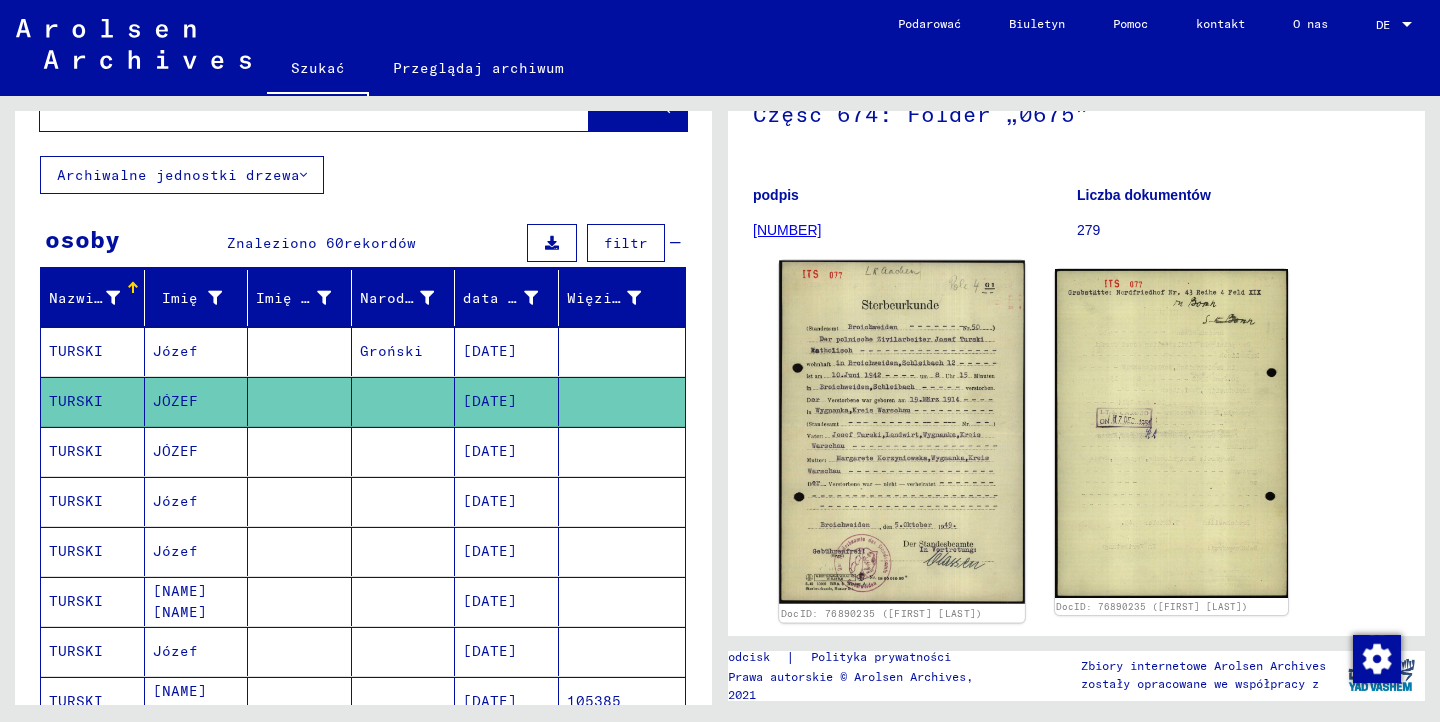 click 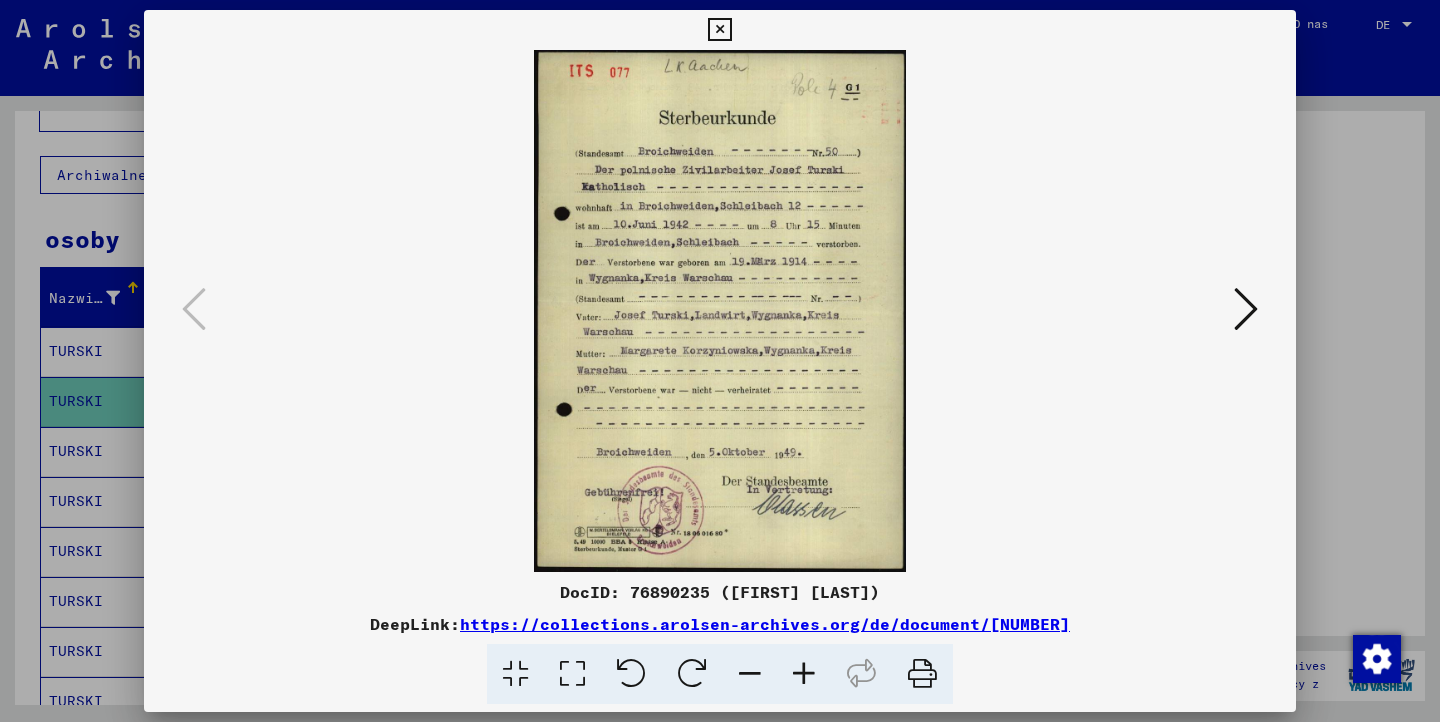 click at bounding box center (804, 674) 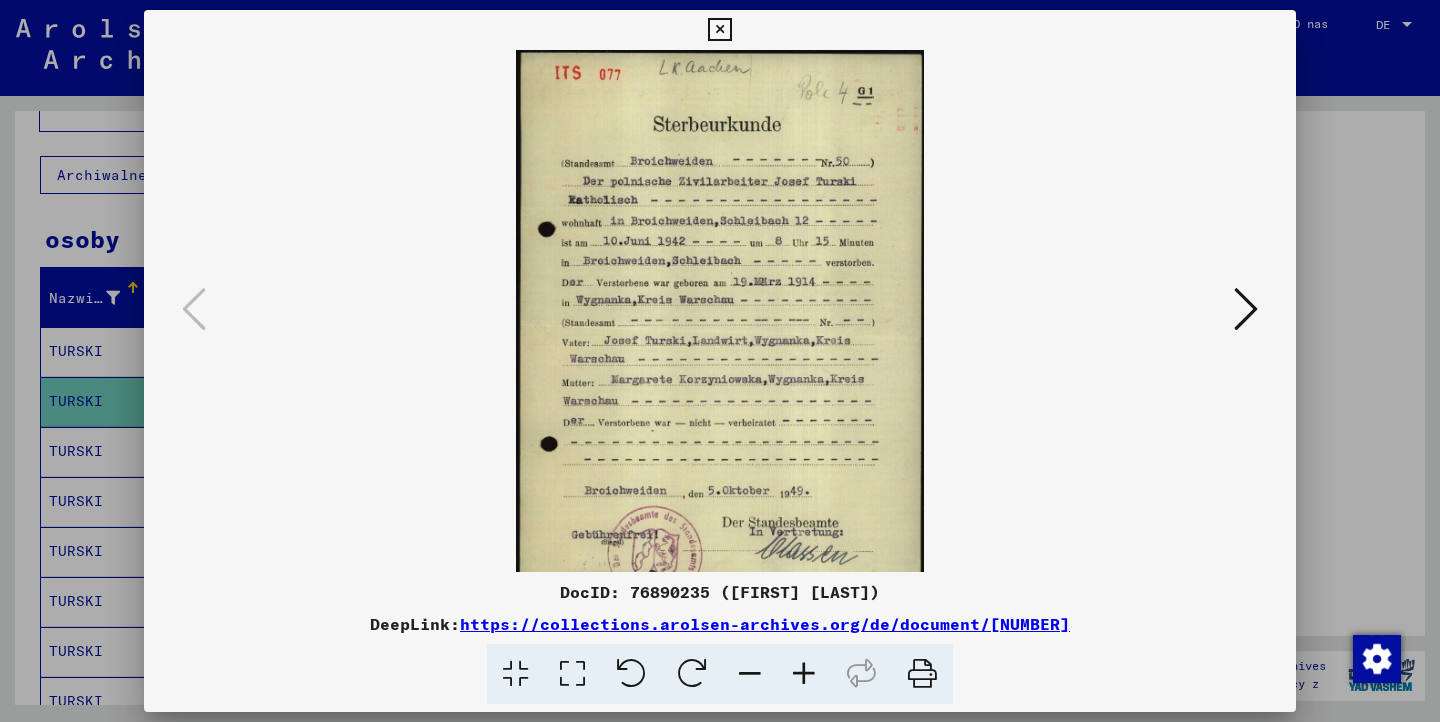 click at bounding box center [804, 674] 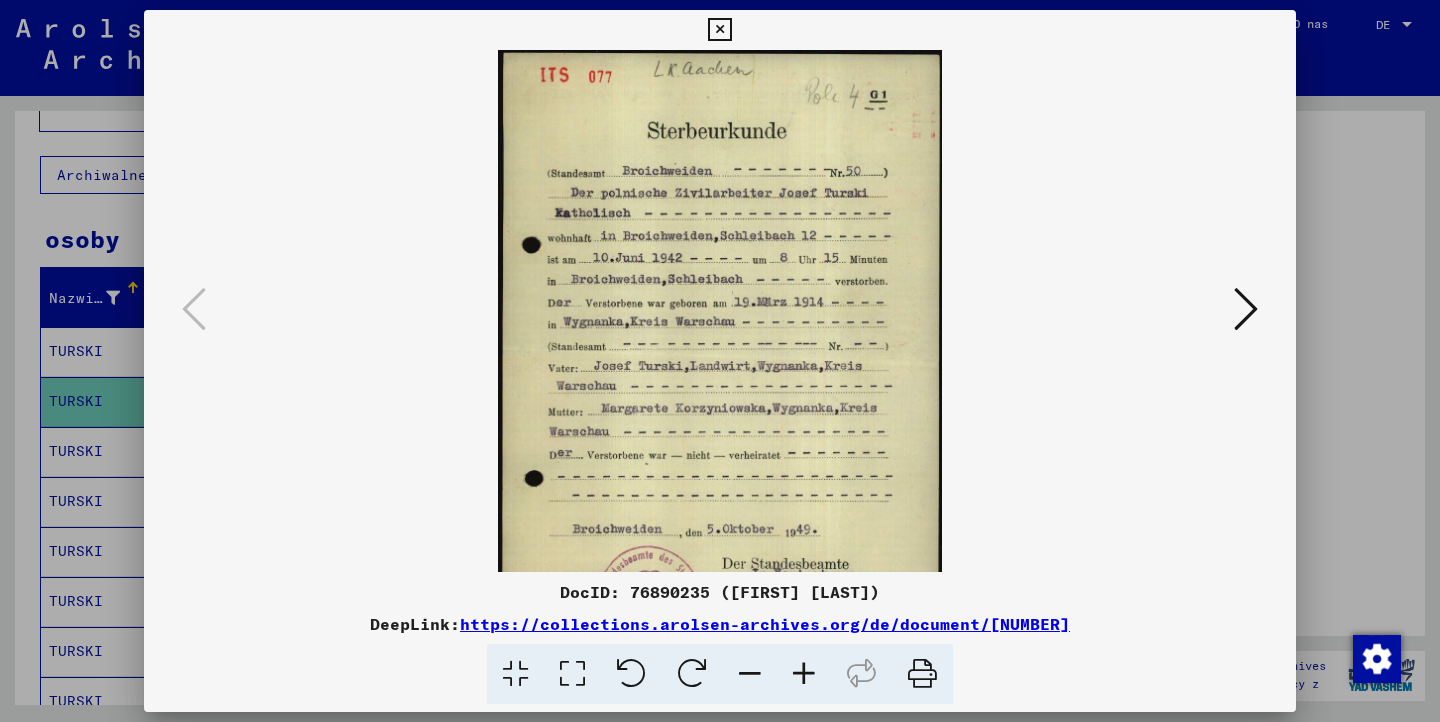 click at bounding box center [804, 674] 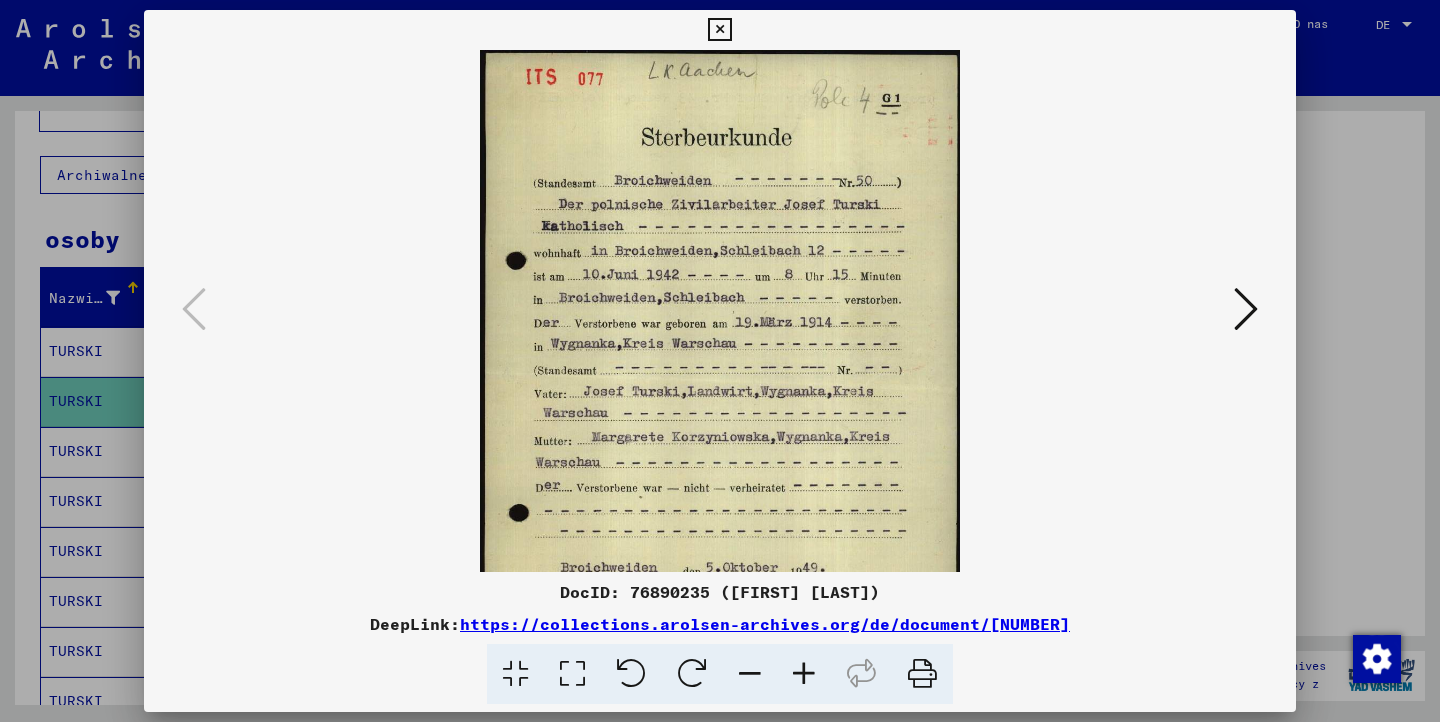 click at bounding box center (804, 674) 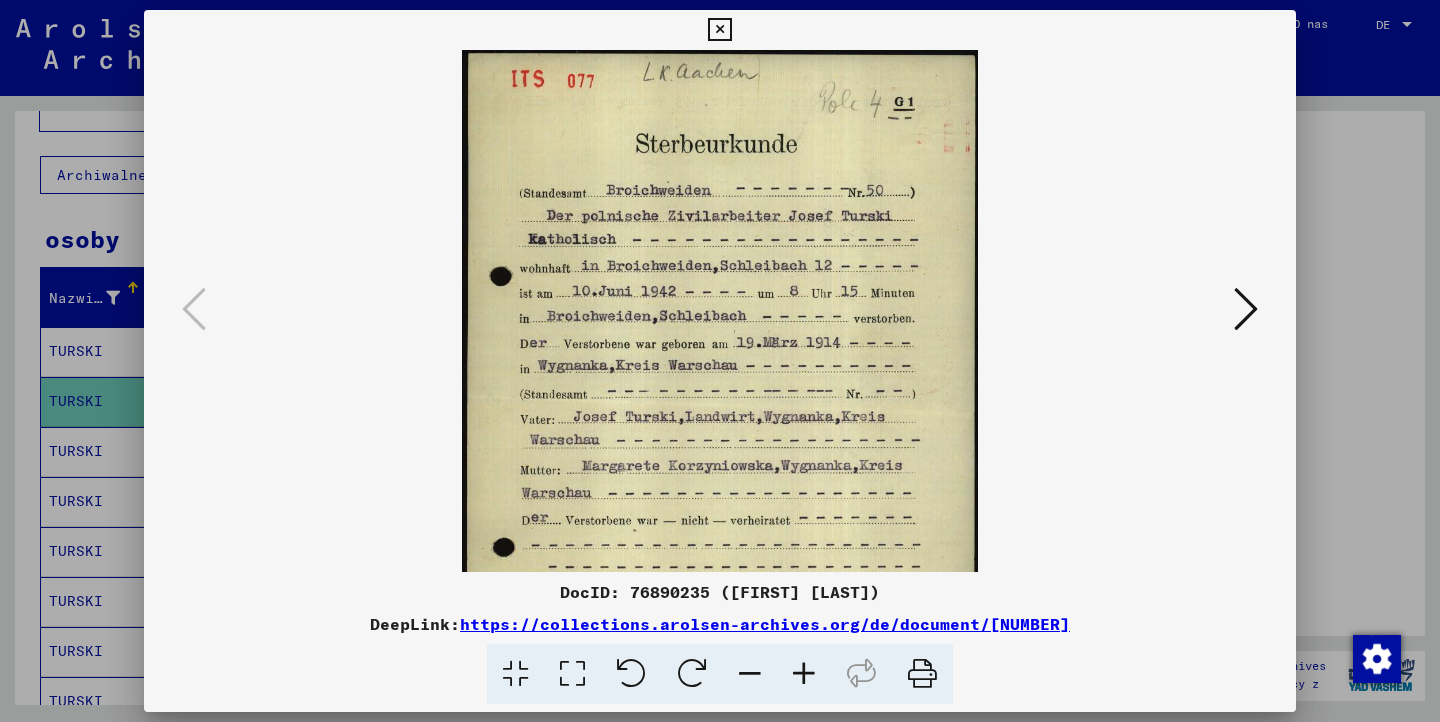 click at bounding box center (804, 674) 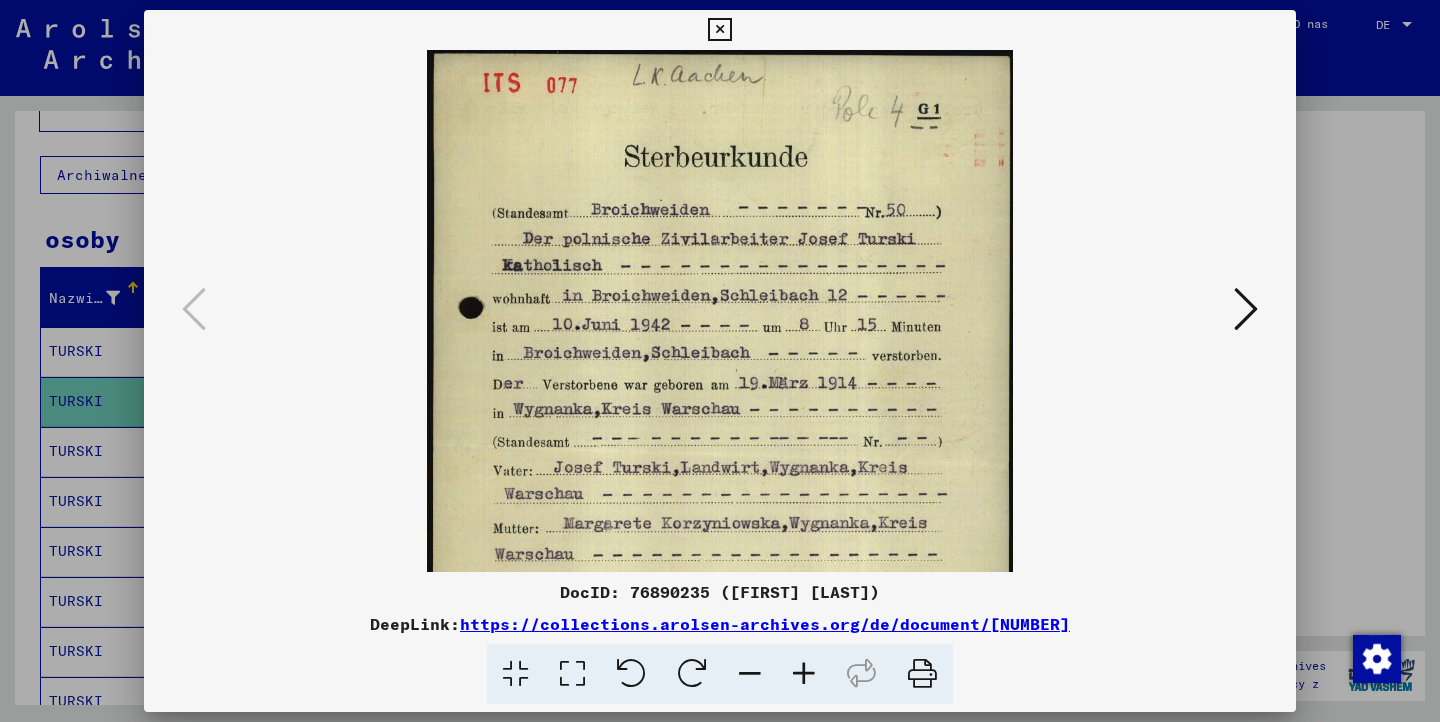 click at bounding box center (804, 674) 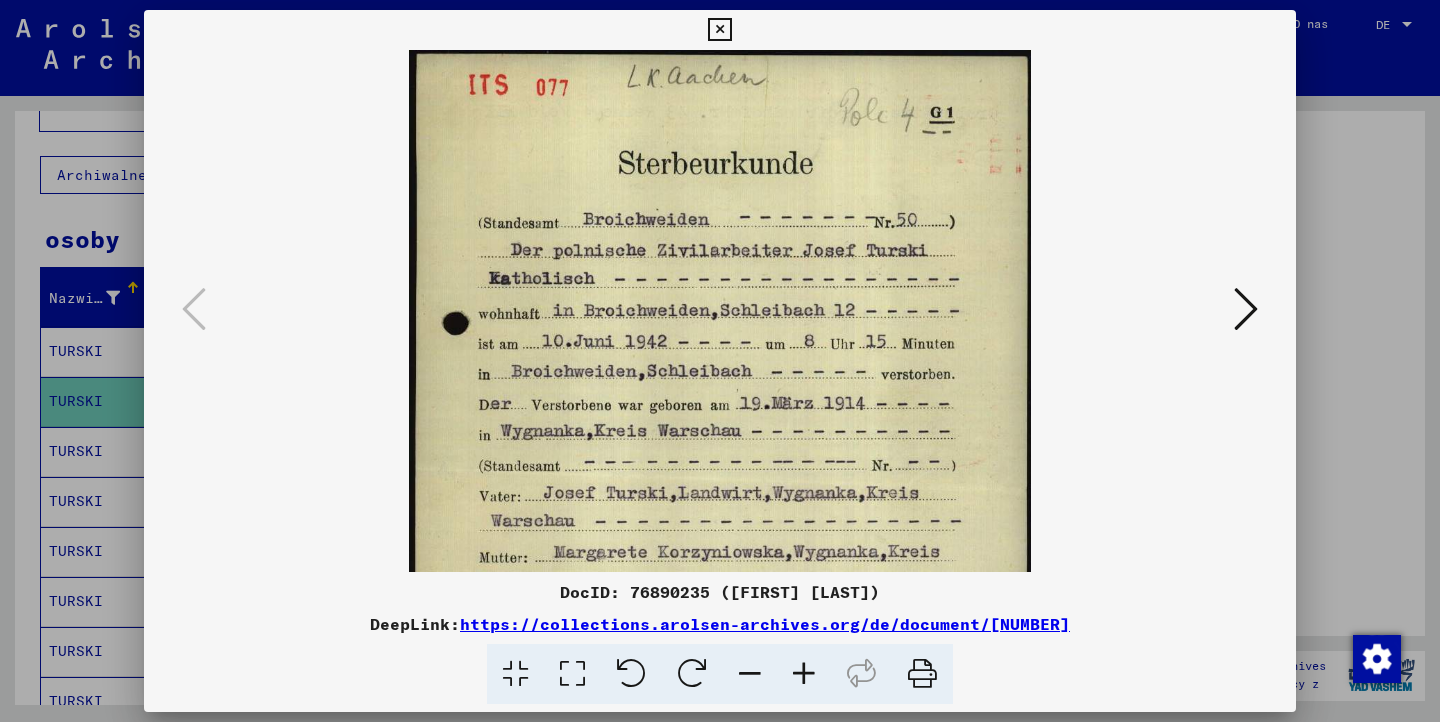 click at bounding box center [804, 674] 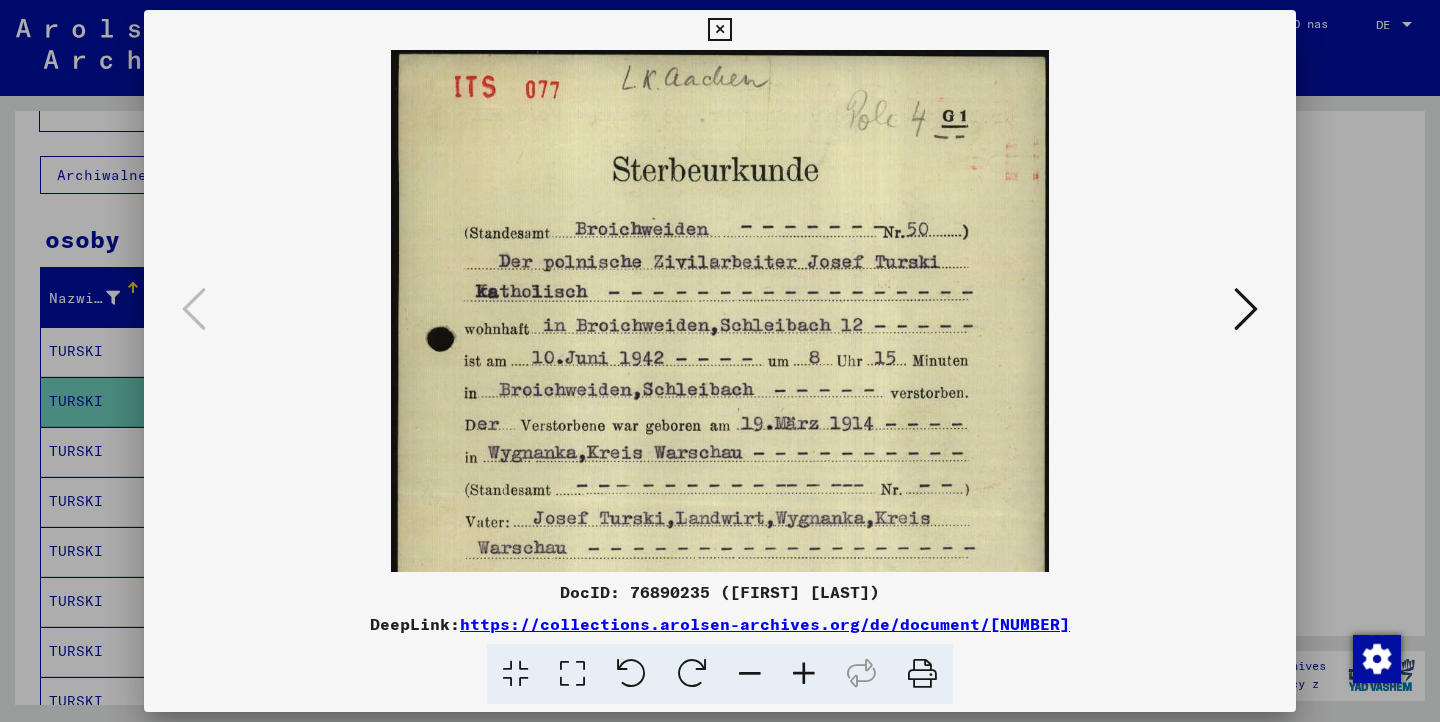 click at bounding box center (804, 674) 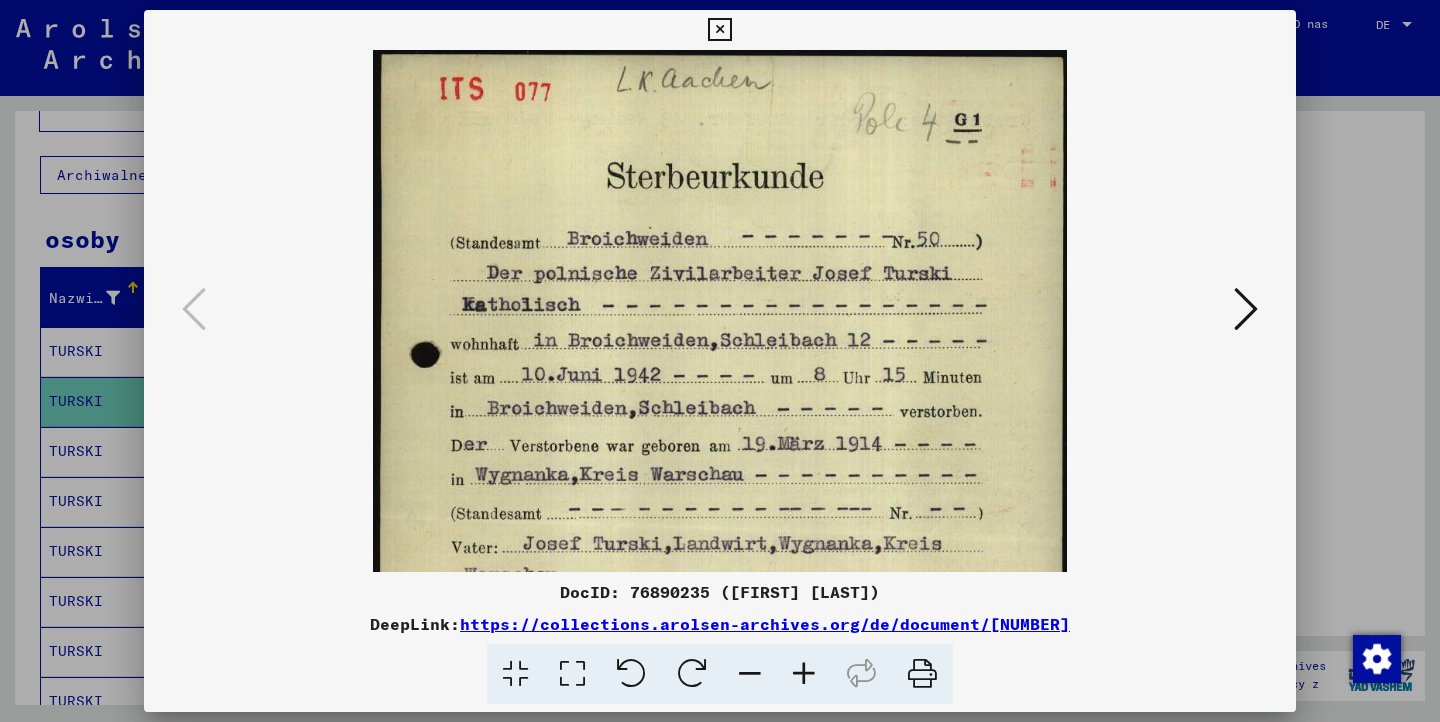 click at bounding box center [720, 361] 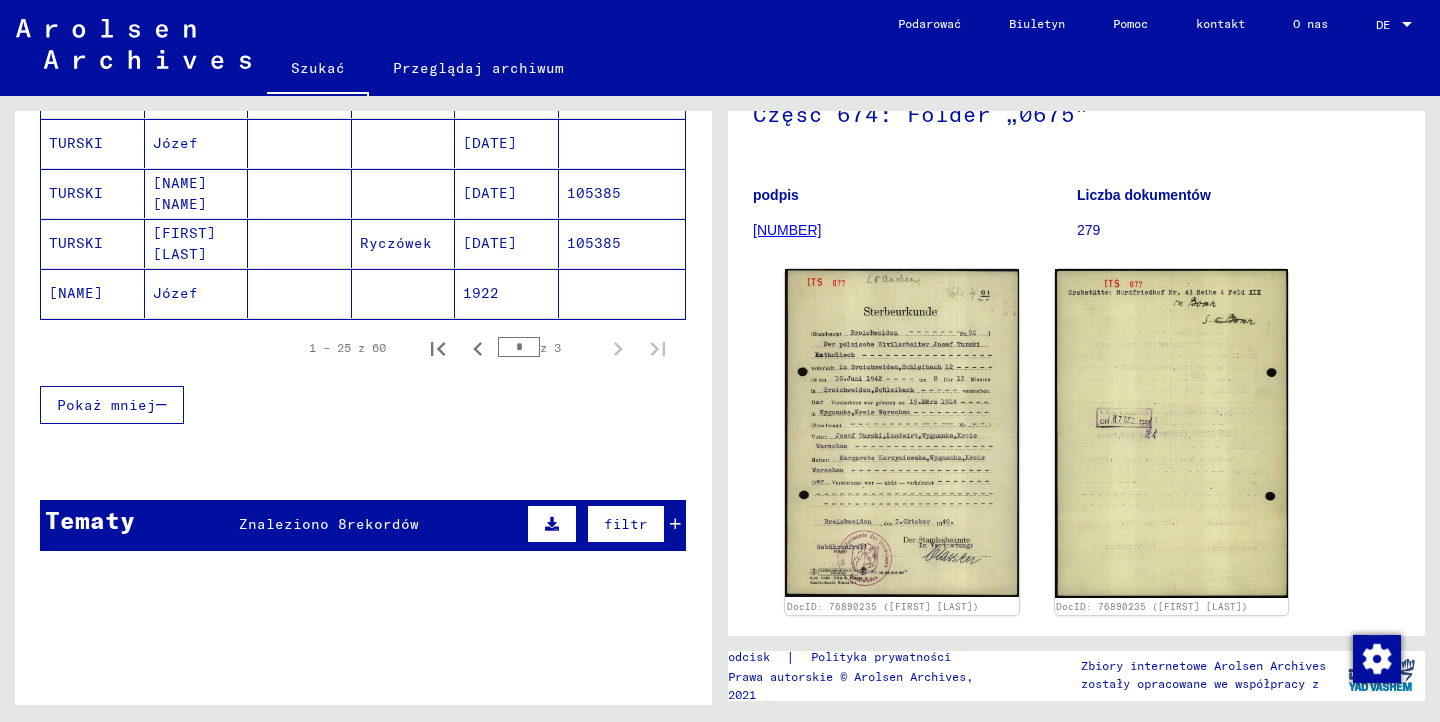 scroll, scrollTop: 600, scrollLeft: 0, axis: vertical 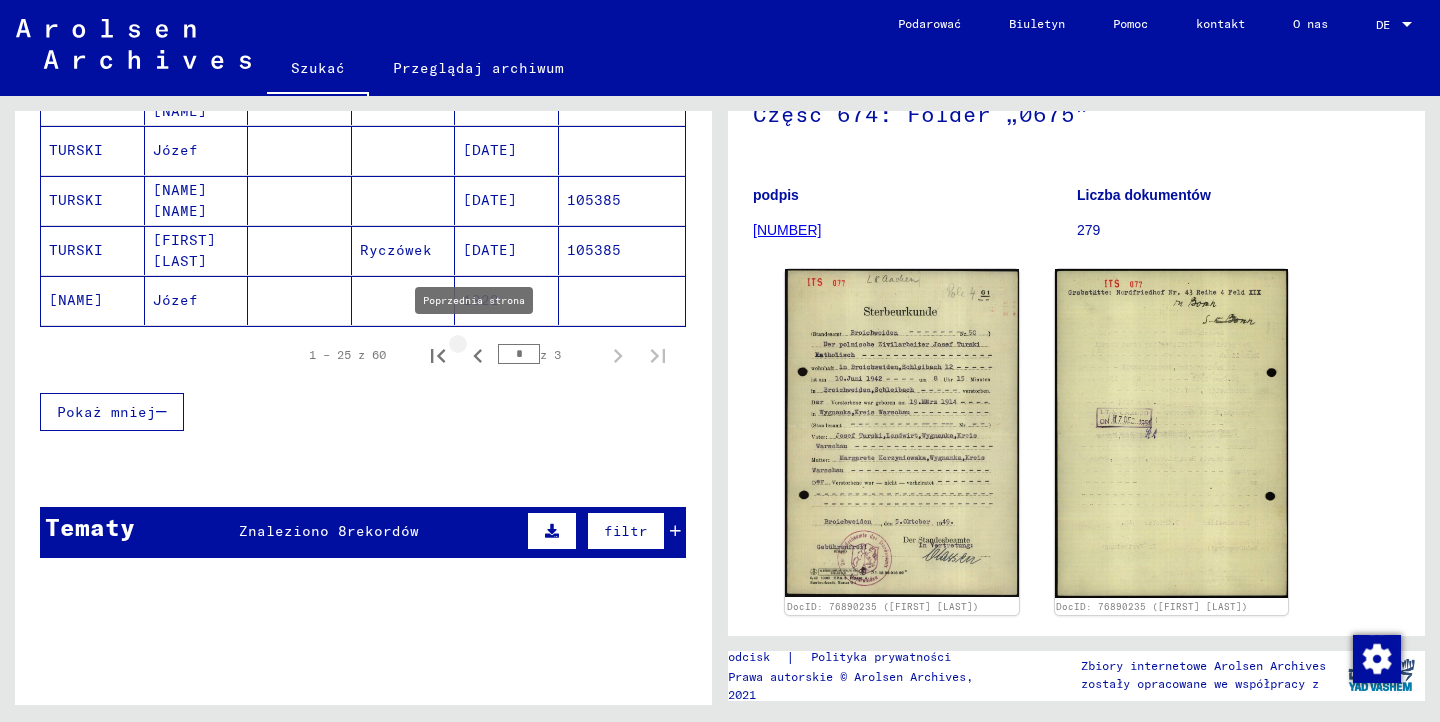 click 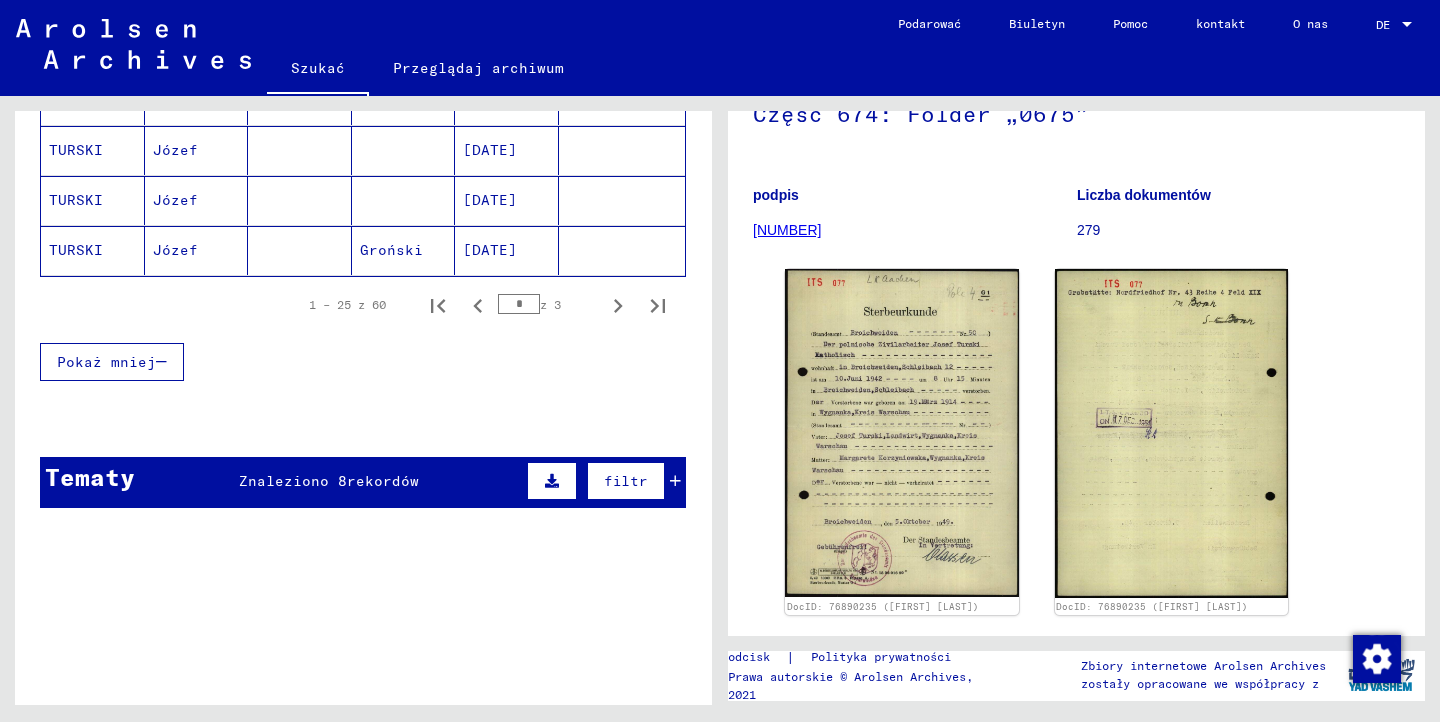 scroll, scrollTop: 1100, scrollLeft: 0, axis: vertical 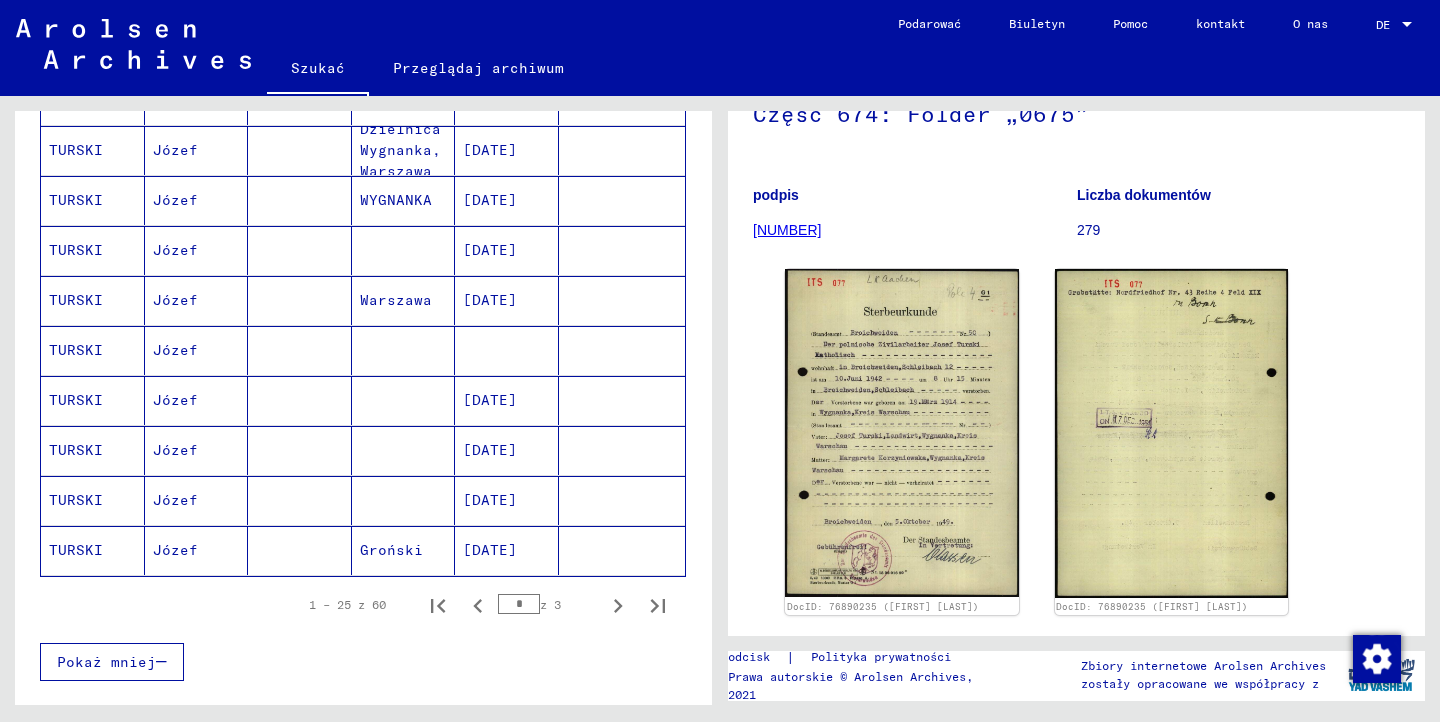 click on "Józef" at bounding box center (175, 550) 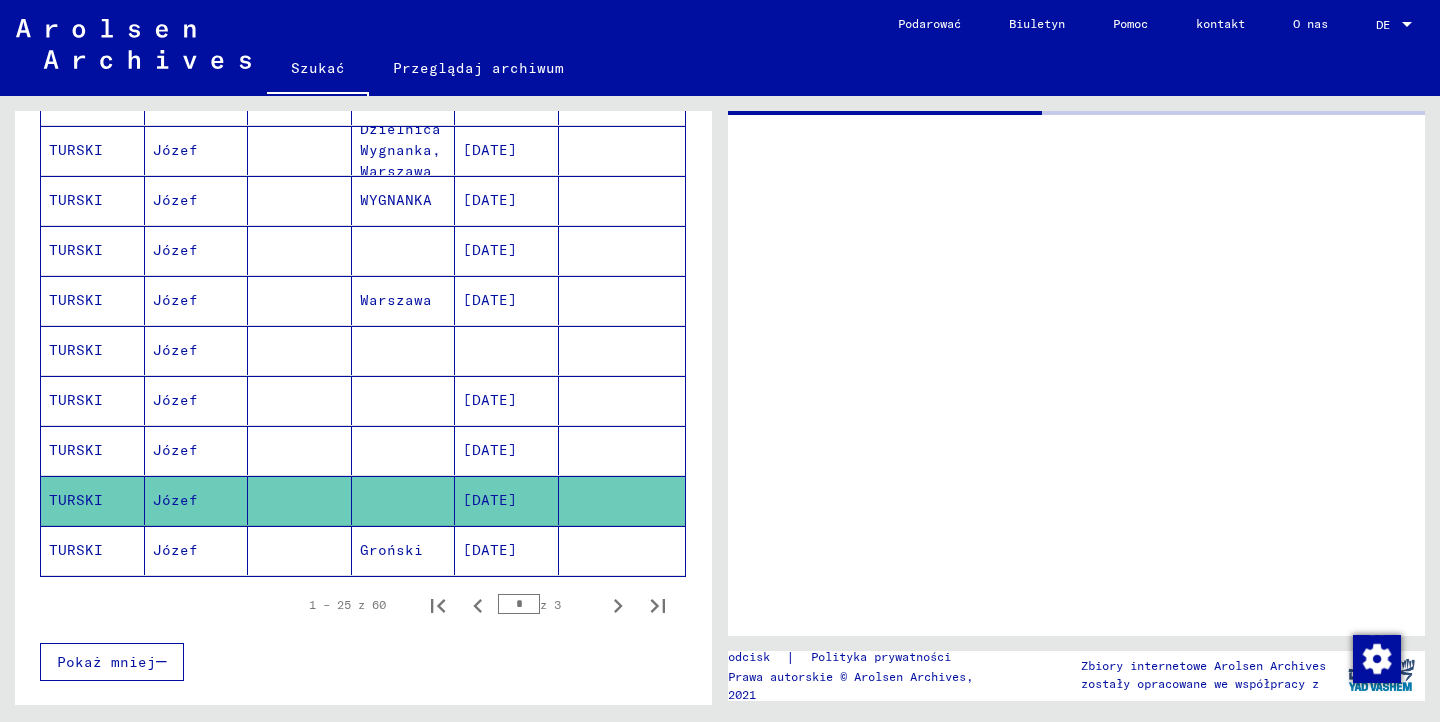 scroll, scrollTop: 0, scrollLeft: 0, axis: both 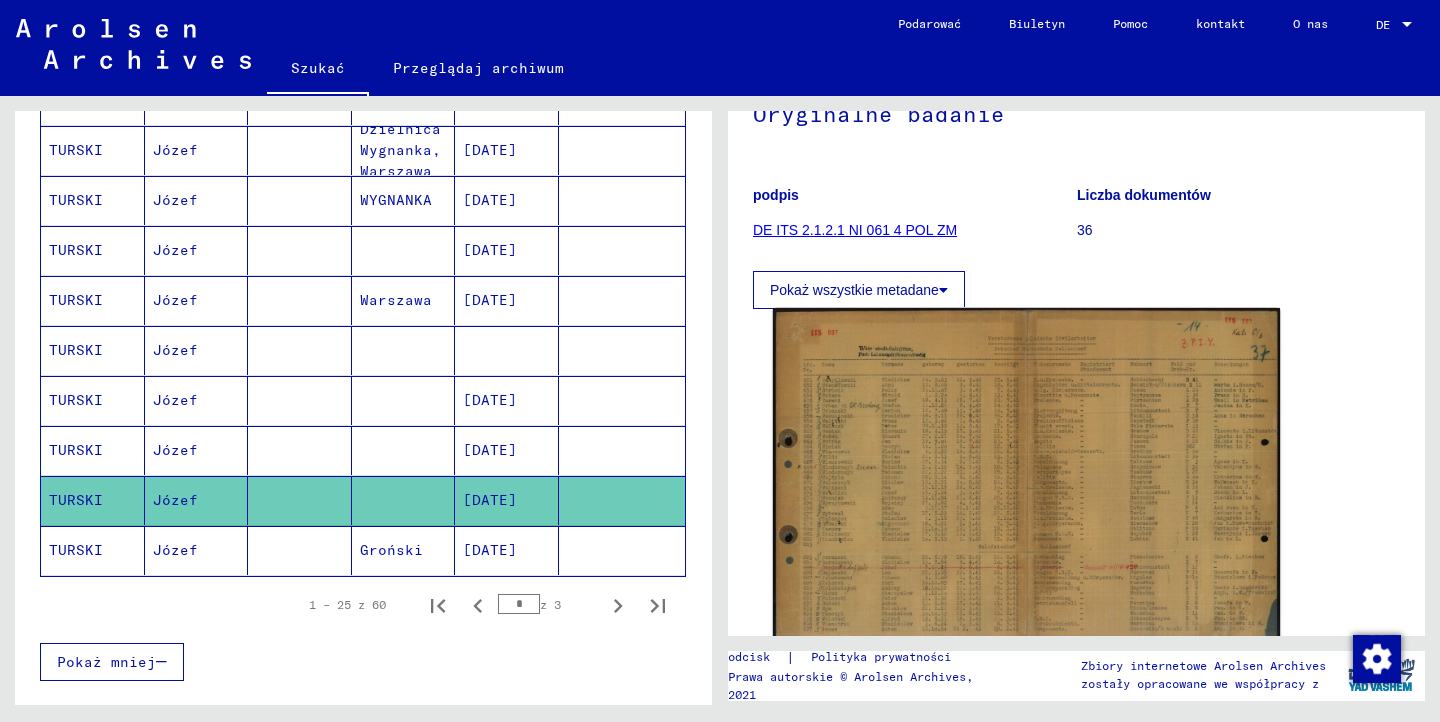 click 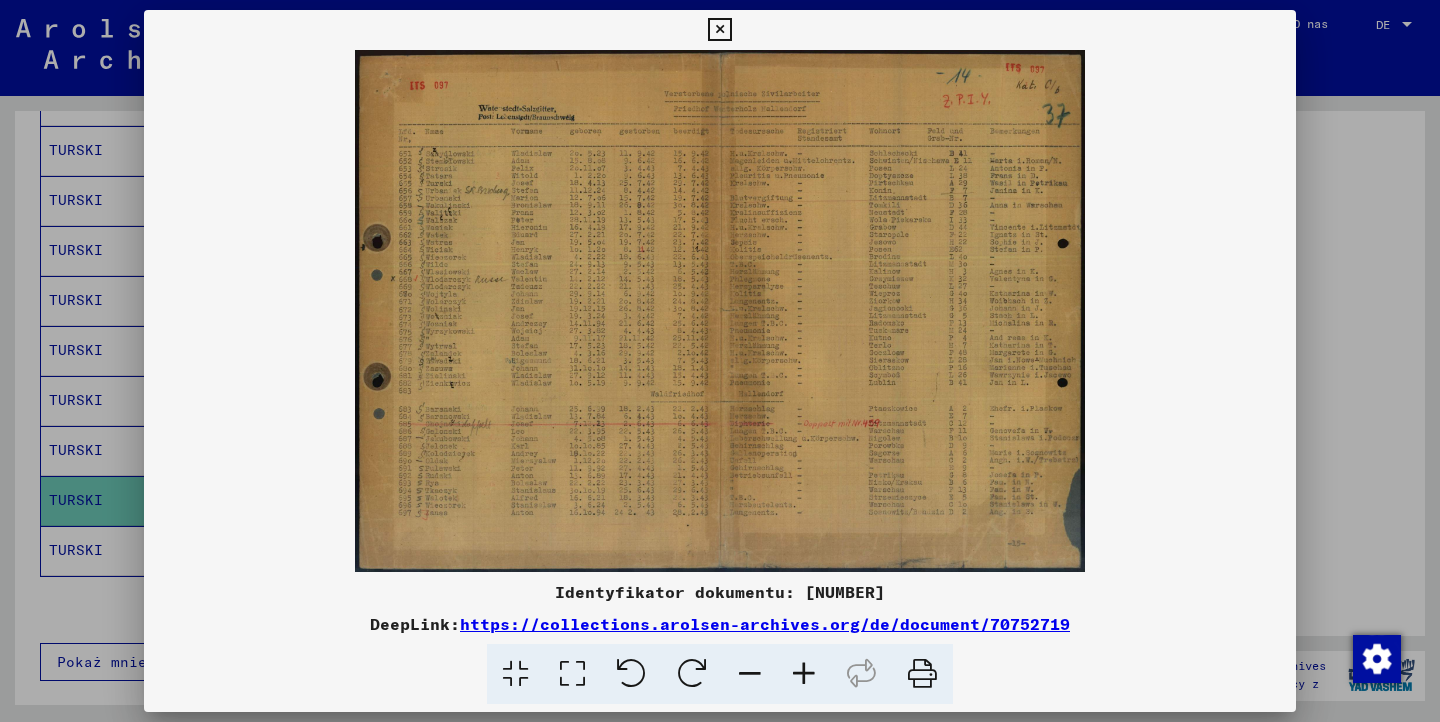 click at bounding box center (804, 674) 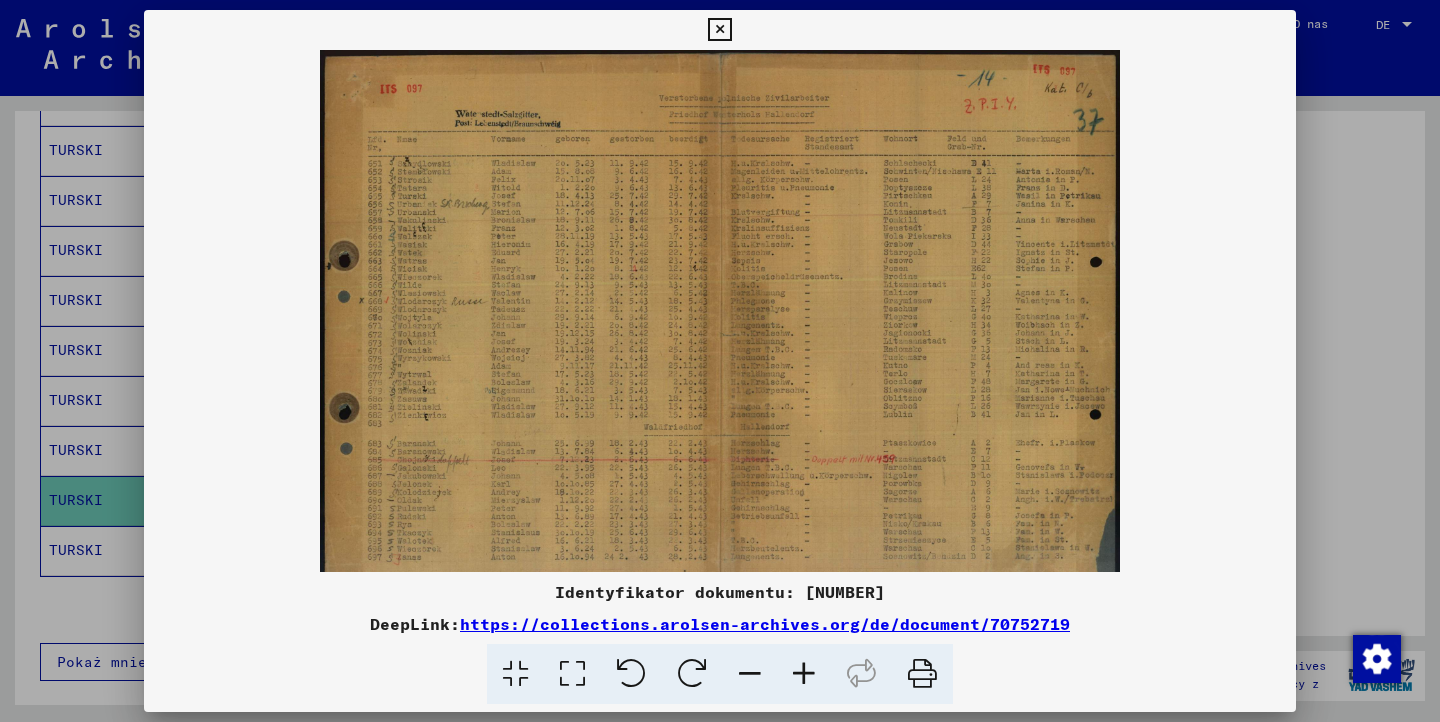 click at bounding box center [804, 674] 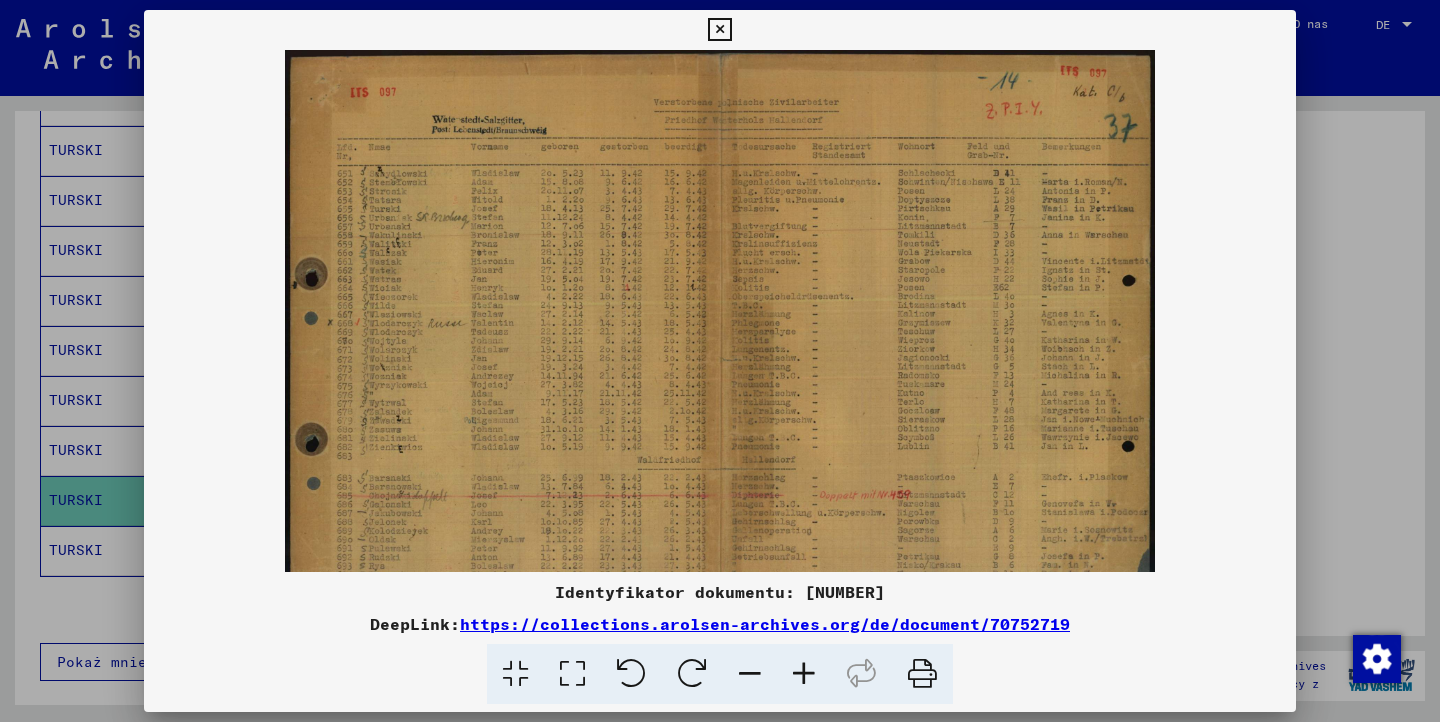 click at bounding box center (804, 674) 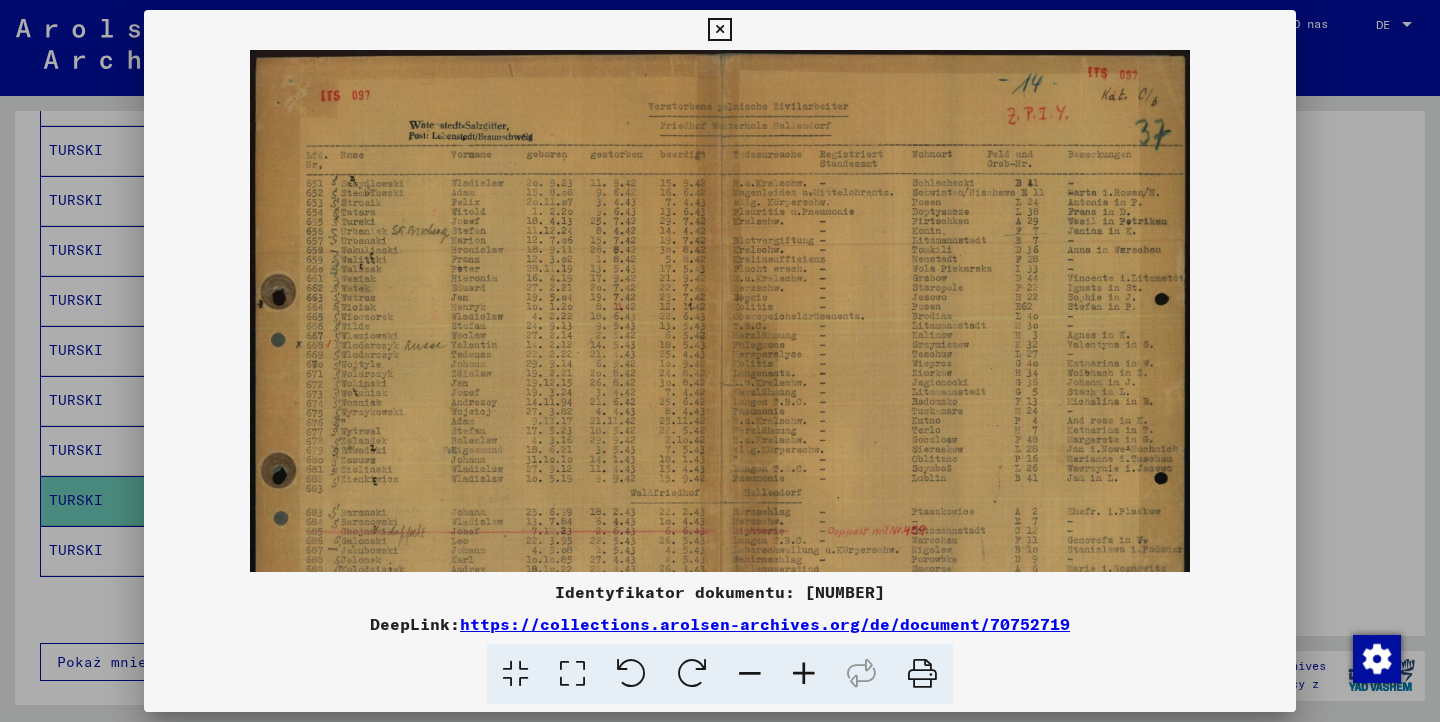 click at bounding box center (804, 674) 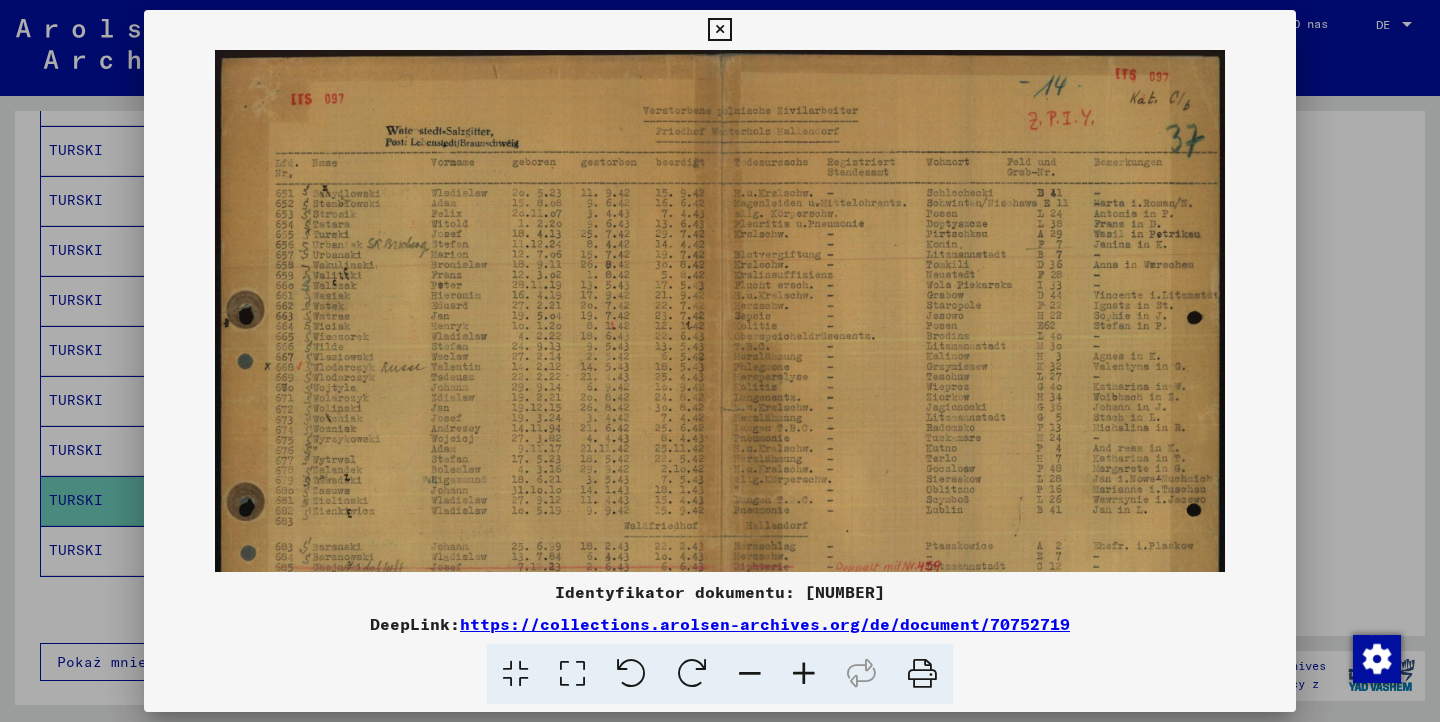 click at bounding box center [804, 674] 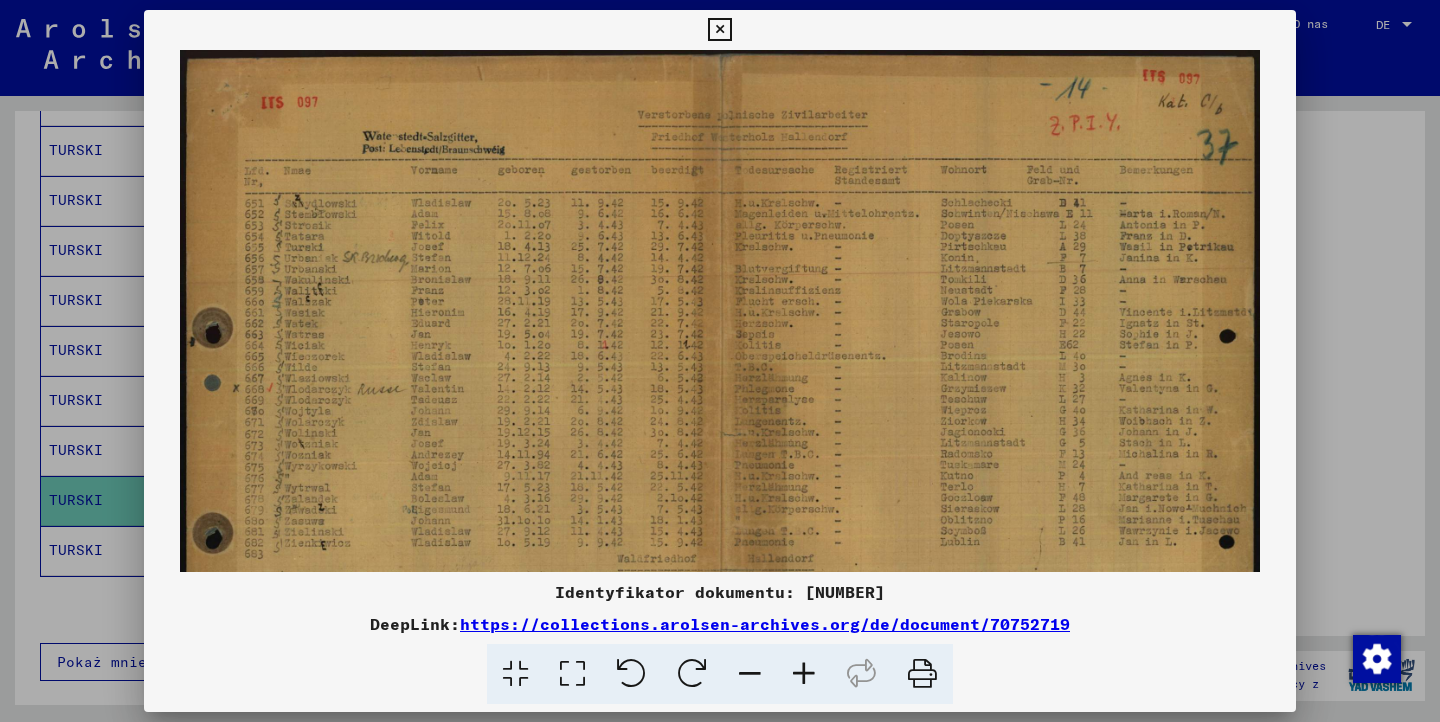 click at bounding box center [804, 674] 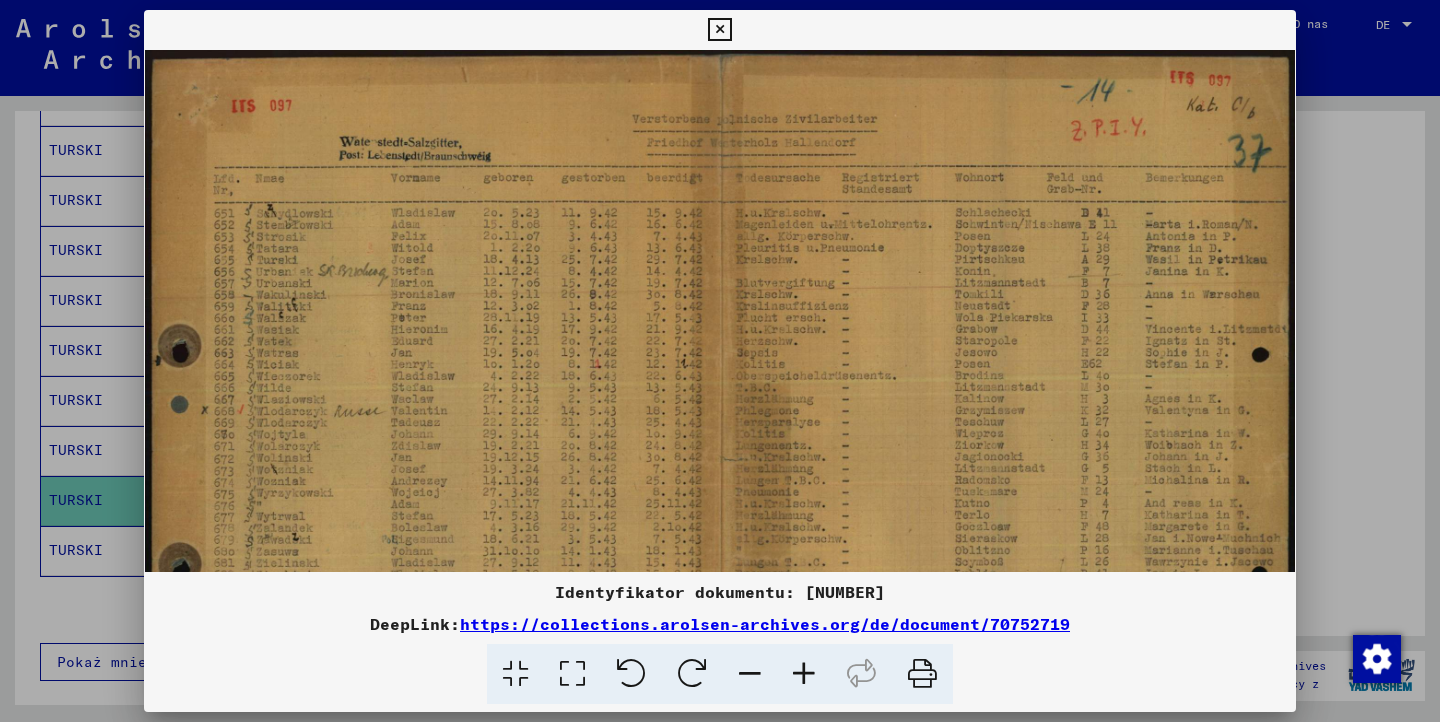 click at bounding box center [804, 674] 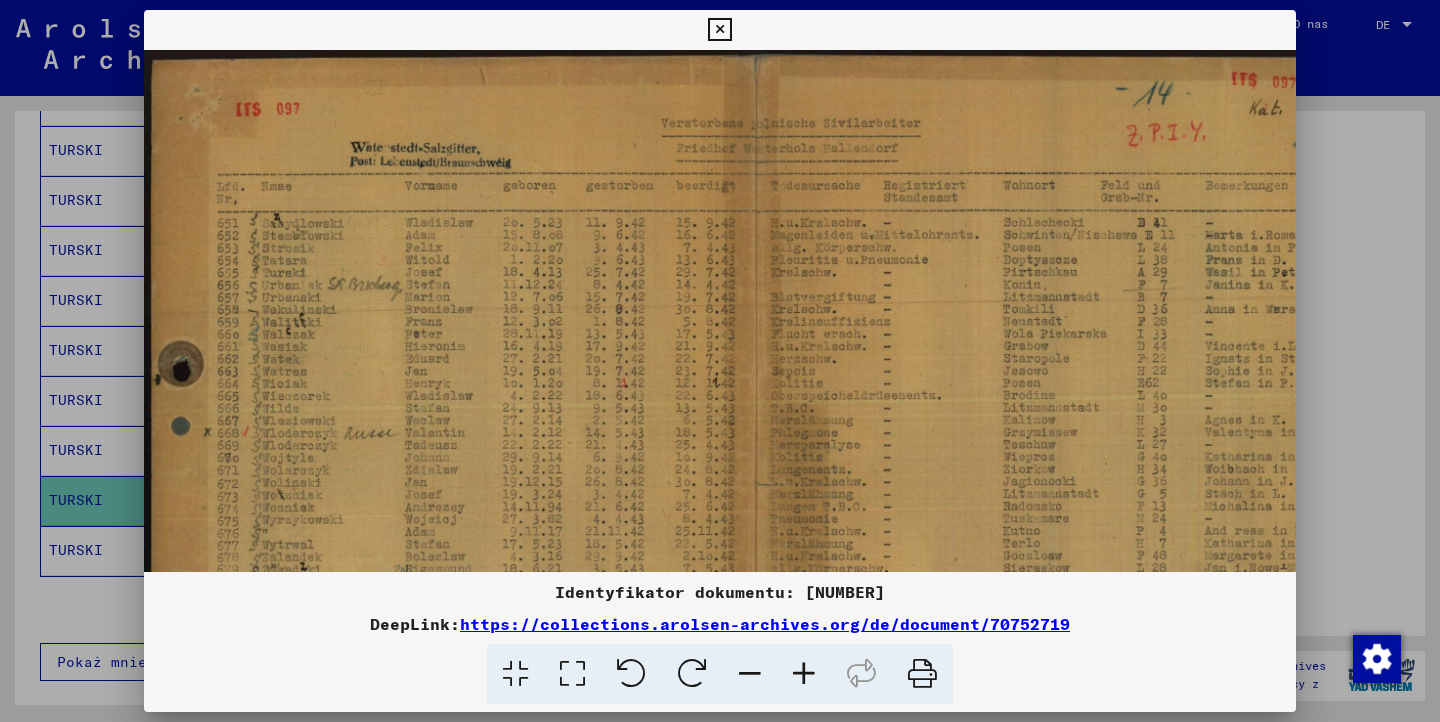 click at bounding box center [804, 674] 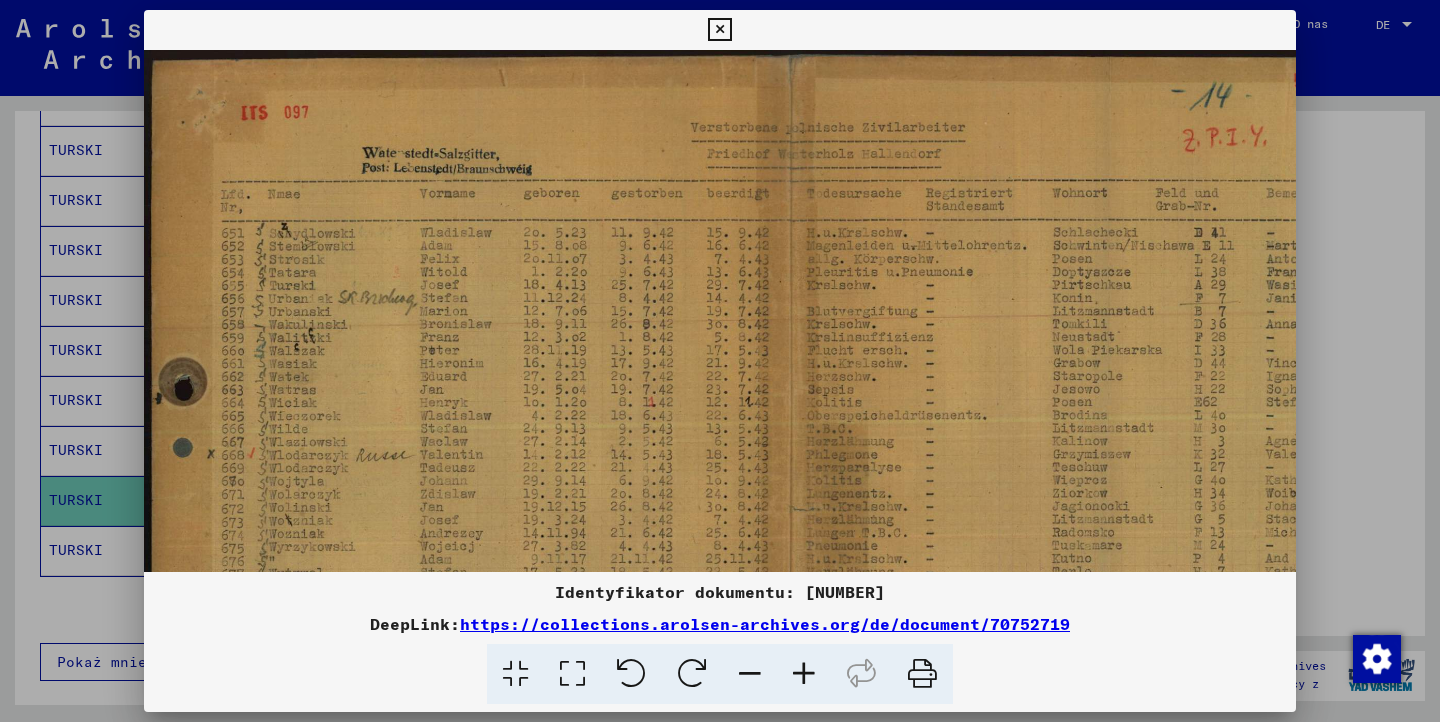 click at bounding box center [719, 30] 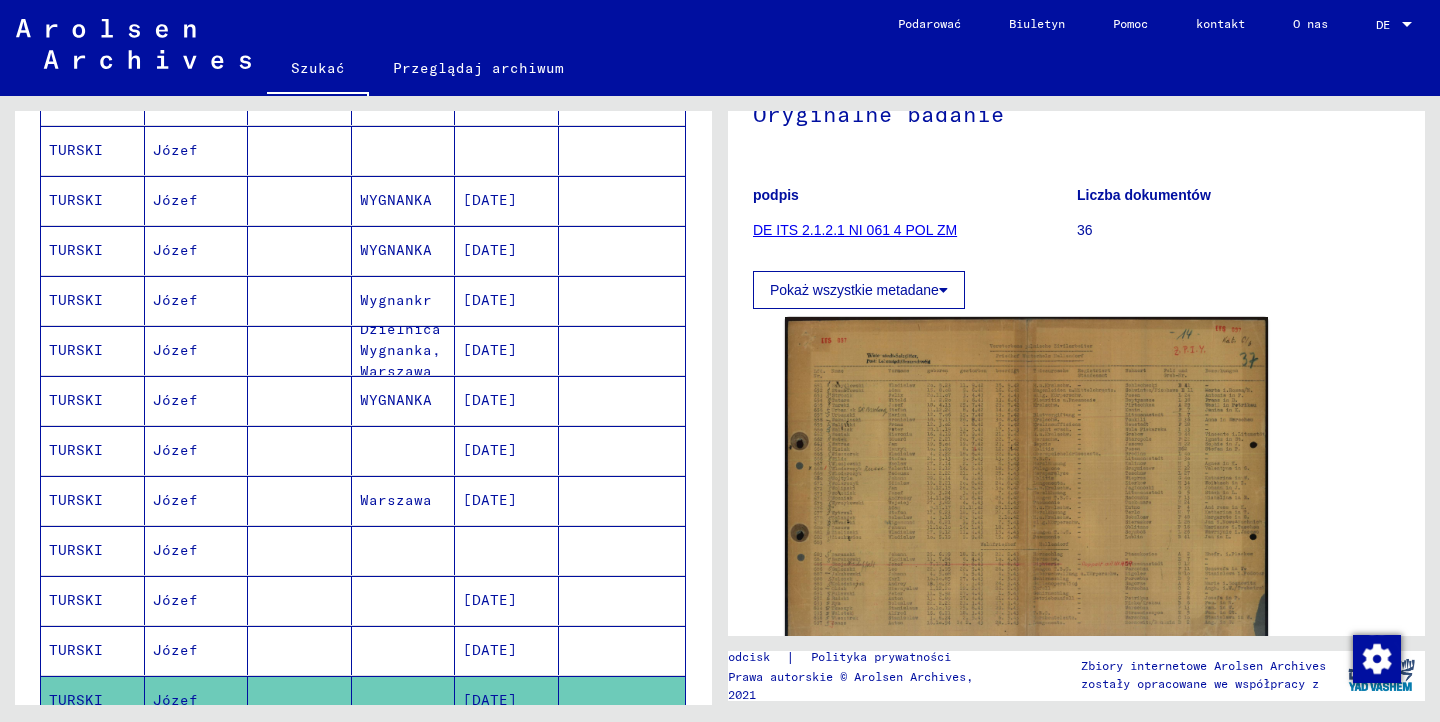 scroll, scrollTop: 1299, scrollLeft: 0, axis: vertical 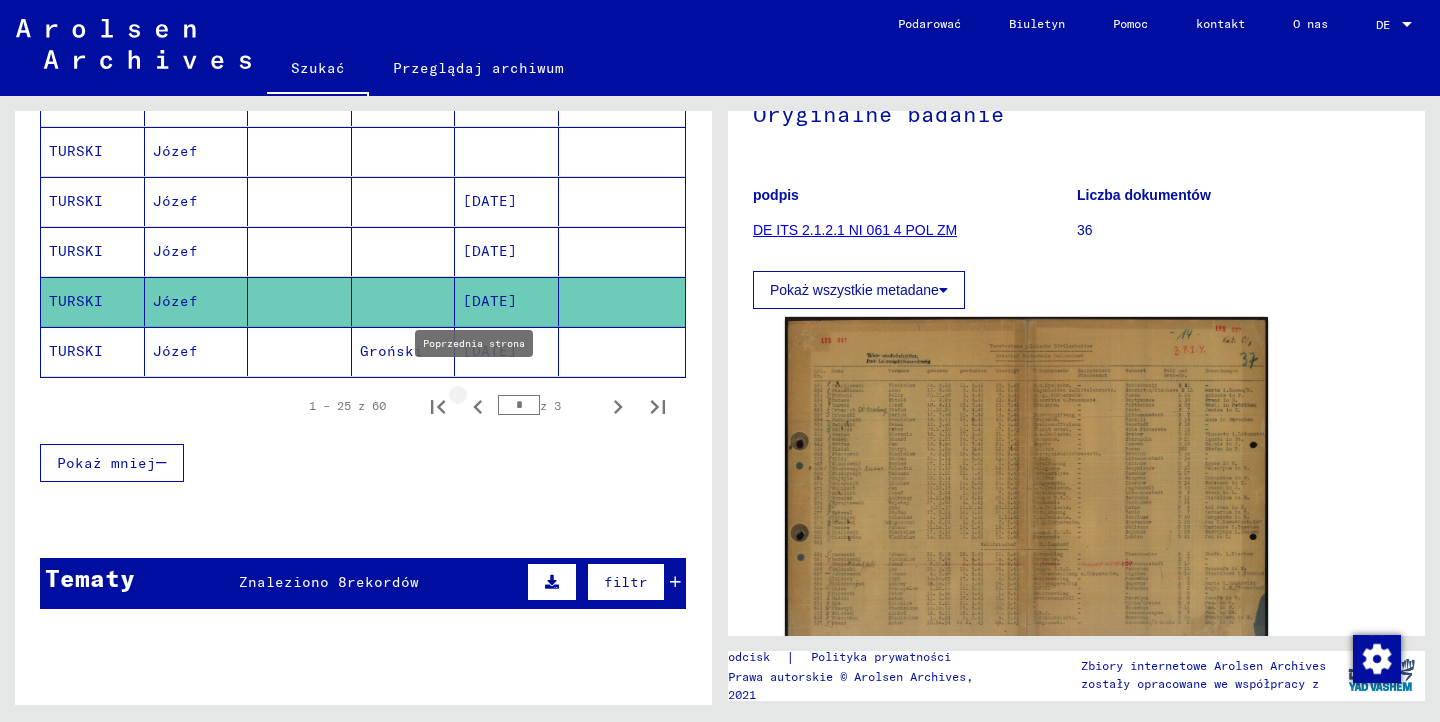 click 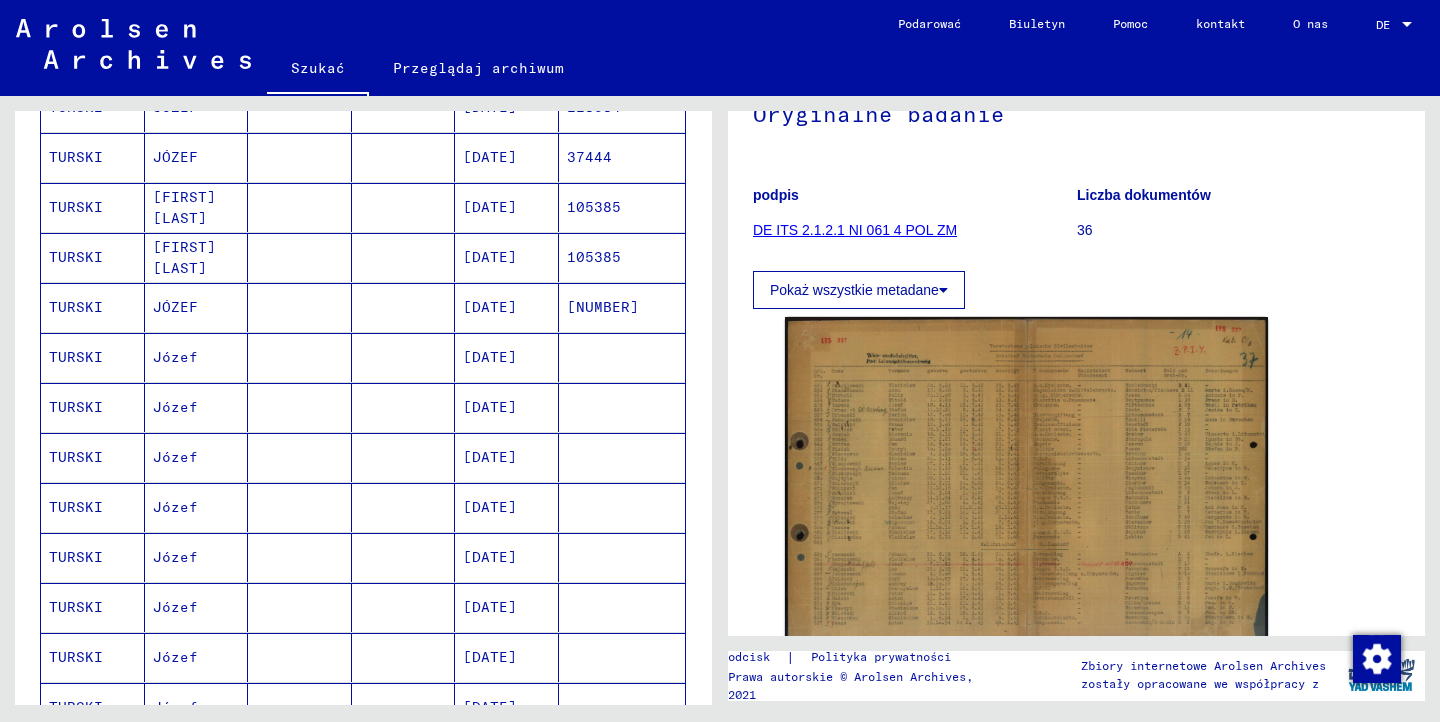 scroll, scrollTop: 399, scrollLeft: 0, axis: vertical 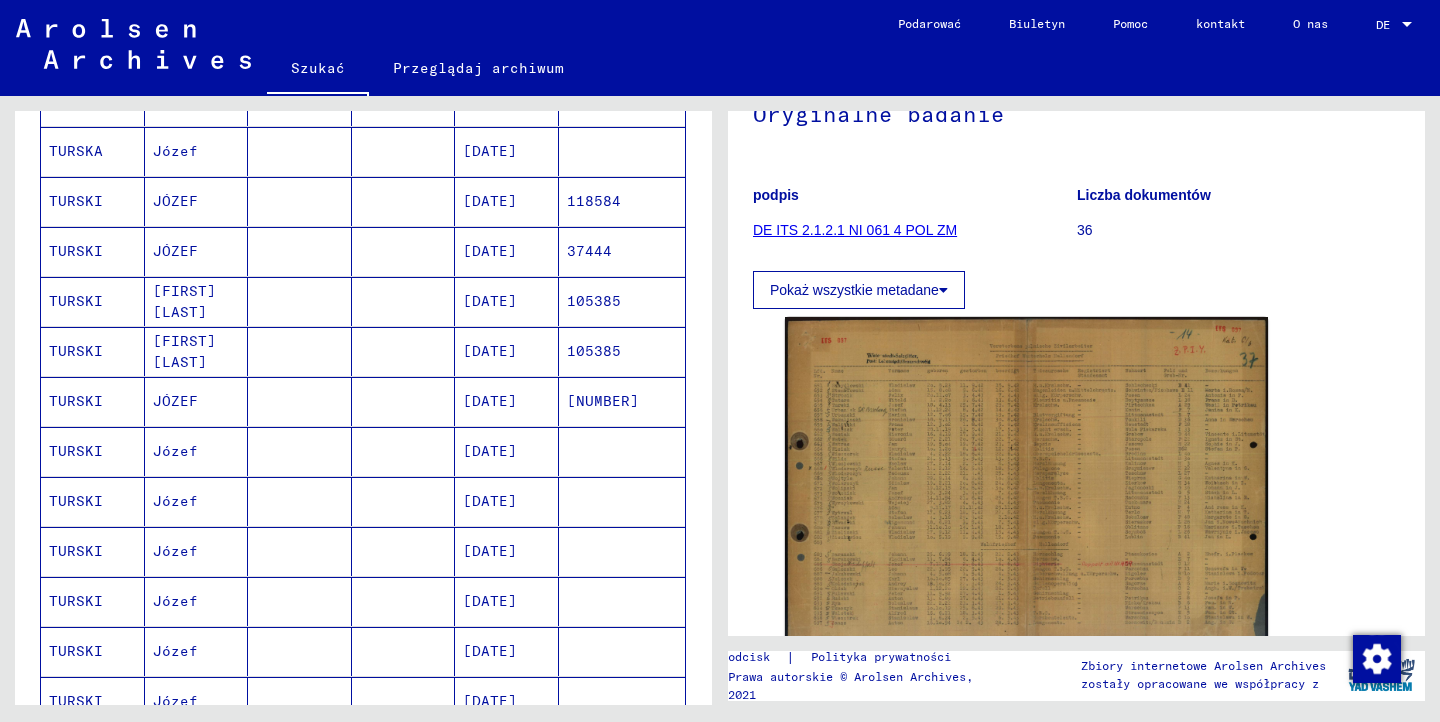 click on "[FIRST] [LAST]" at bounding box center [175, 401] 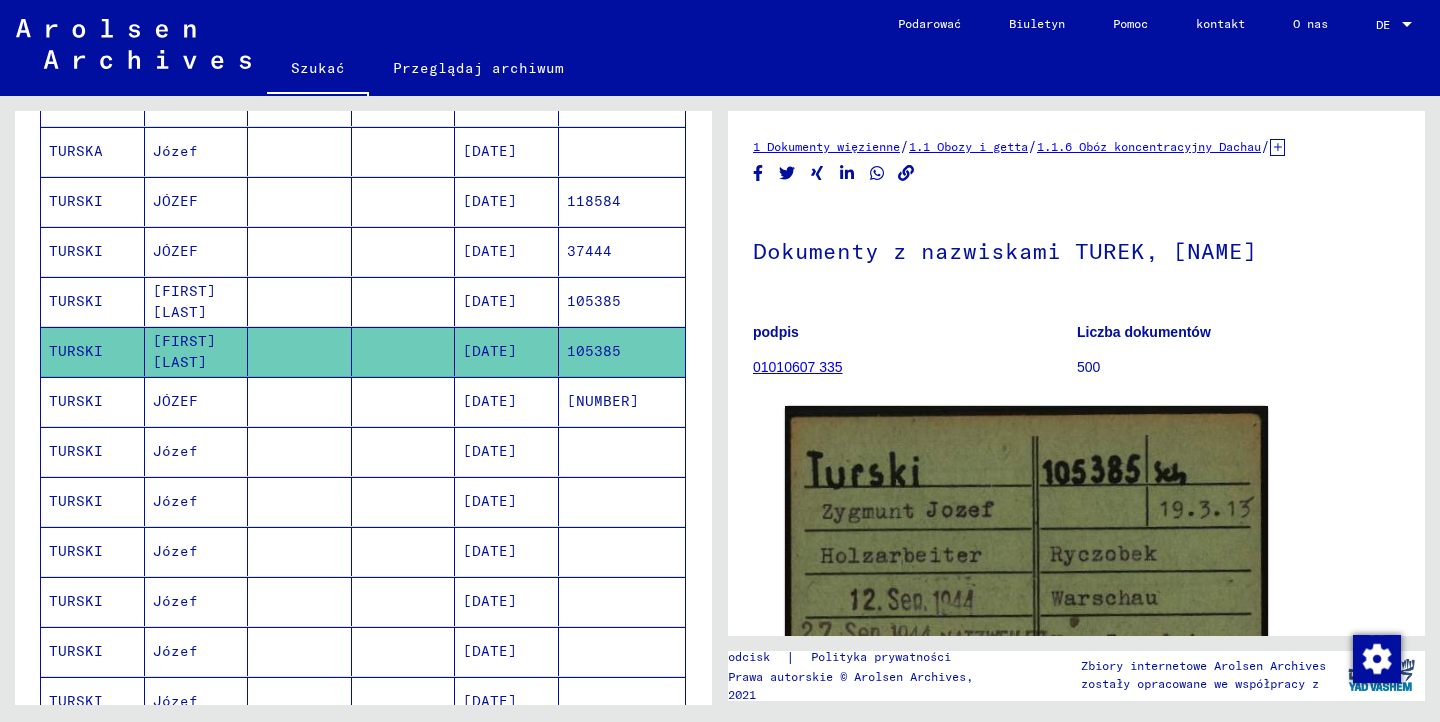 scroll, scrollTop: 0, scrollLeft: 0, axis: both 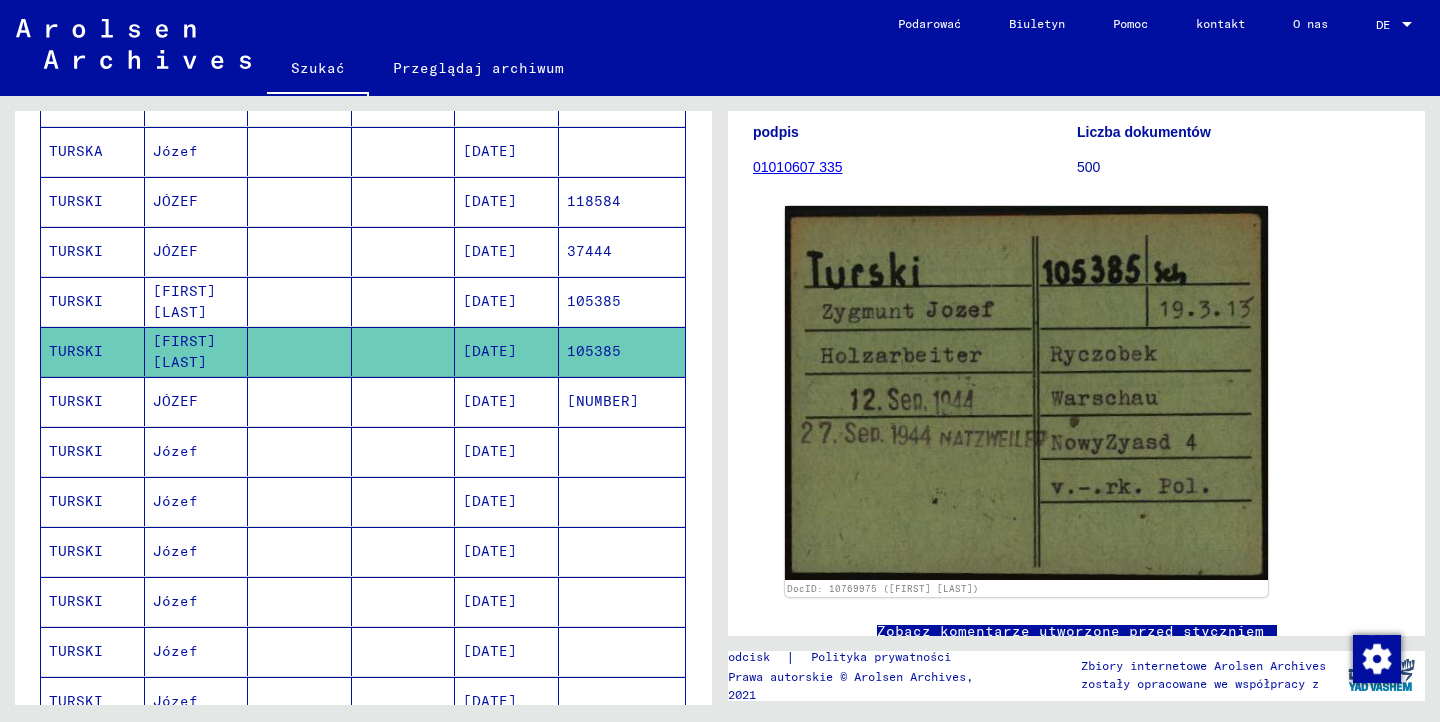 click on "[FIRST] [LAST]" at bounding box center [200, 352] 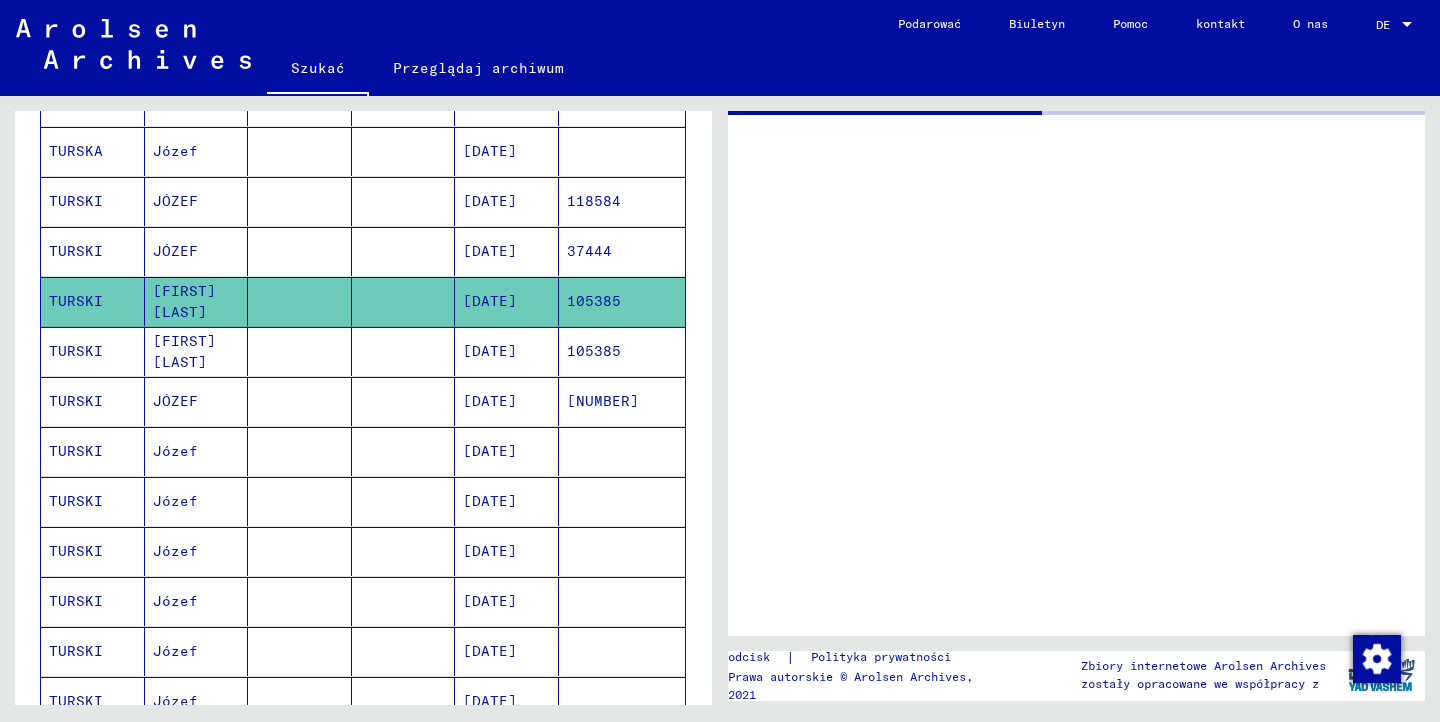 scroll, scrollTop: 0, scrollLeft: 0, axis: both 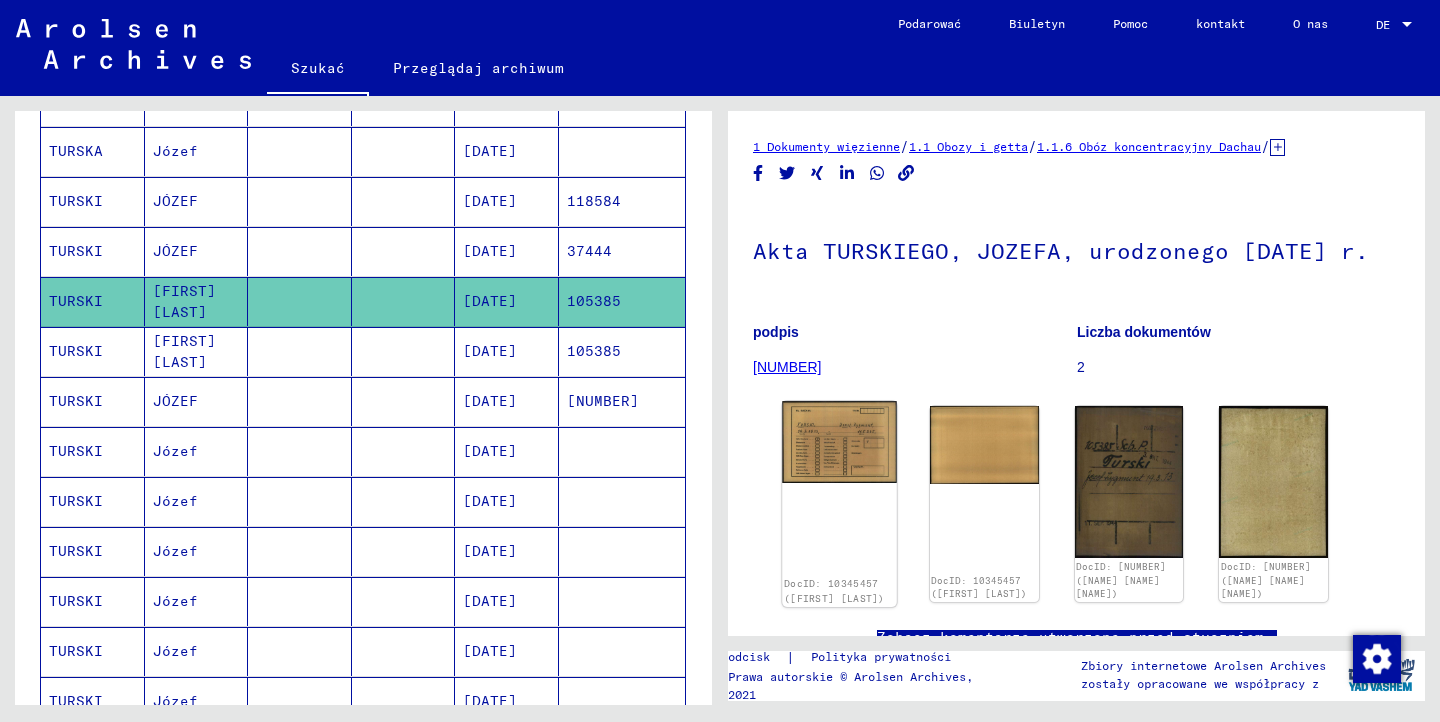 click 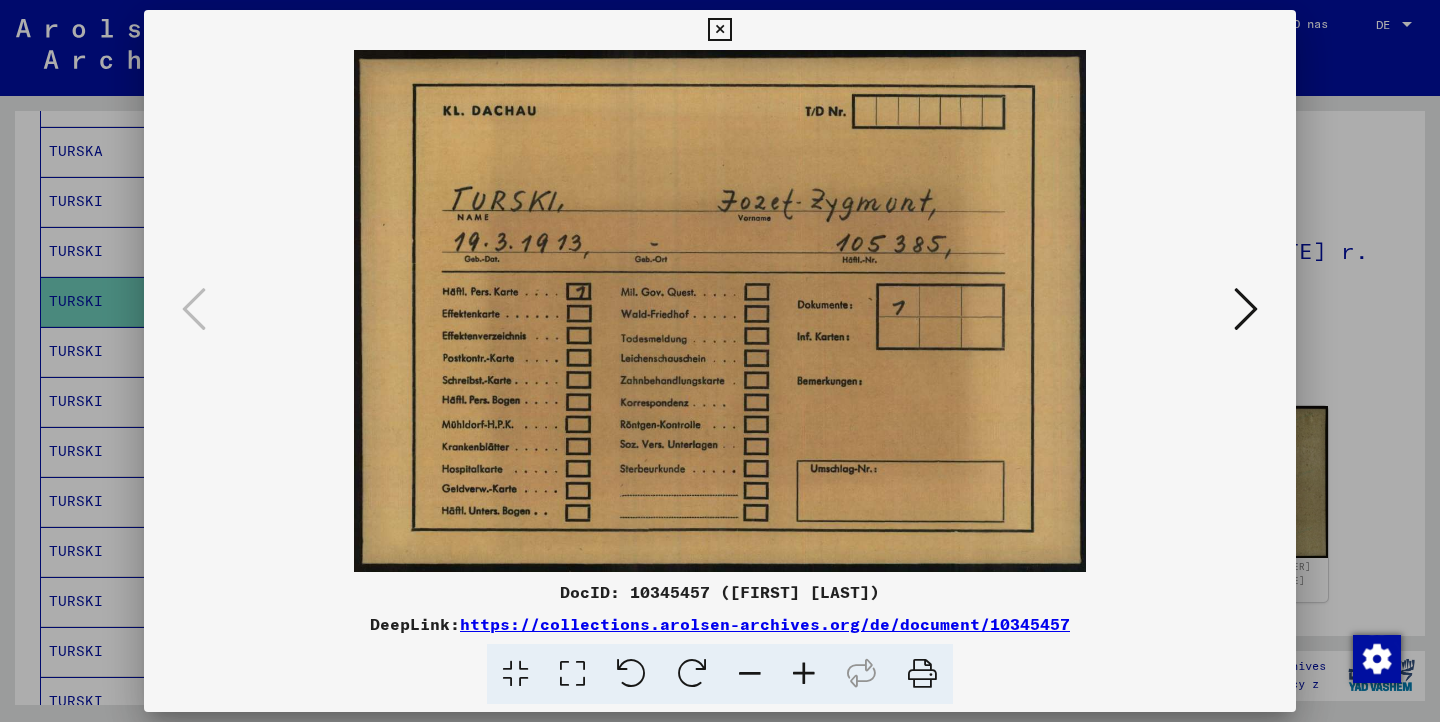 click at bounding box center [720, 361] 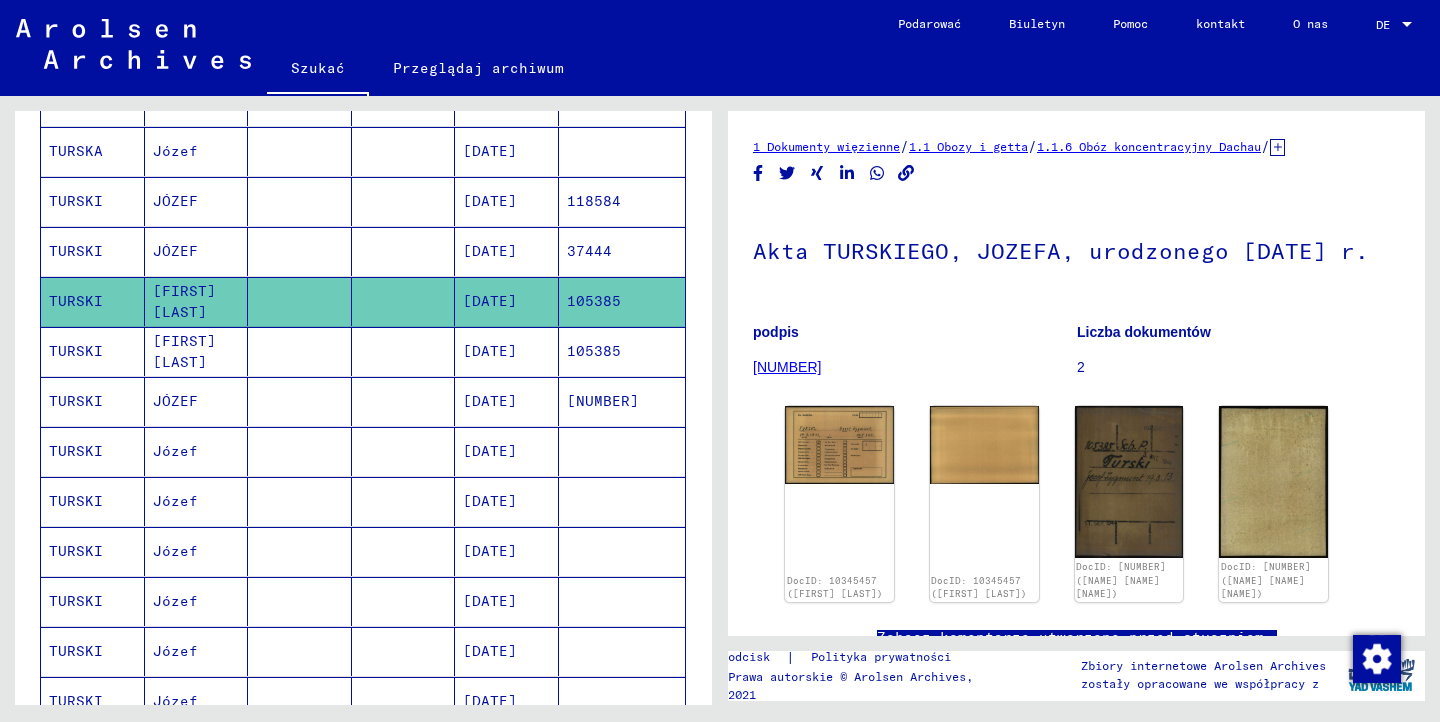 click on "[FIRST] [LAST]" at bounding box center (175, 401) 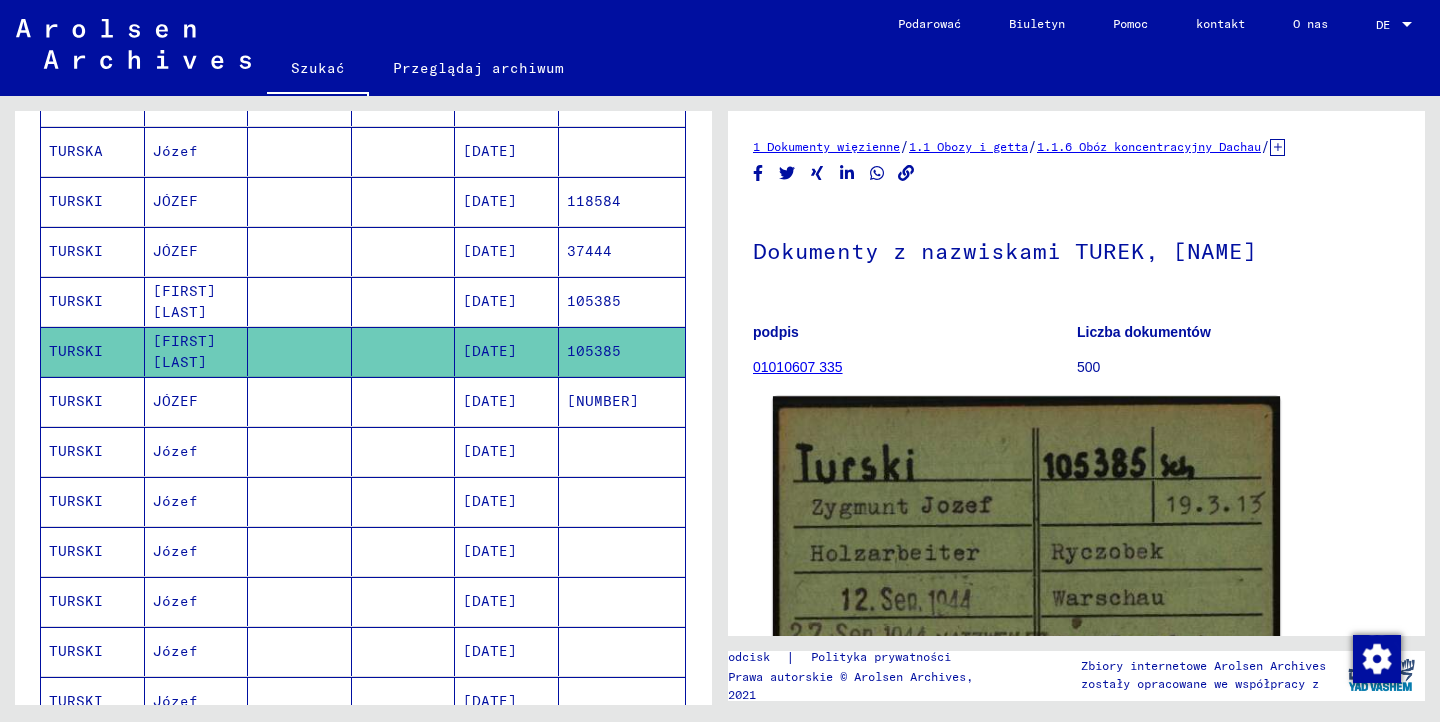 scroll, scrollTop: 0, scrollLeft: 0, axis: both 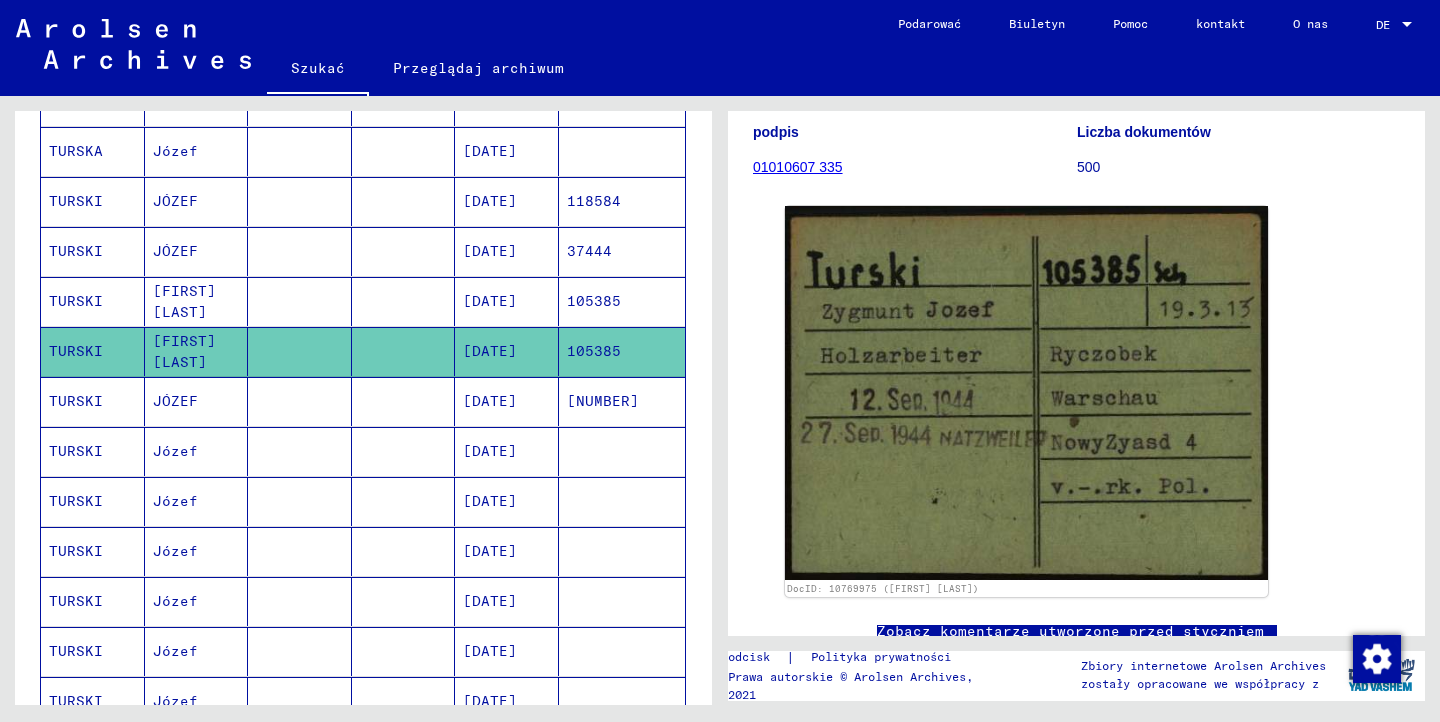 click on "[FIRST] [LAST]" at bounding box center [184, 351] 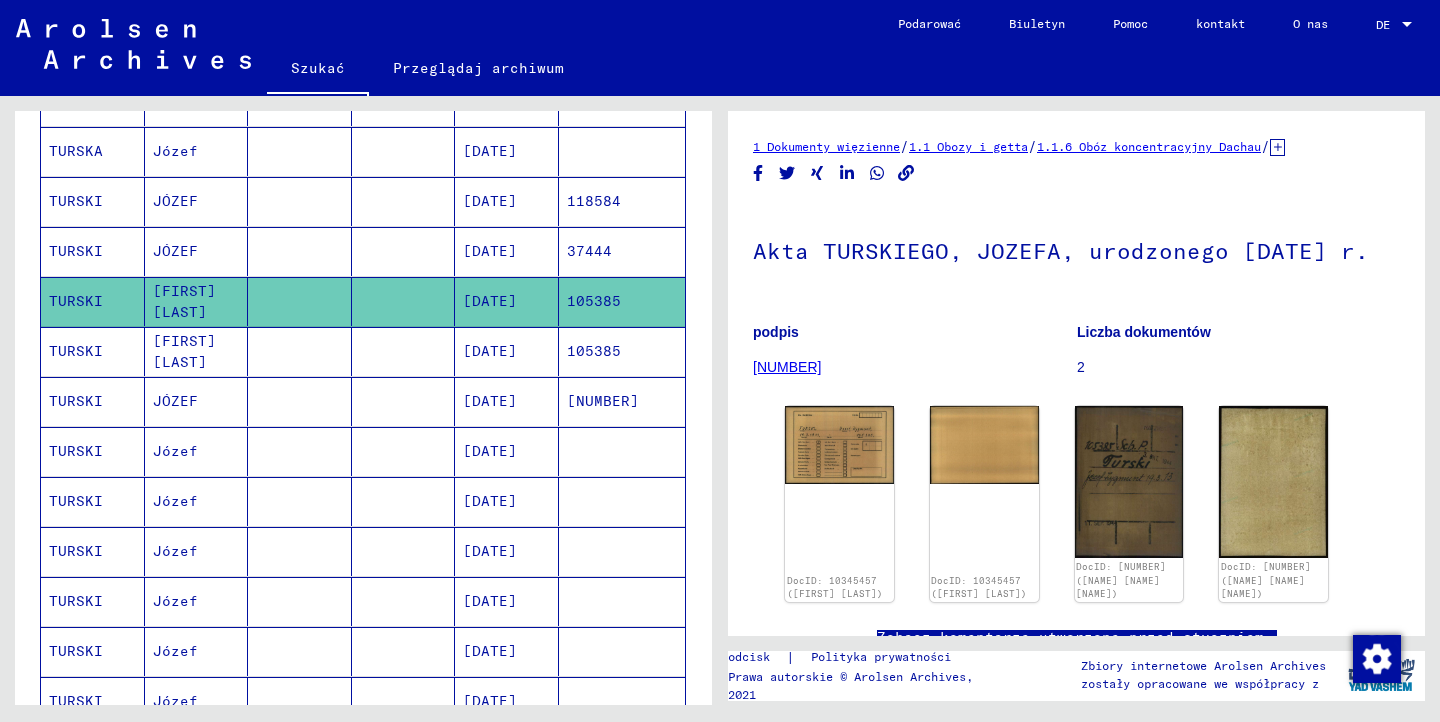 scroll, scrollTop: 0, scrollLeft: 0, axis: both 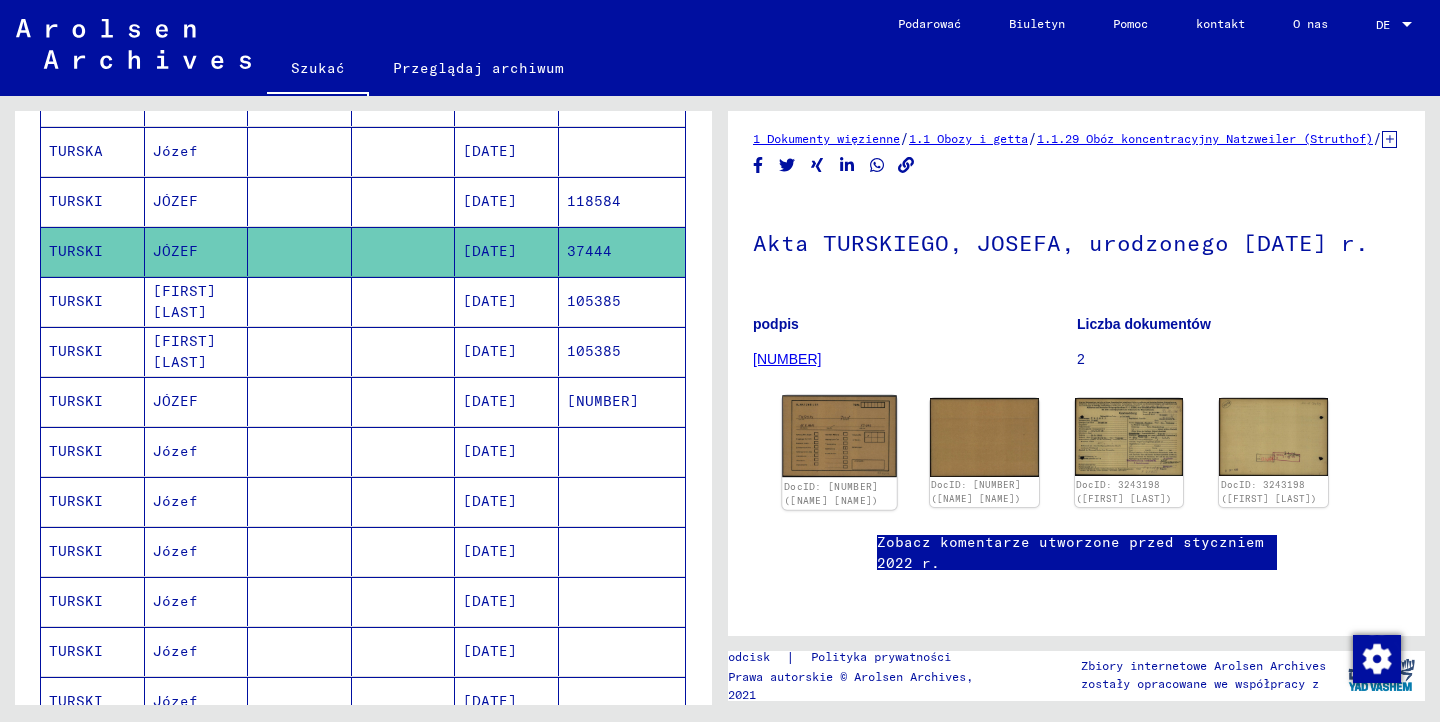 click 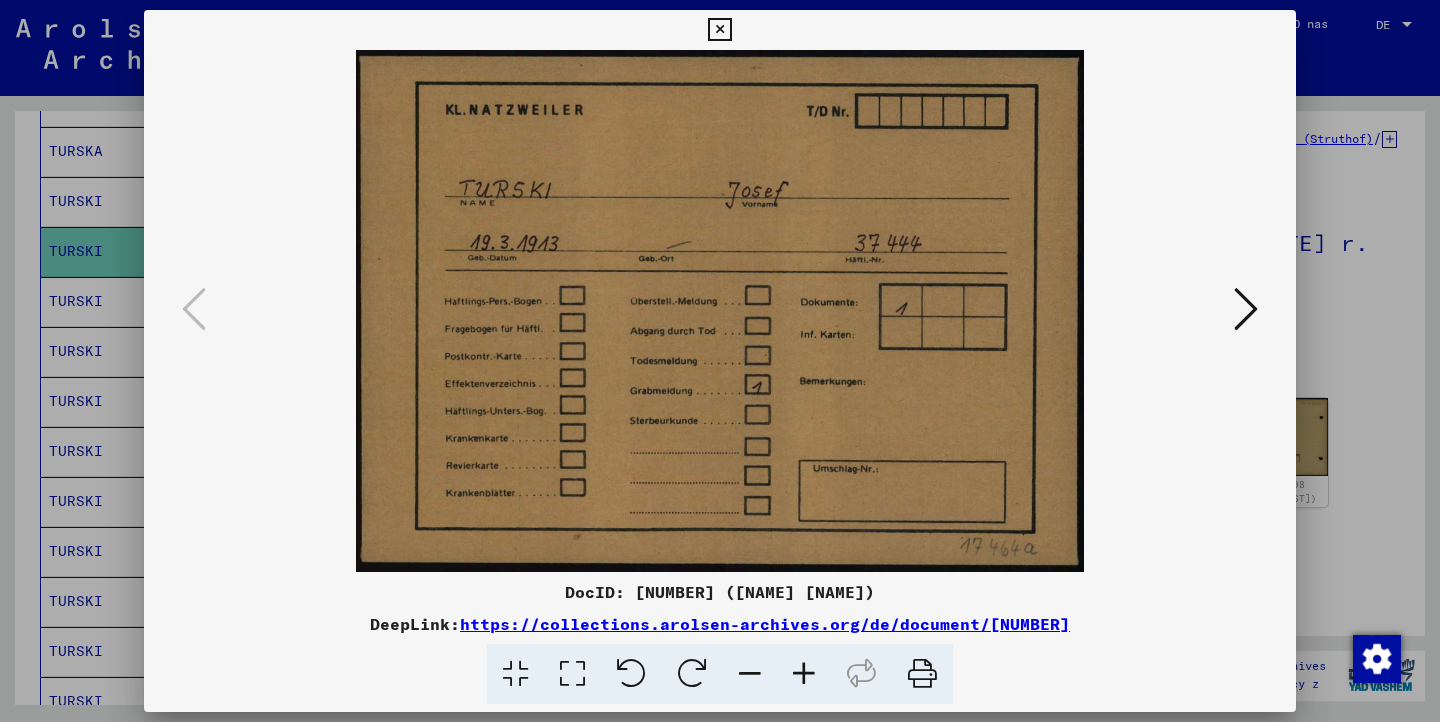 click at bounding box center (1246, 309) 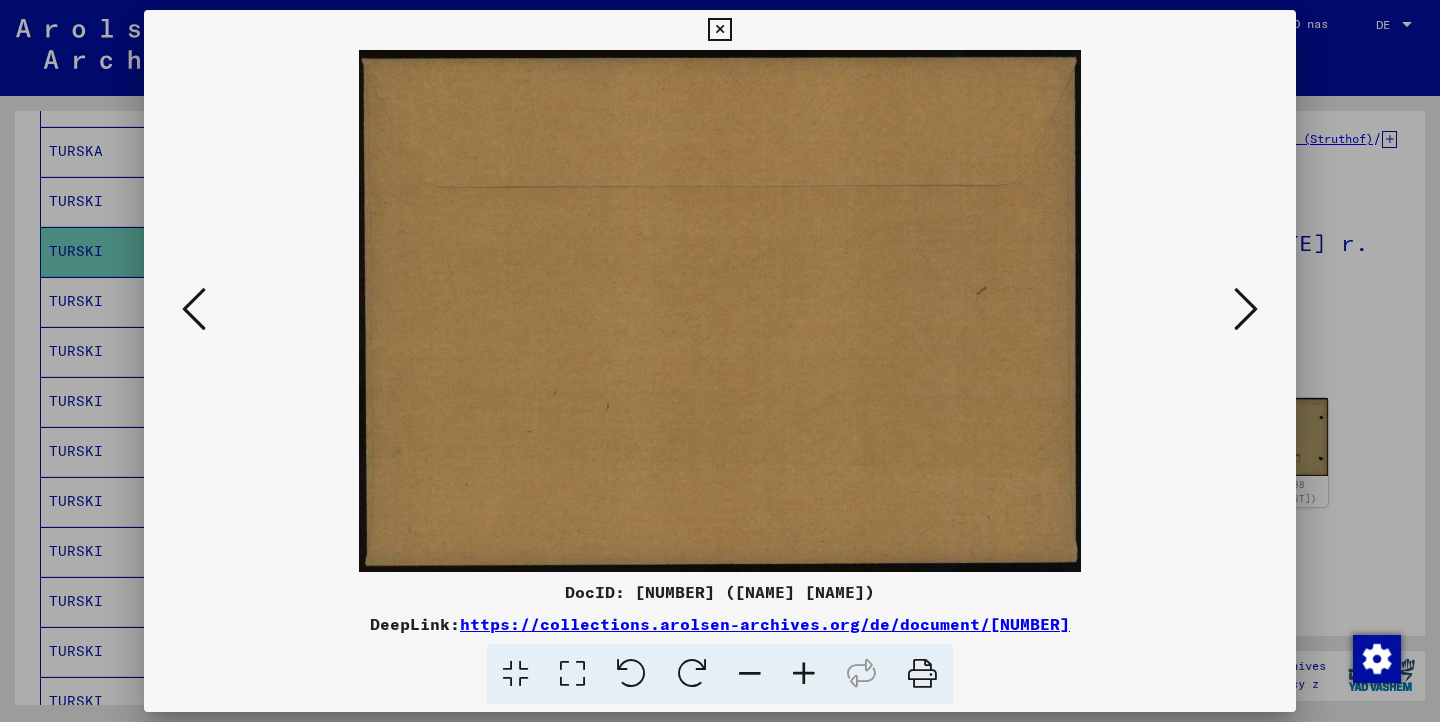 click at bounding box center (1246, 309) 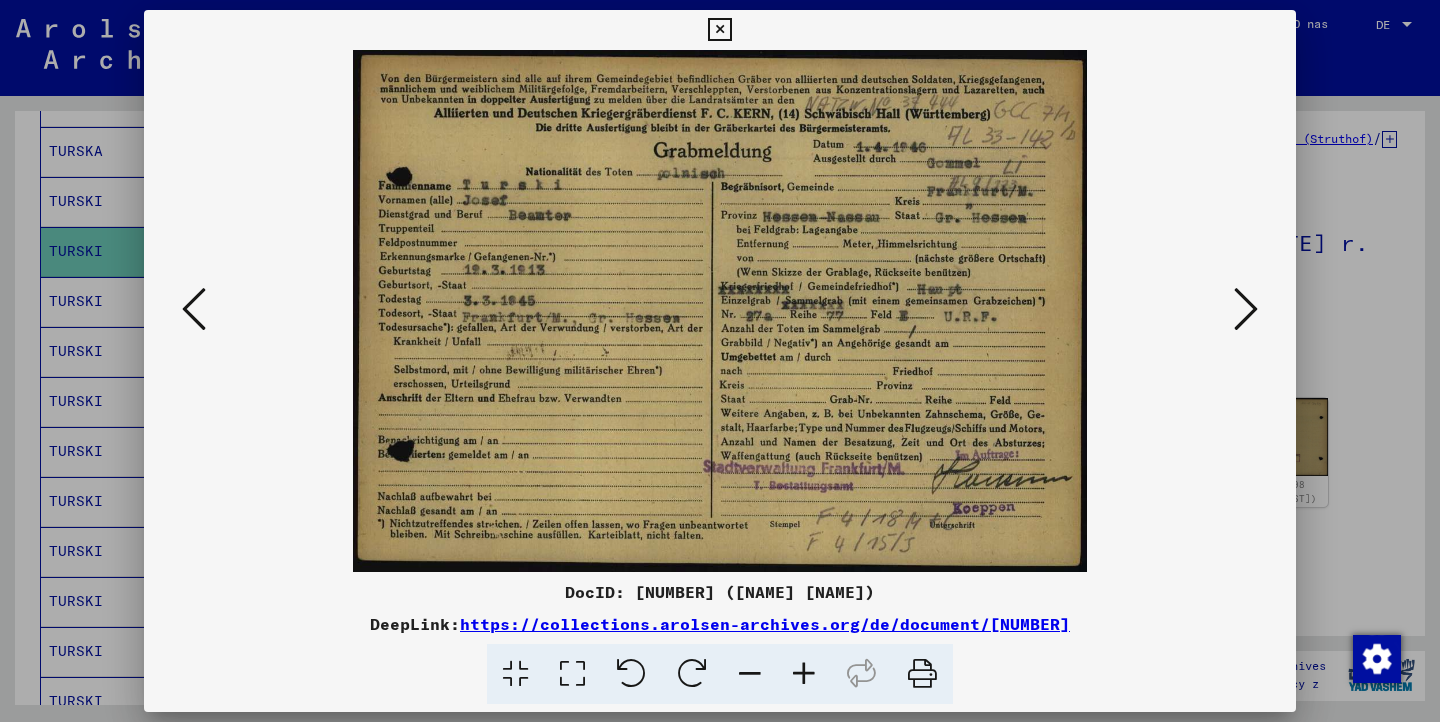 click at bounding box center [804, 674] 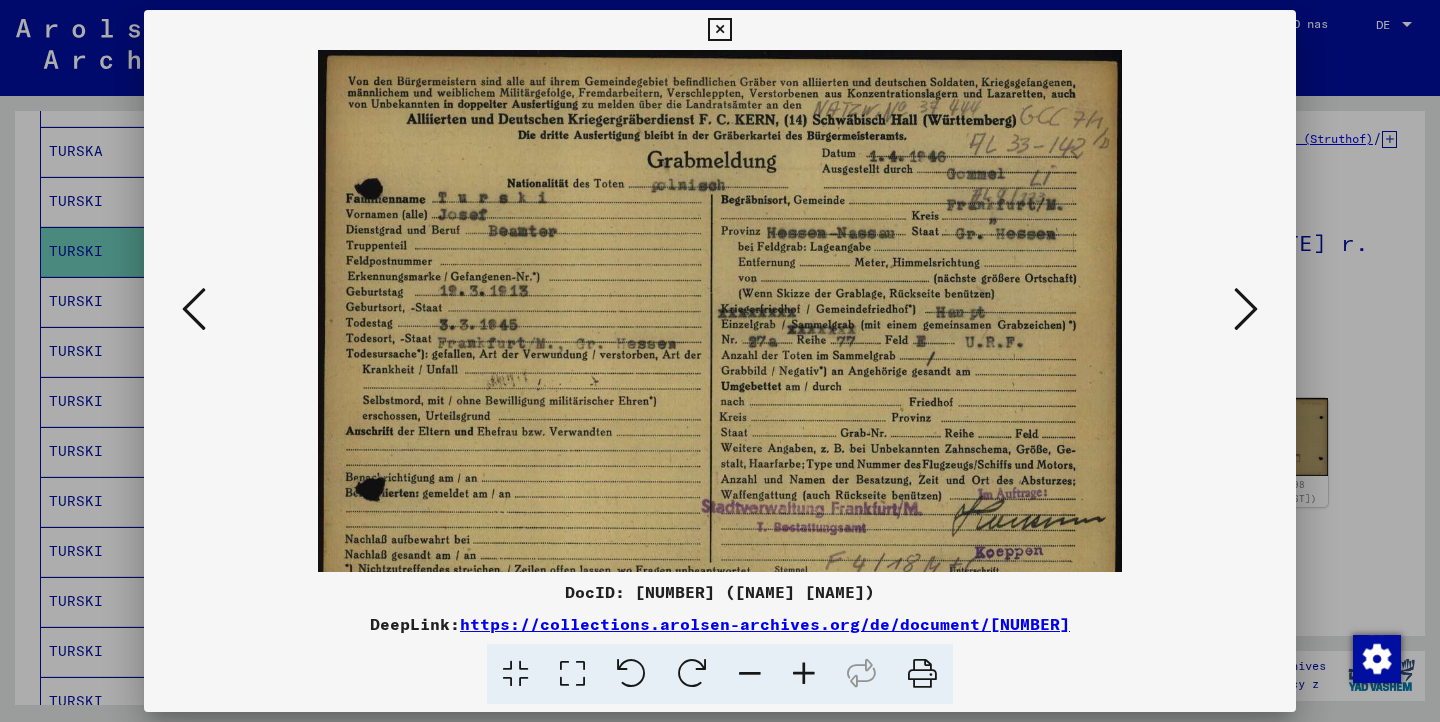 click at bounding box center (804, 674) 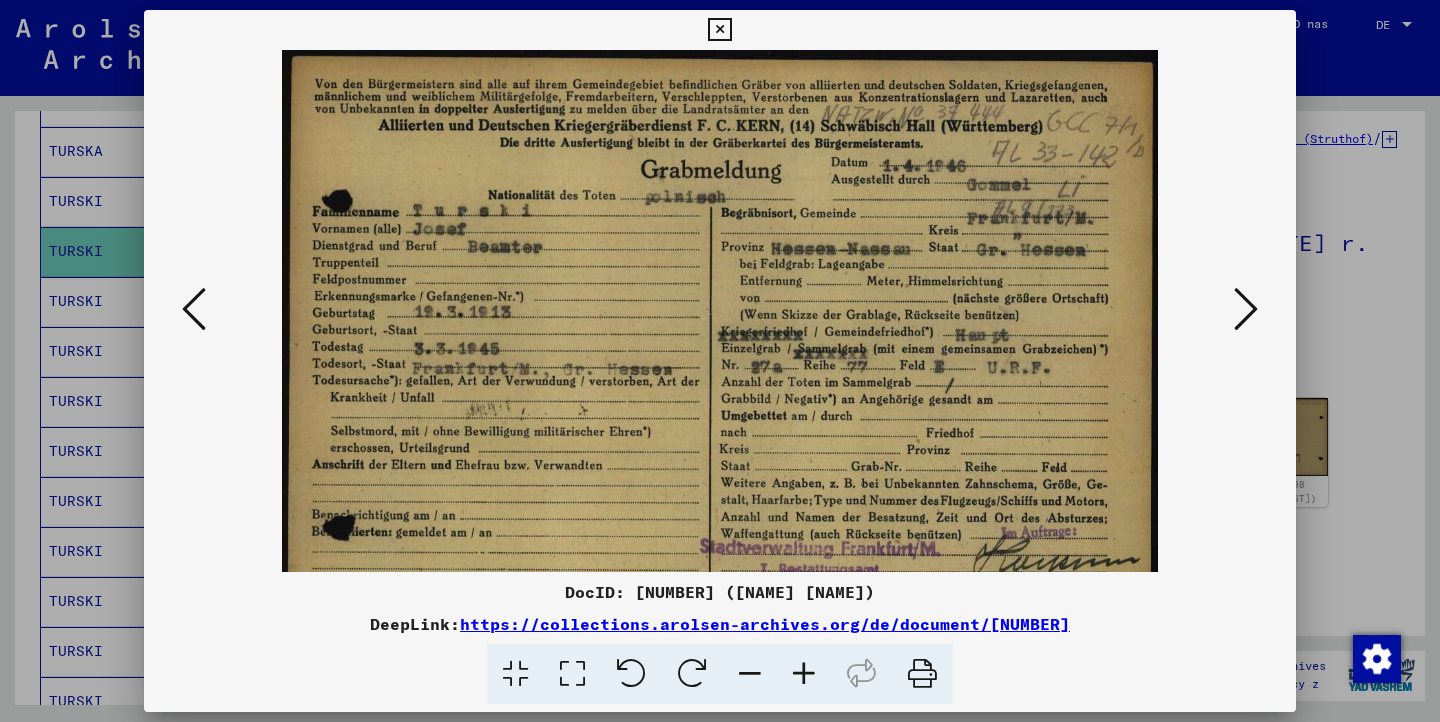 click at bounding box center (804, 674) 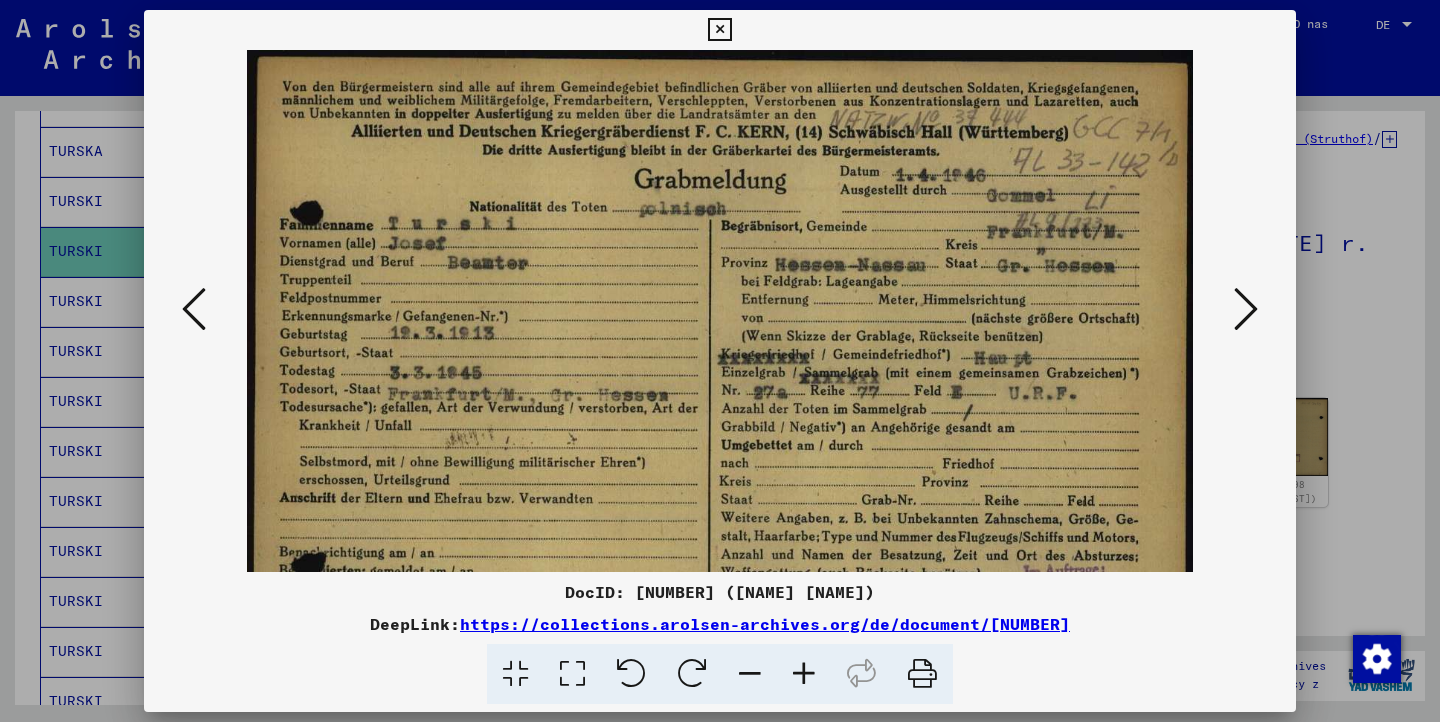 click at bounding box center [804, 674] 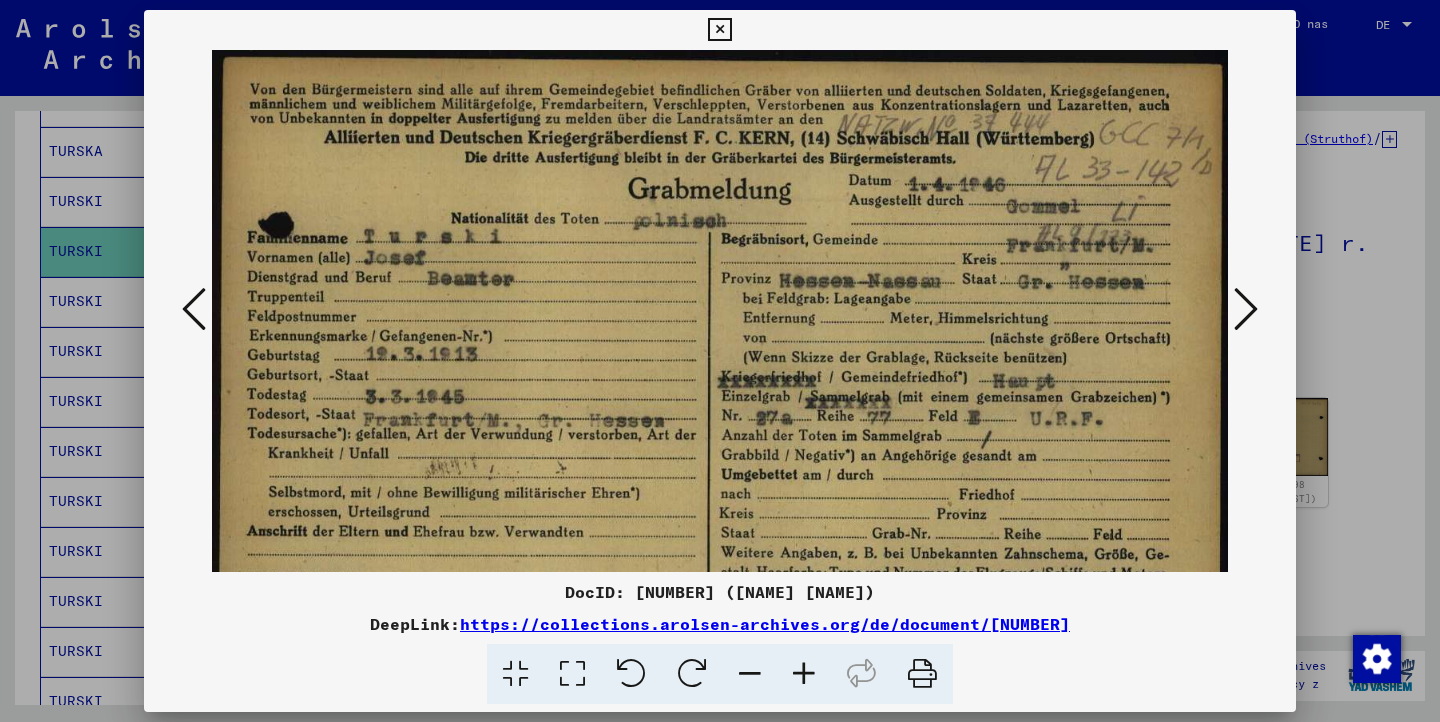 click at bounding box center [804, 674] 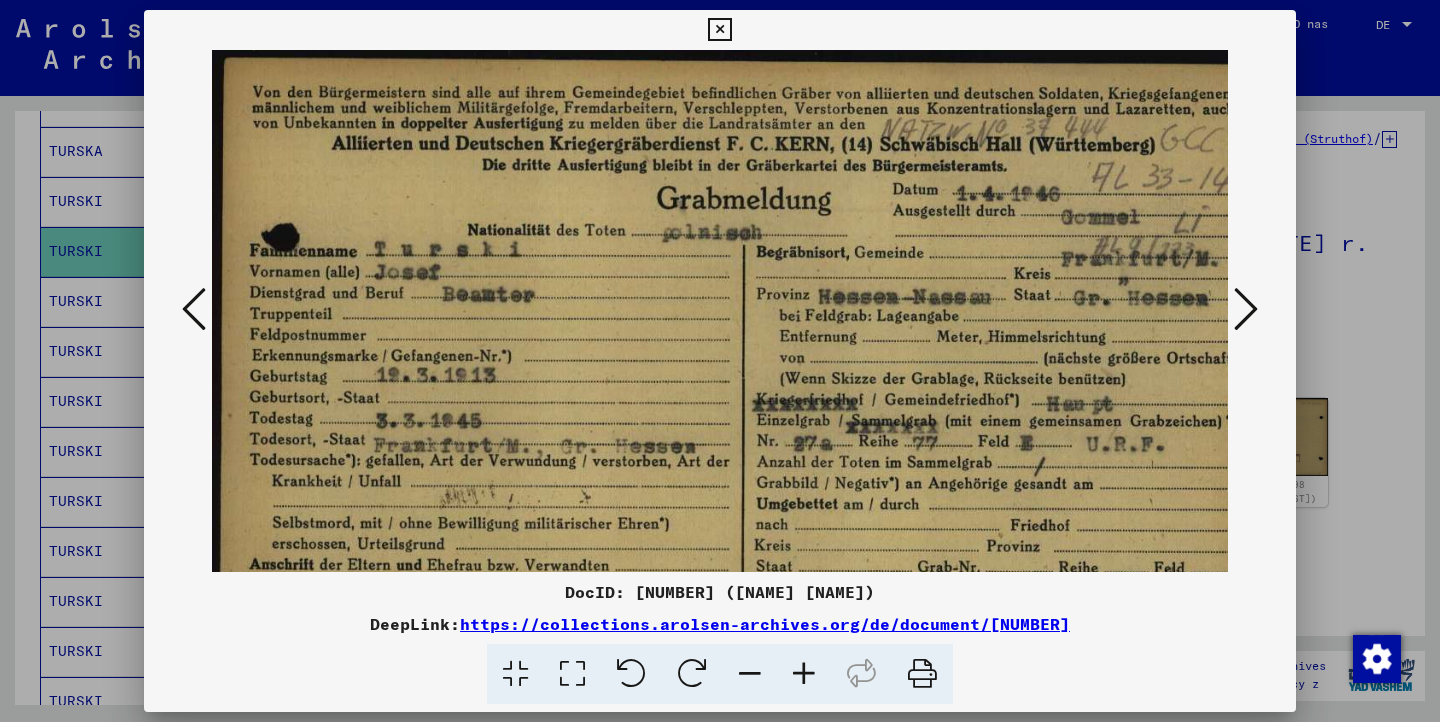 click at bounding box center [804, 674] 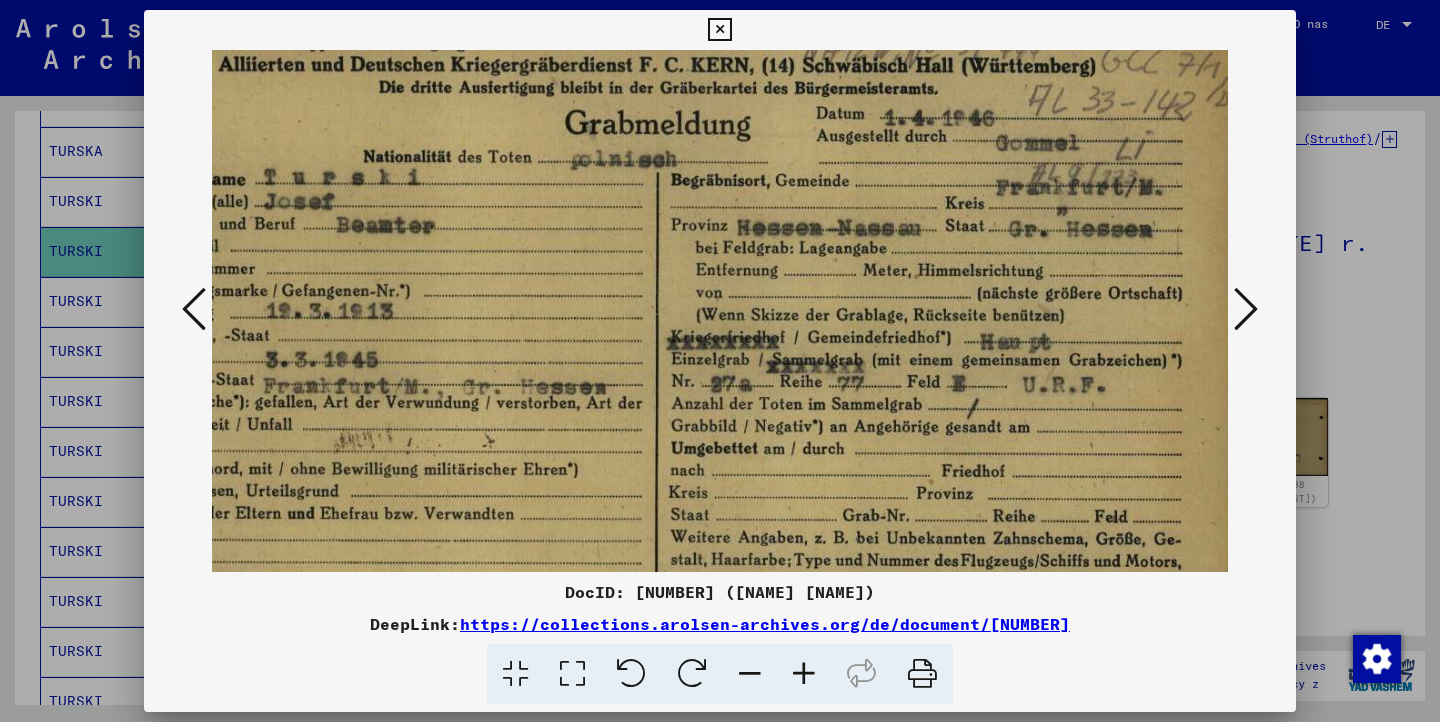 scroll, scrollTop: 117, scrollLeft: 111, axis: both 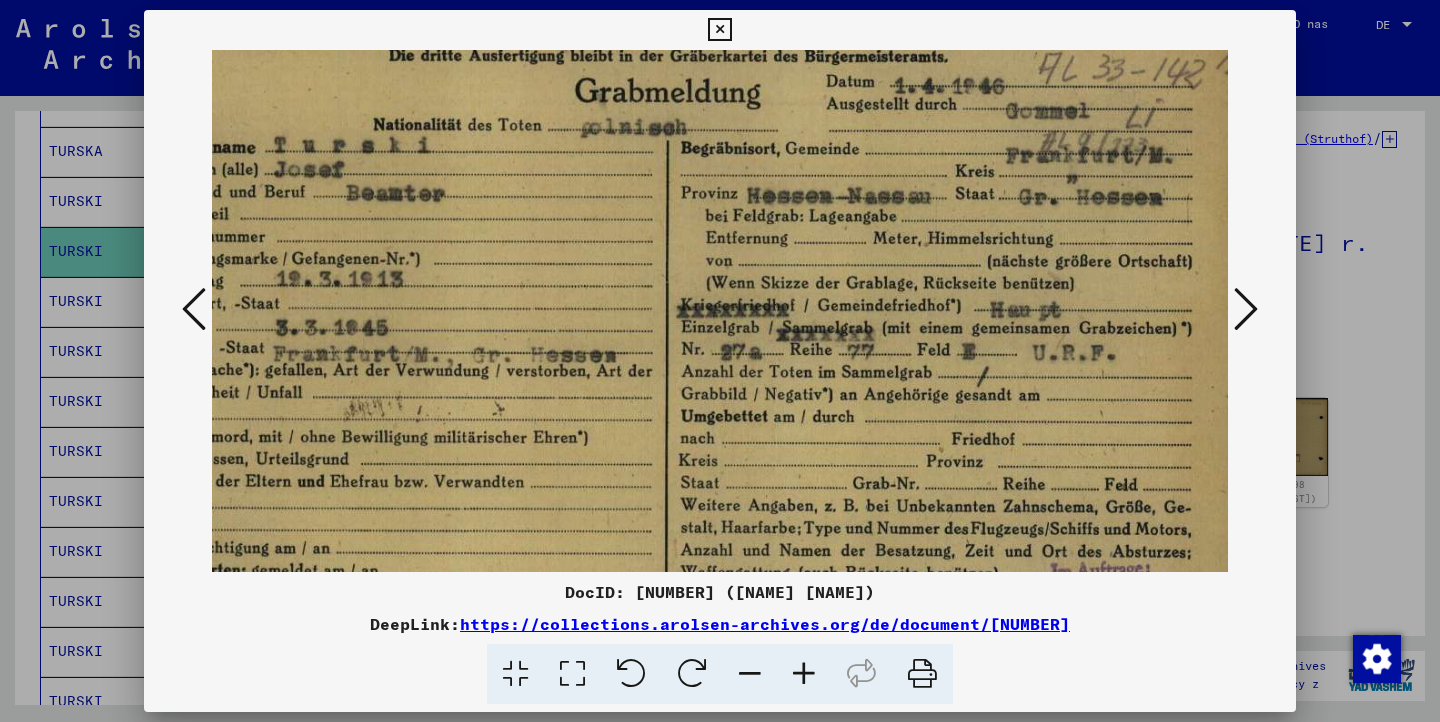 drag, startPoint x: 963, startPoint y: 450, endPoint x: 827, endPoint y: 330, distance: 181.37254 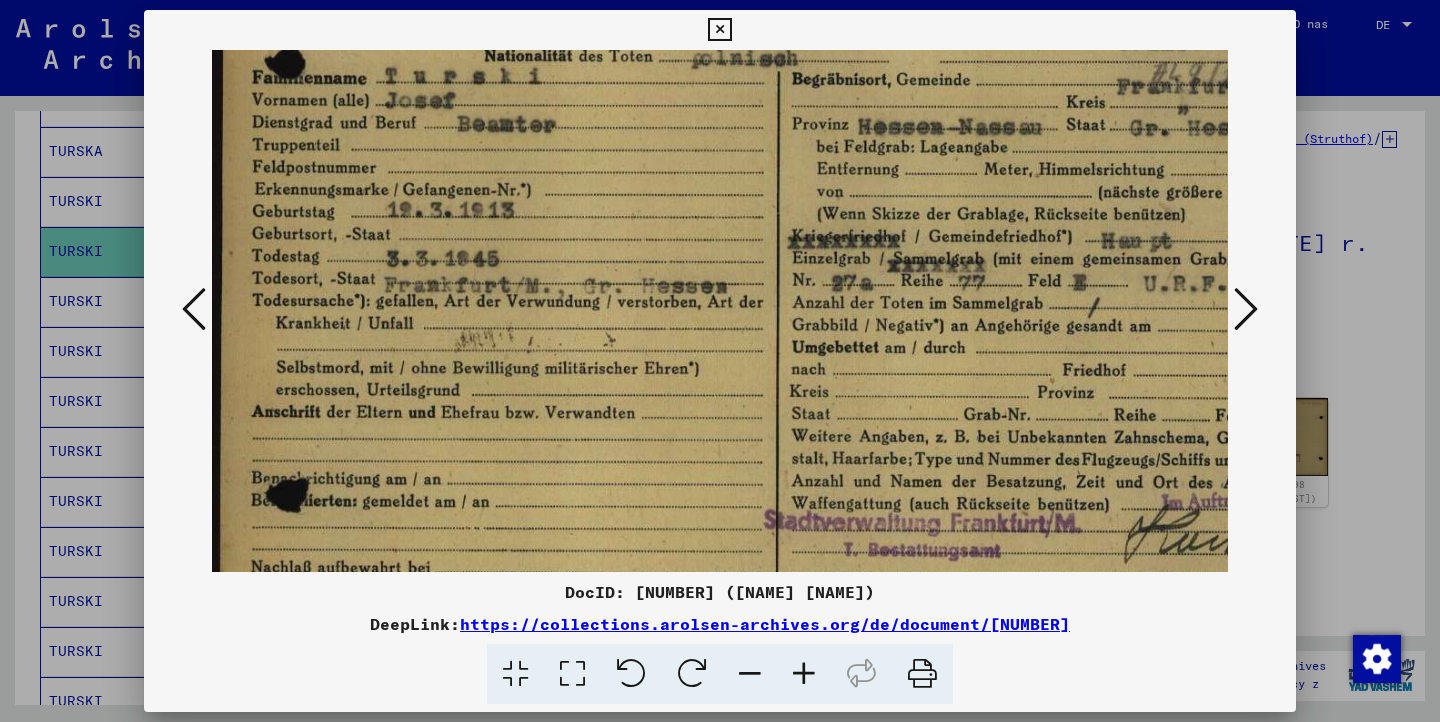 scroll, scrollTop: 193, scrollLeft: 0, axis: vertical 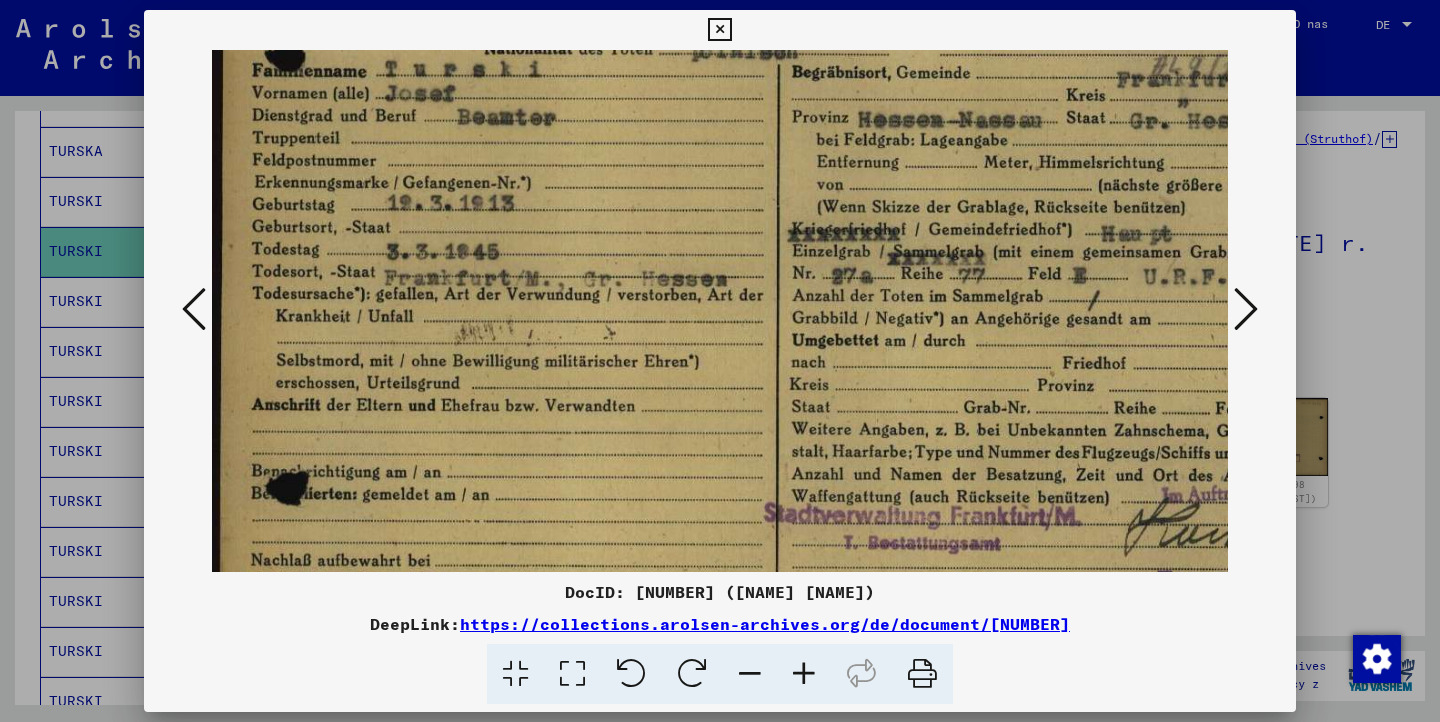 drag, startPoint x: 979, startPoint y: 465, endPoint x: 1080, endPoint y: 409, distance: 115.48593 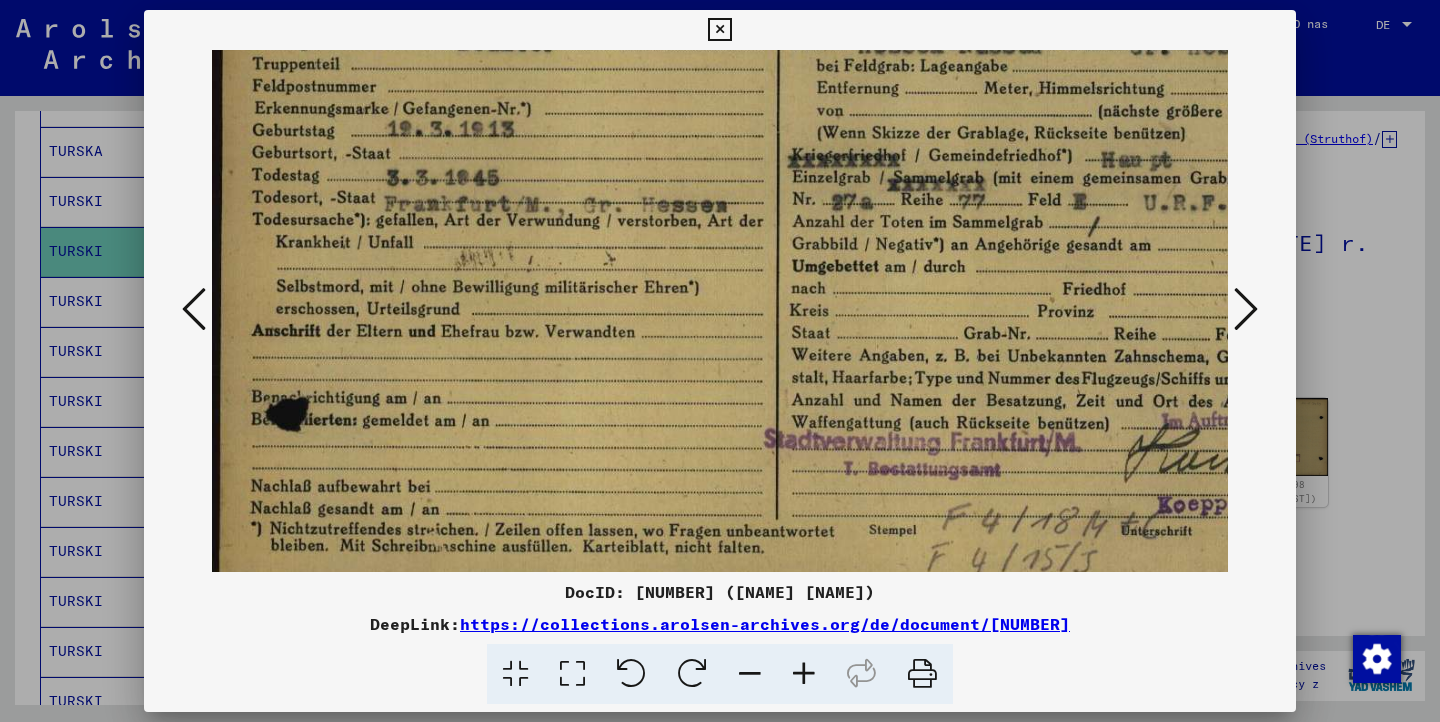 scroll, scrollTop: 300, scrollLeft: 0, axis: vertical 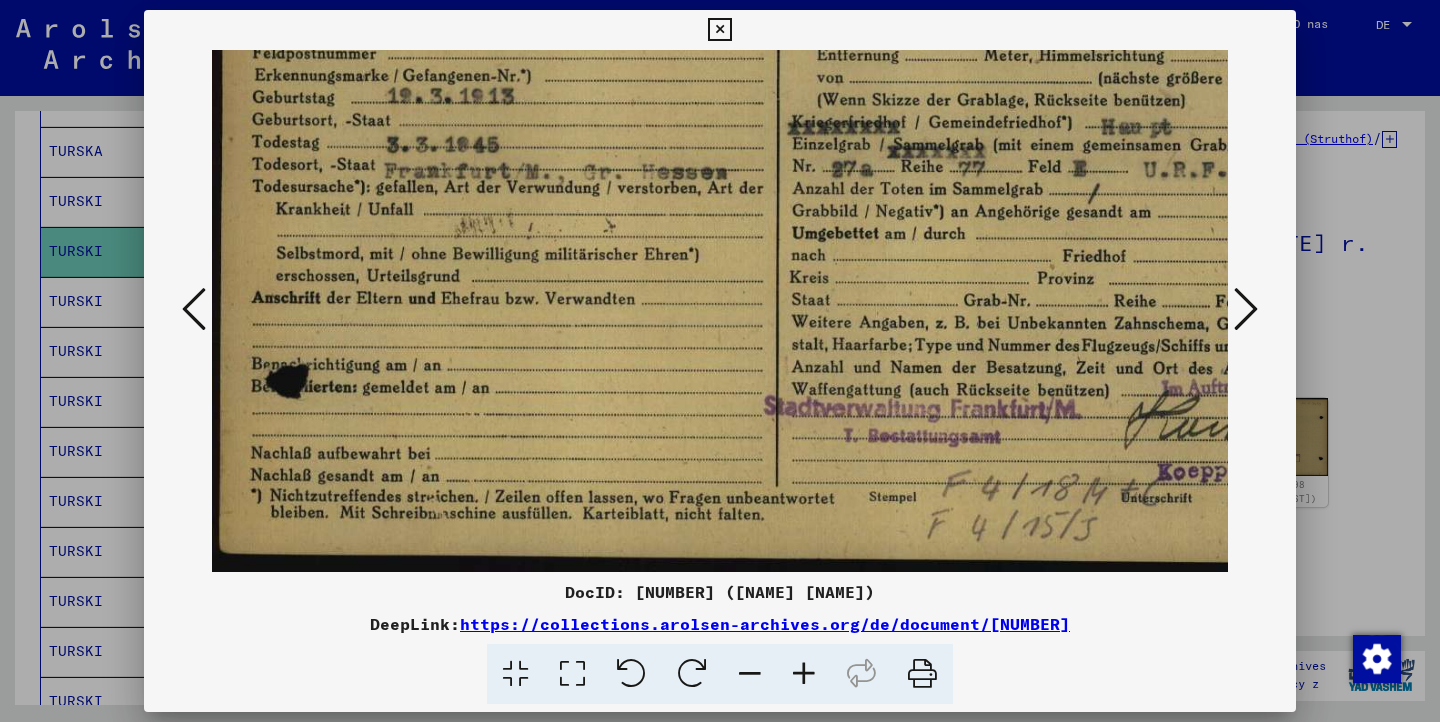 drag, startPoint x: 554, startPoint y: 402, endPoint x: 621, endPoint y: 234, distance: 180.86736 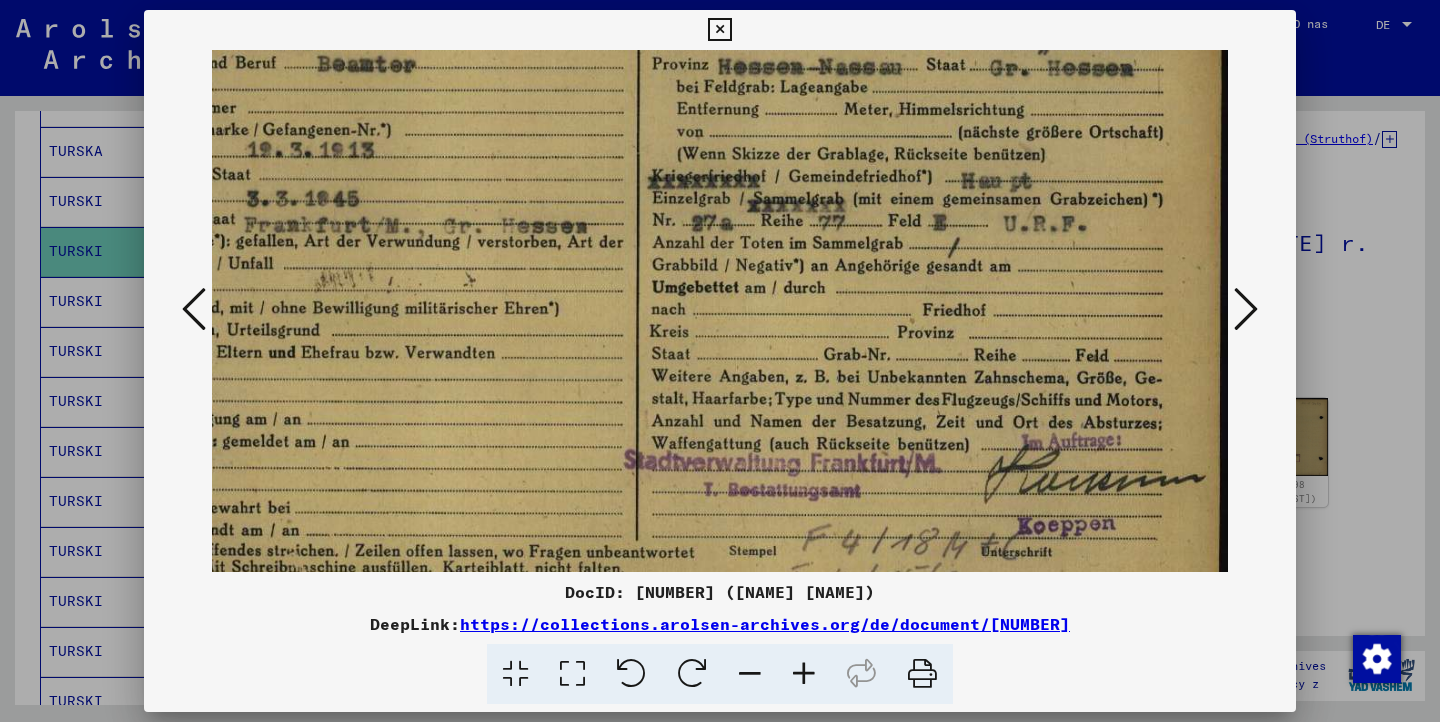 scroll, scrollTop: 203, scrollLeft: 140, axis: both 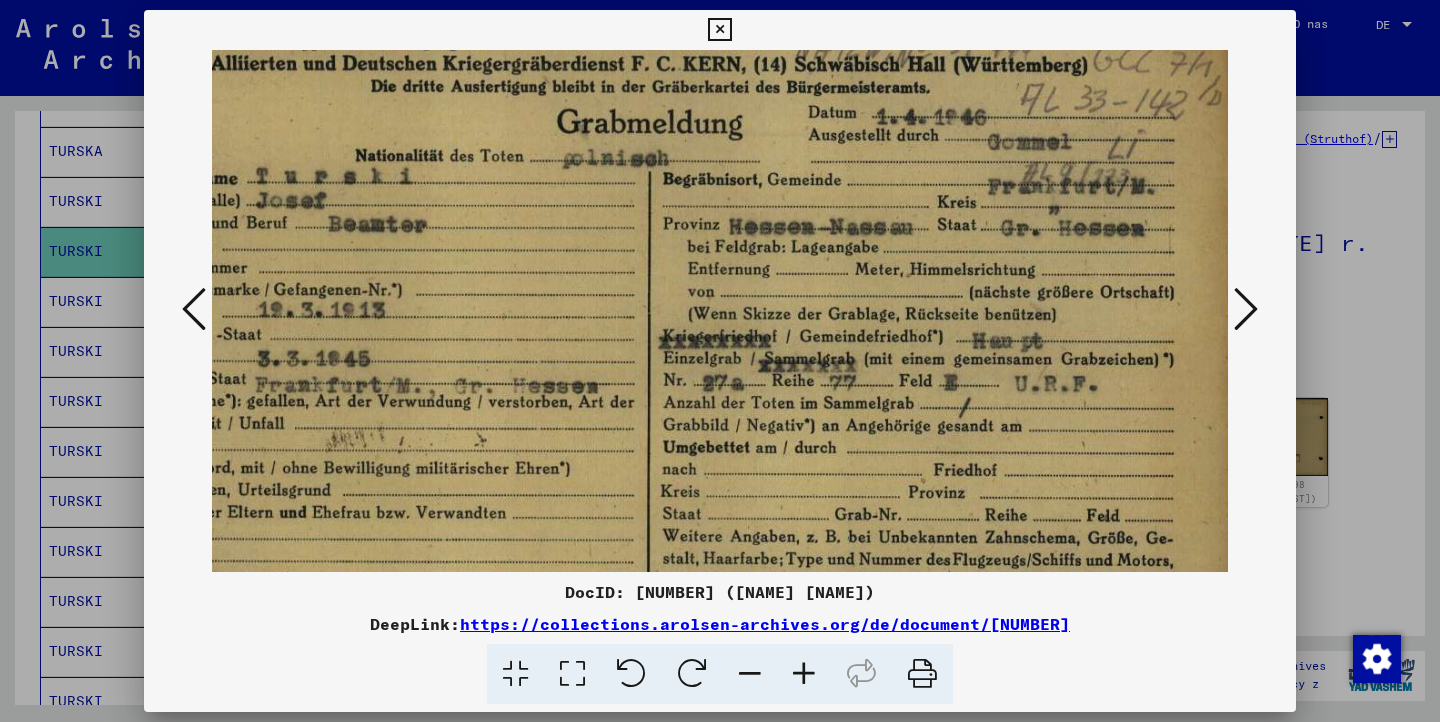 drag, startPoint x: 1065, startPoint y: 300, endPoint x: 834, endPoint y: 490, distance: 299.1003 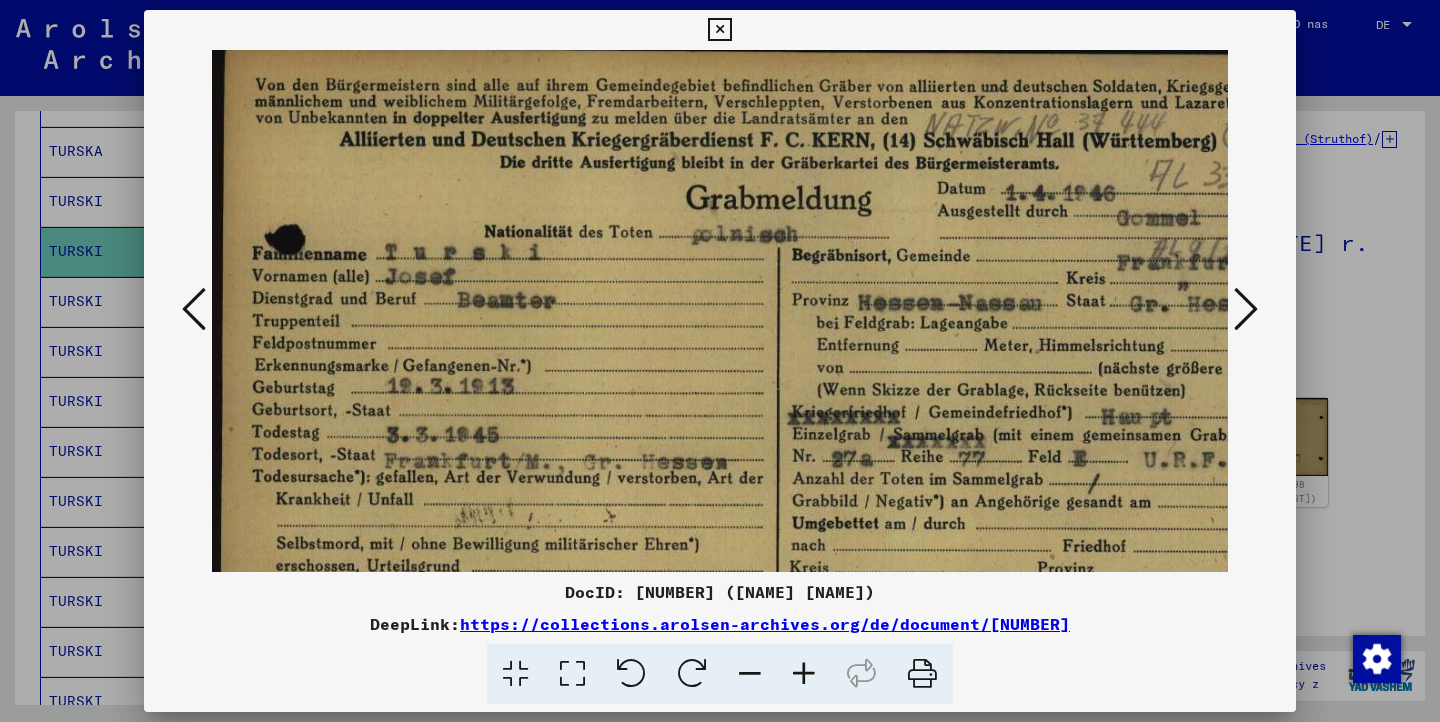 scroll, scrollTop: 10, scrollLeft: 0, axis: vertical 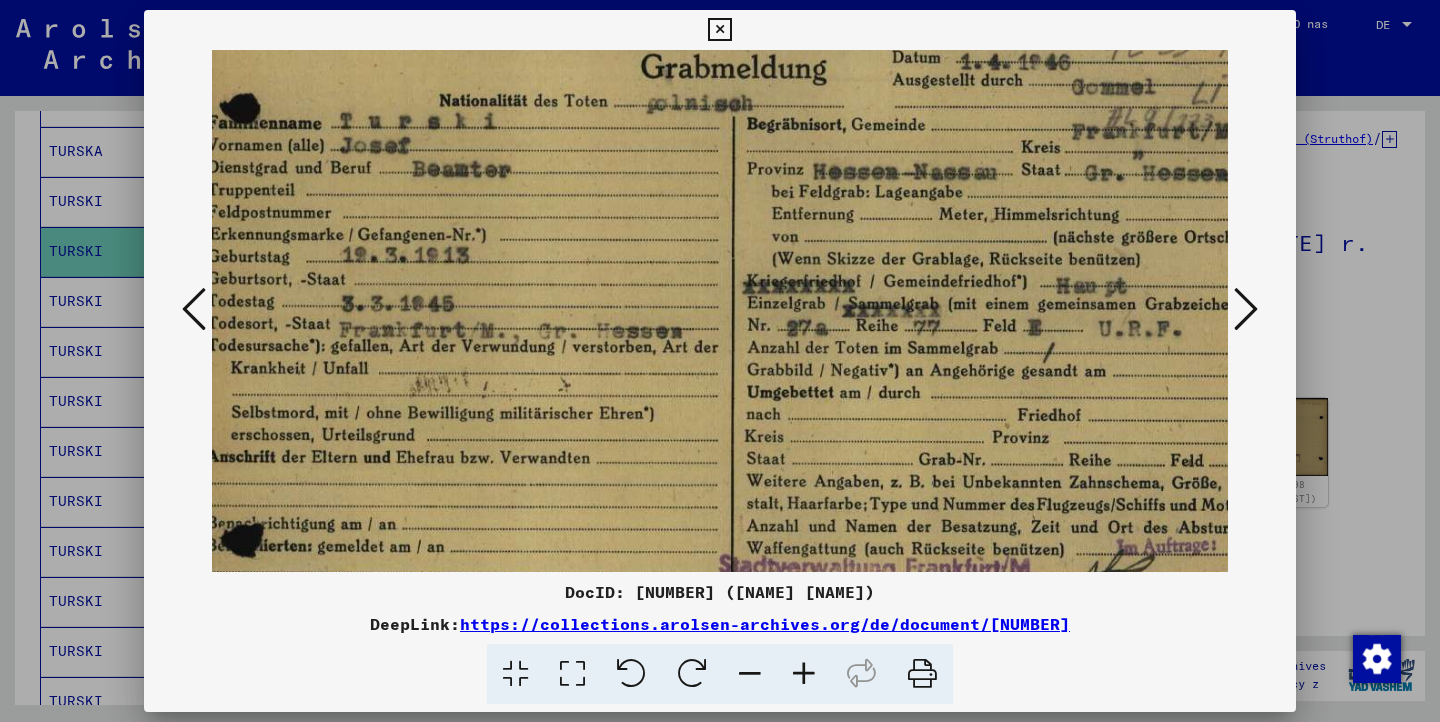 drag, startPoint x: 905, startPoint y: 271, endPoint x: 867, endPoint y: 254, distance: 41.62932 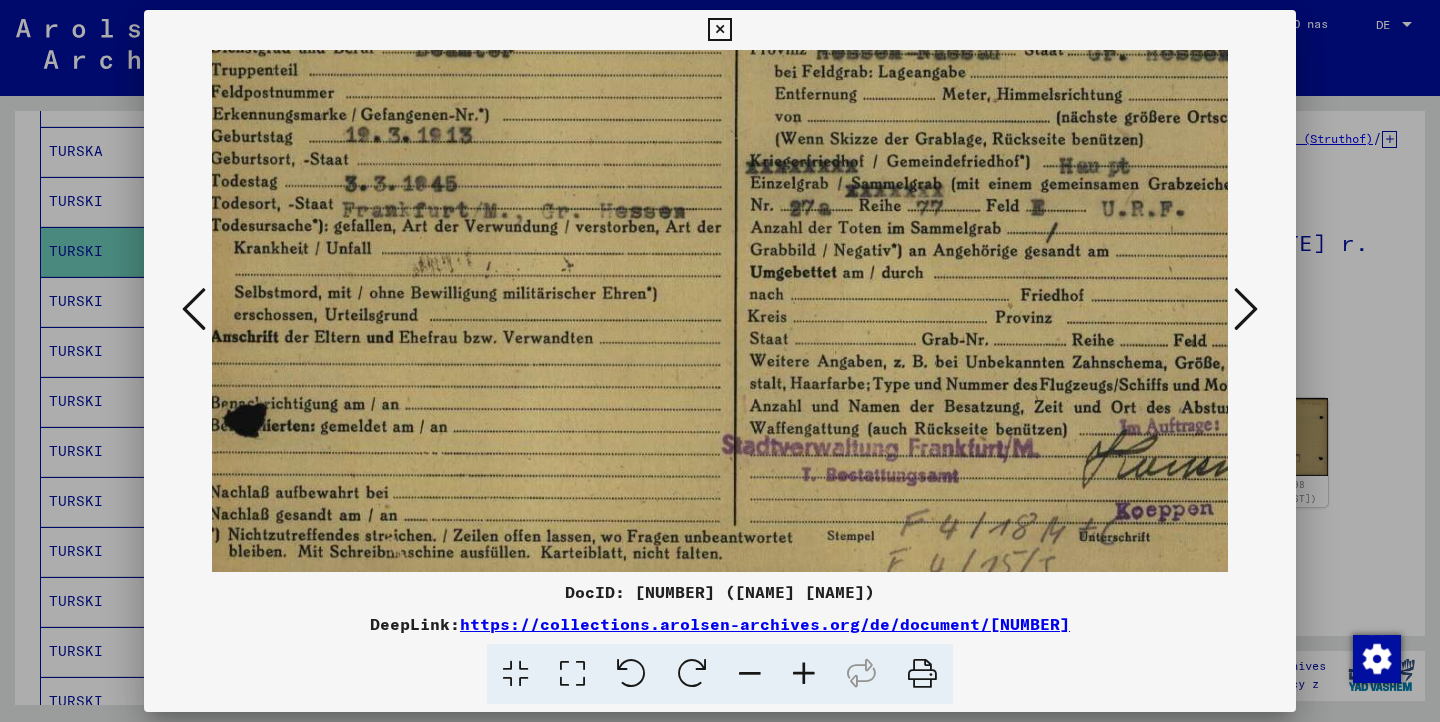 drag, startPoint x: 865, startPoint y: 417, endPoint x: 868, endPoint y: 297, distance: 120.03749 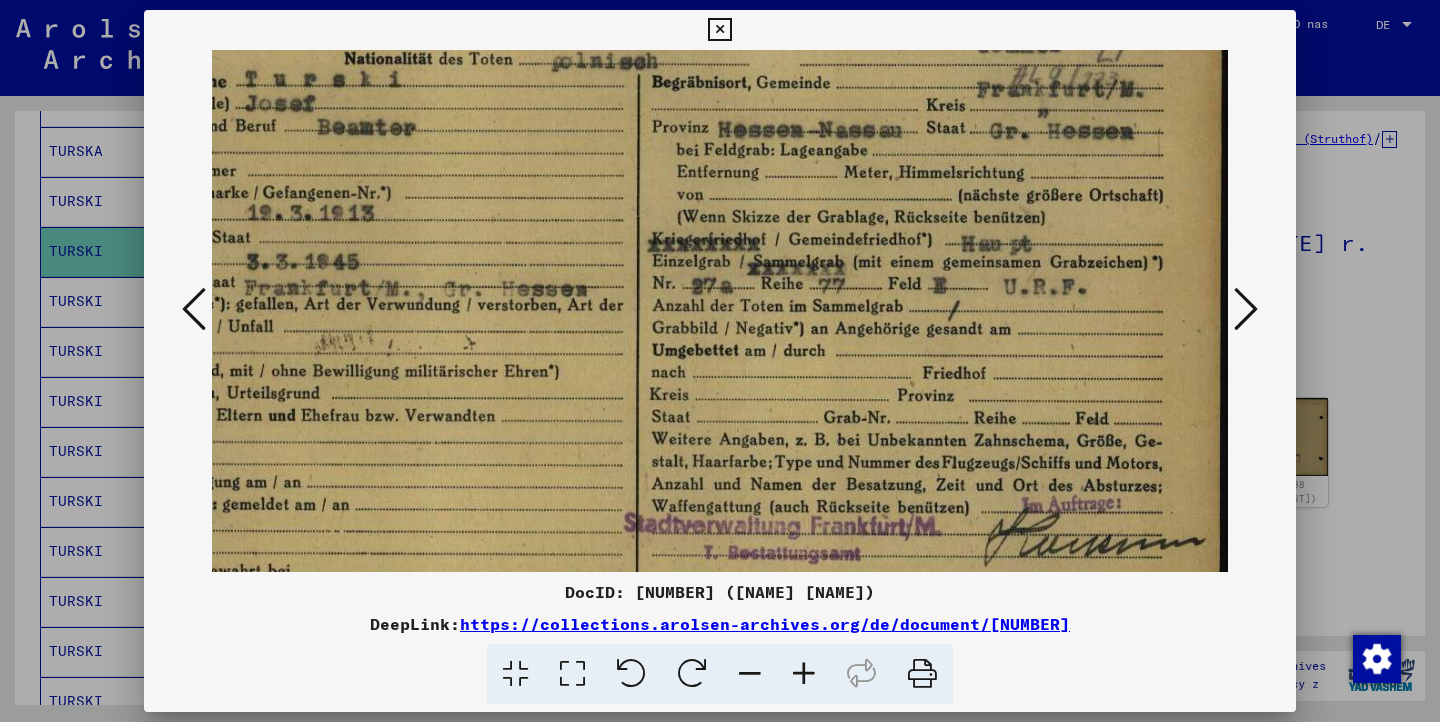 scroll, scrollTop: 148, scrollLeft: 140, axis: both 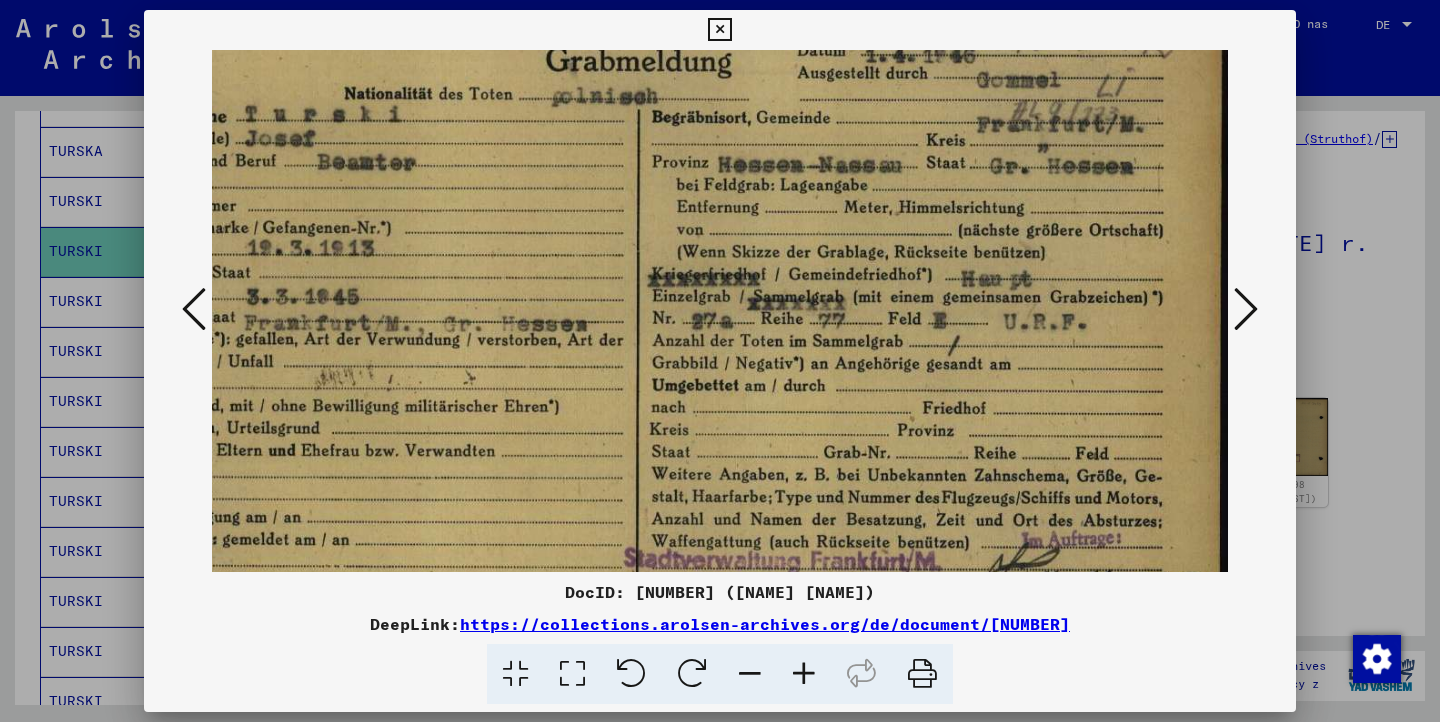 drag, startPoint x: 942, startPoint y: 449, endPoint x: 732, endPoint y: 493, distance: 214.56001 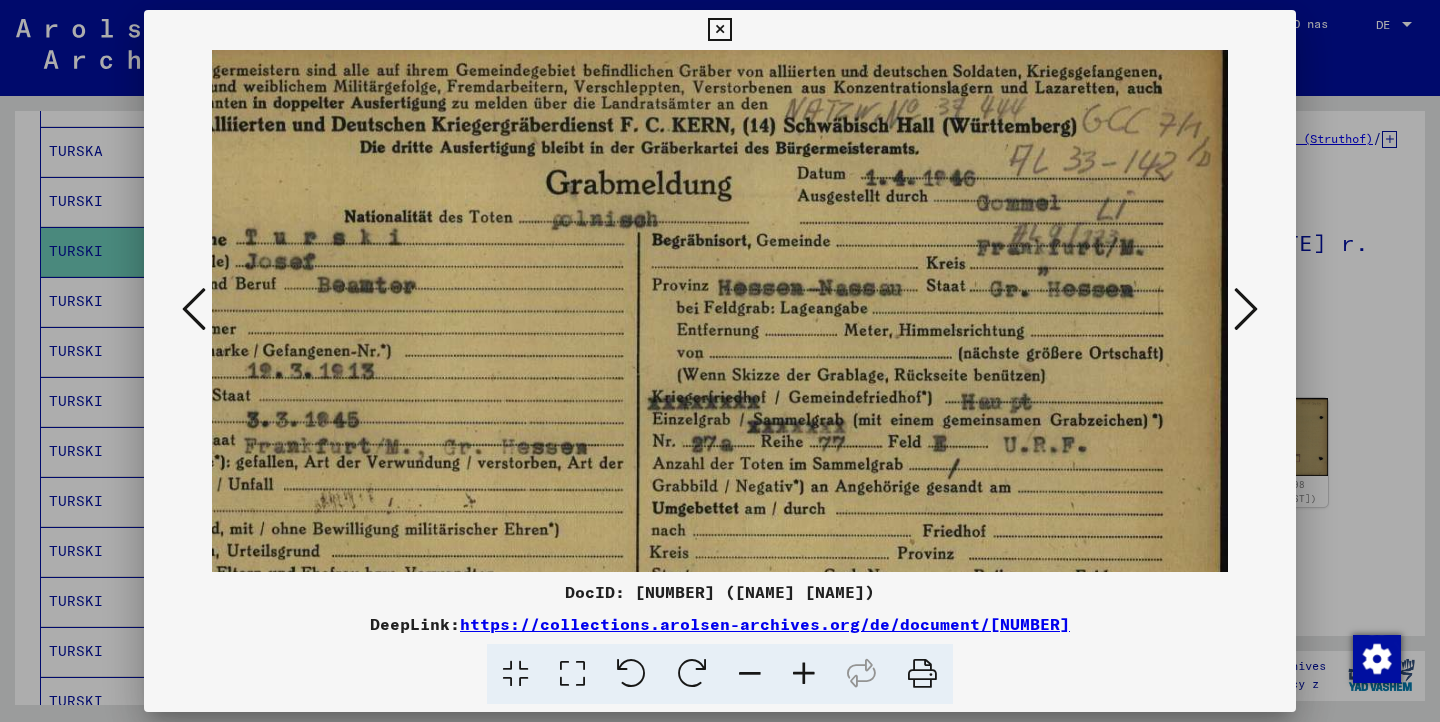 scroll, scrollTop: 0, scrollLeft: 140, axis: horizontal 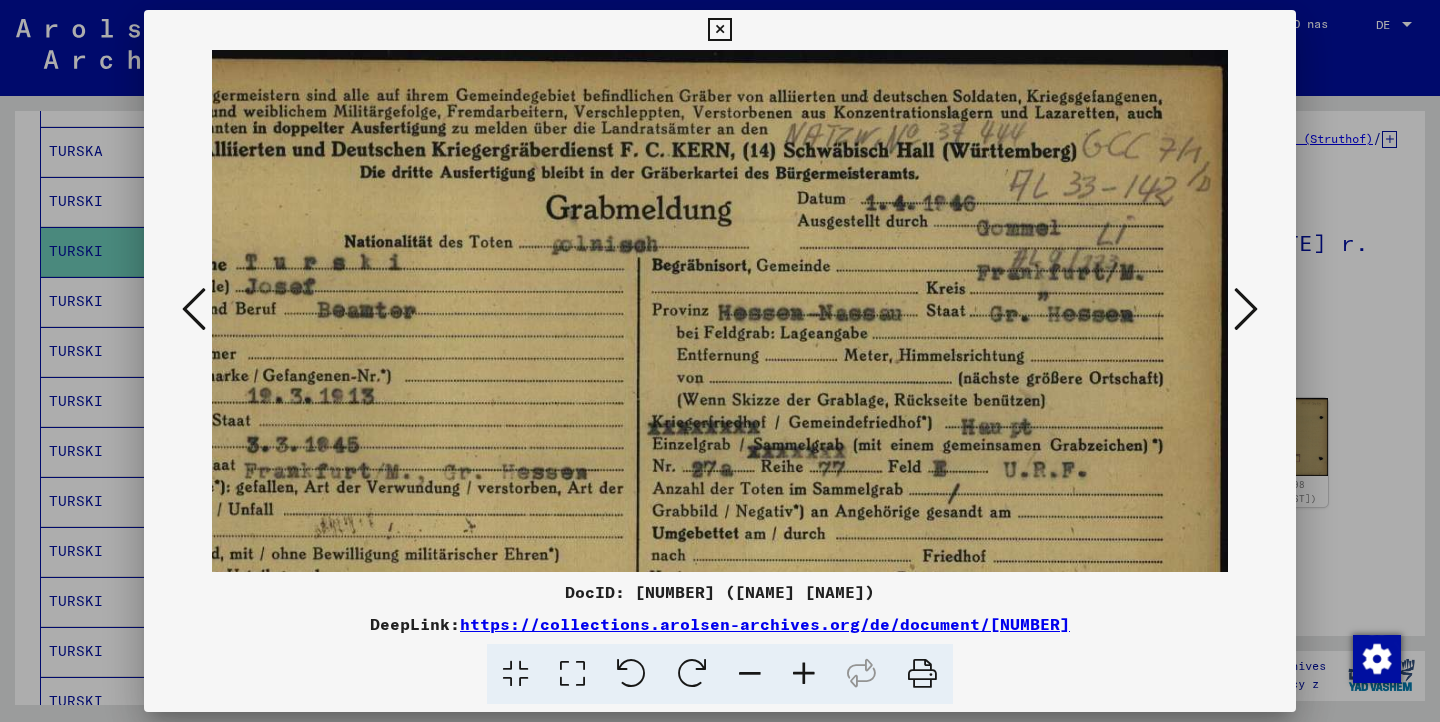 drag, startPoint x: 1022, startPoint y: 179, endPoint x: 963, endPoint y: 420, distance: 248.11691 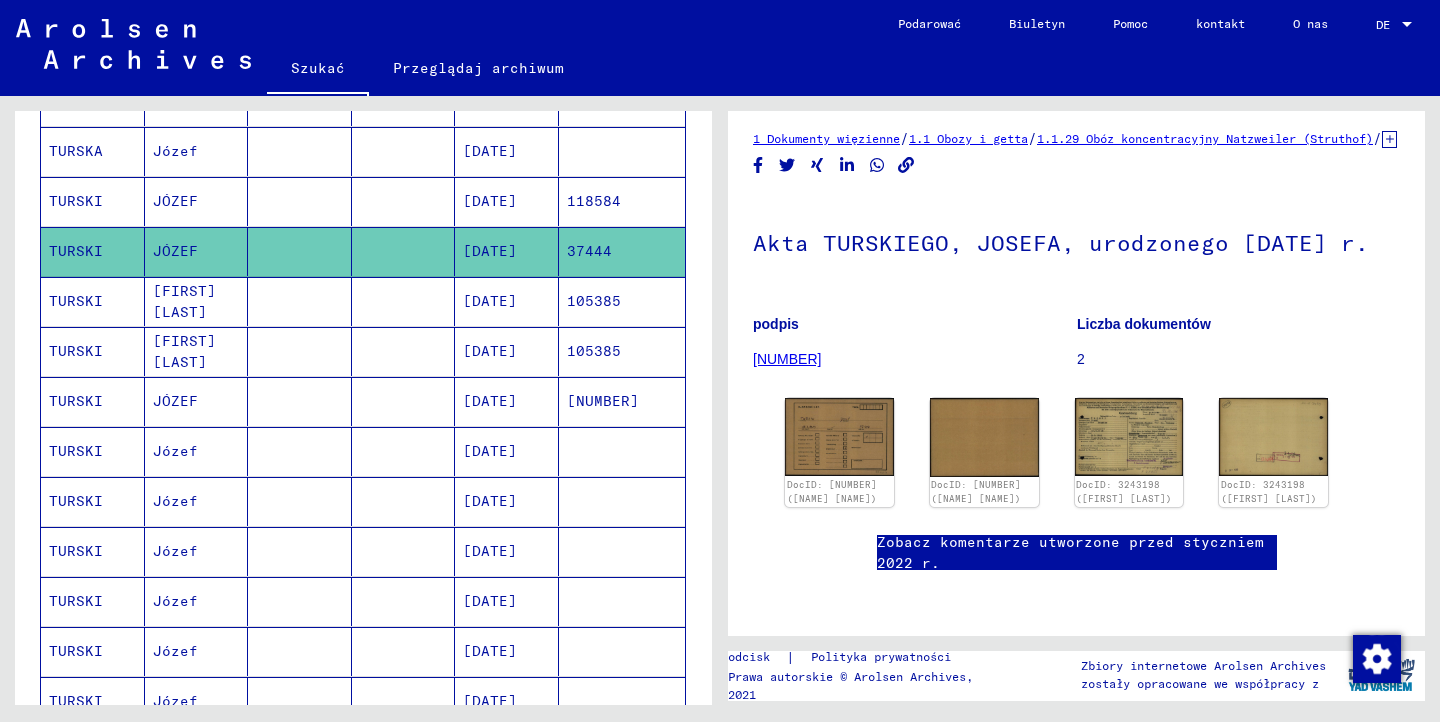 drag, startPoint x: 856, startPoint y: 277, endPoint x: 582, endPoint y: 291, distance: 274.35742 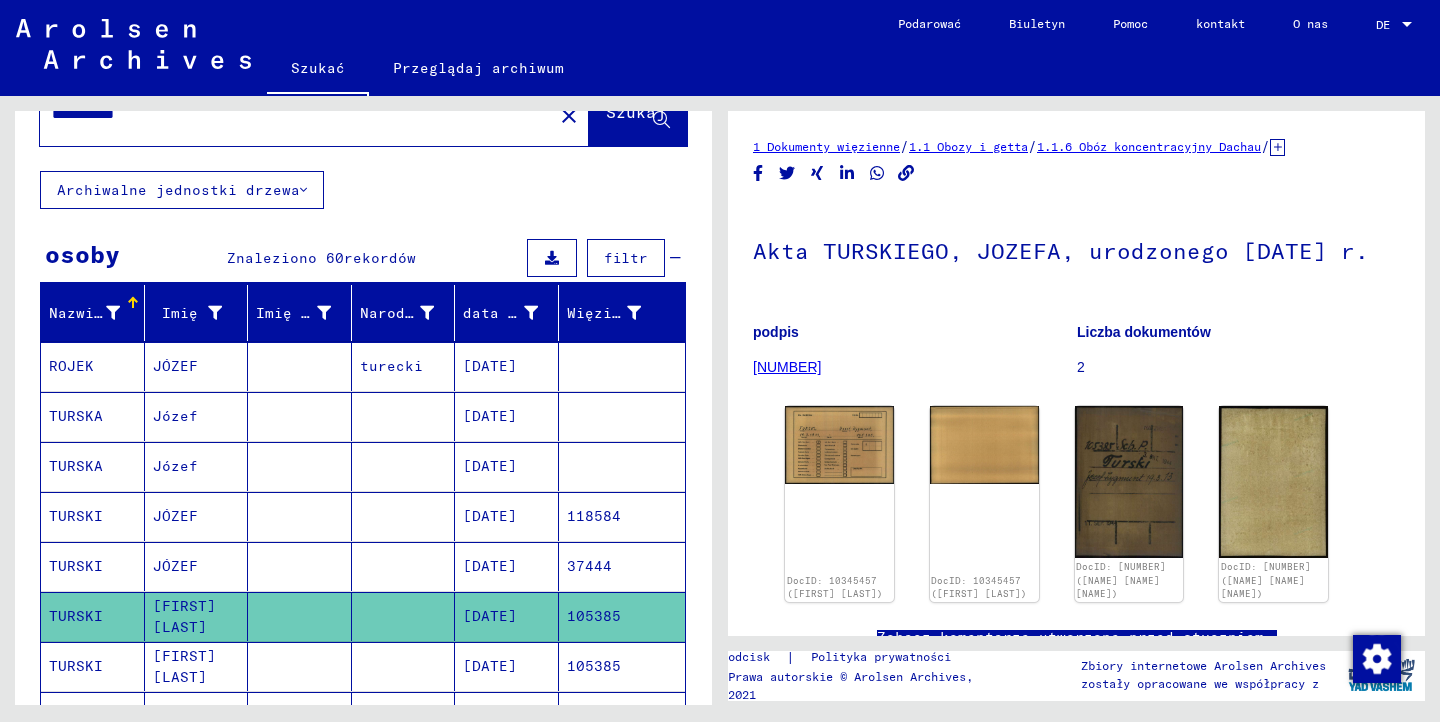 scroll, scrollTop: 0, scrollLeft: 0, axis: both 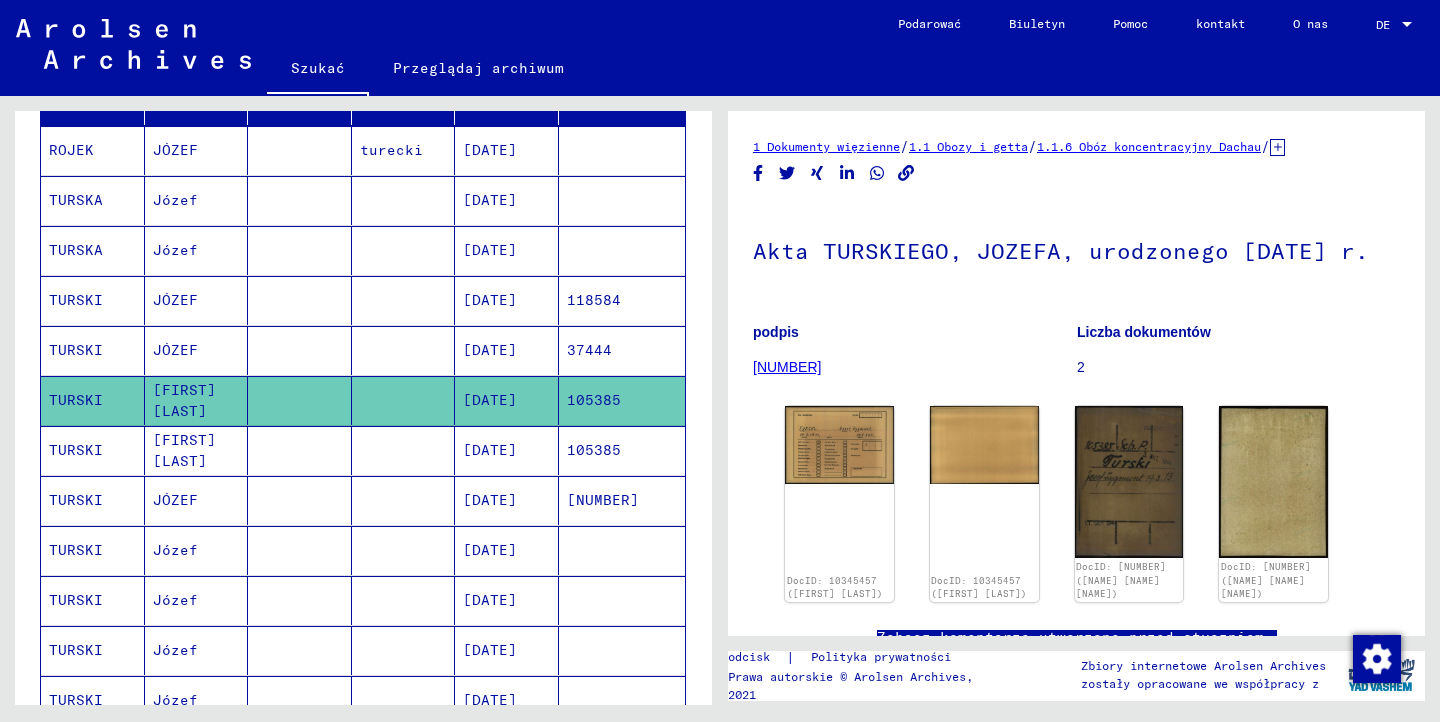 click on "105385" 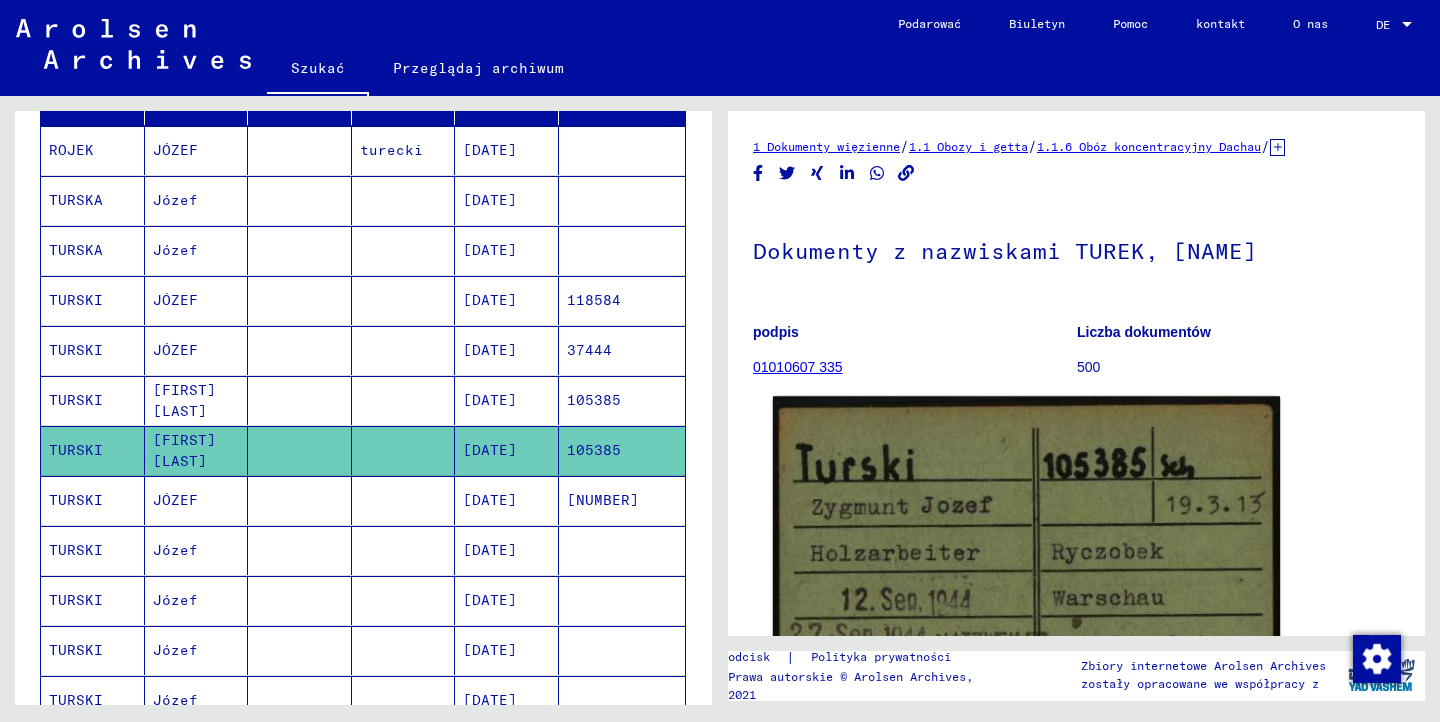 scroll 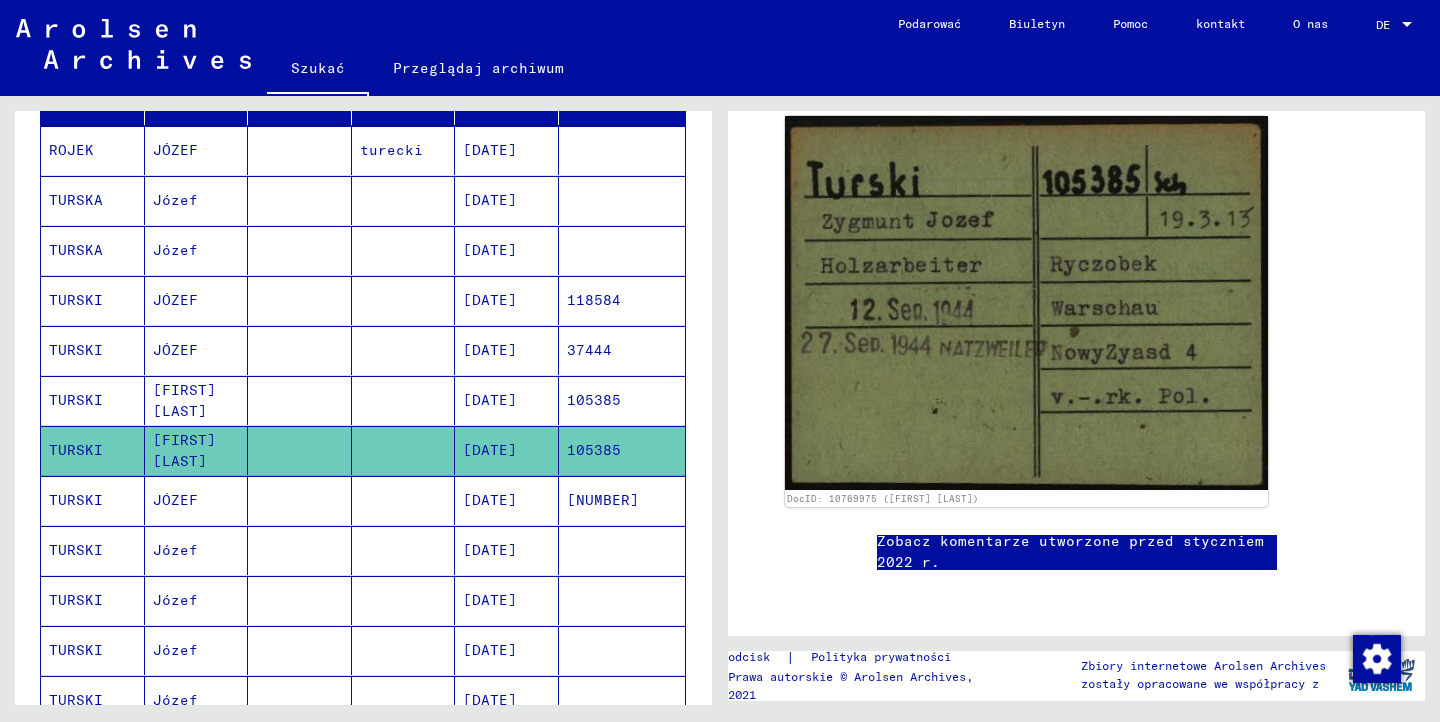 click on "[DATE]" at bounding box center (490, 450) 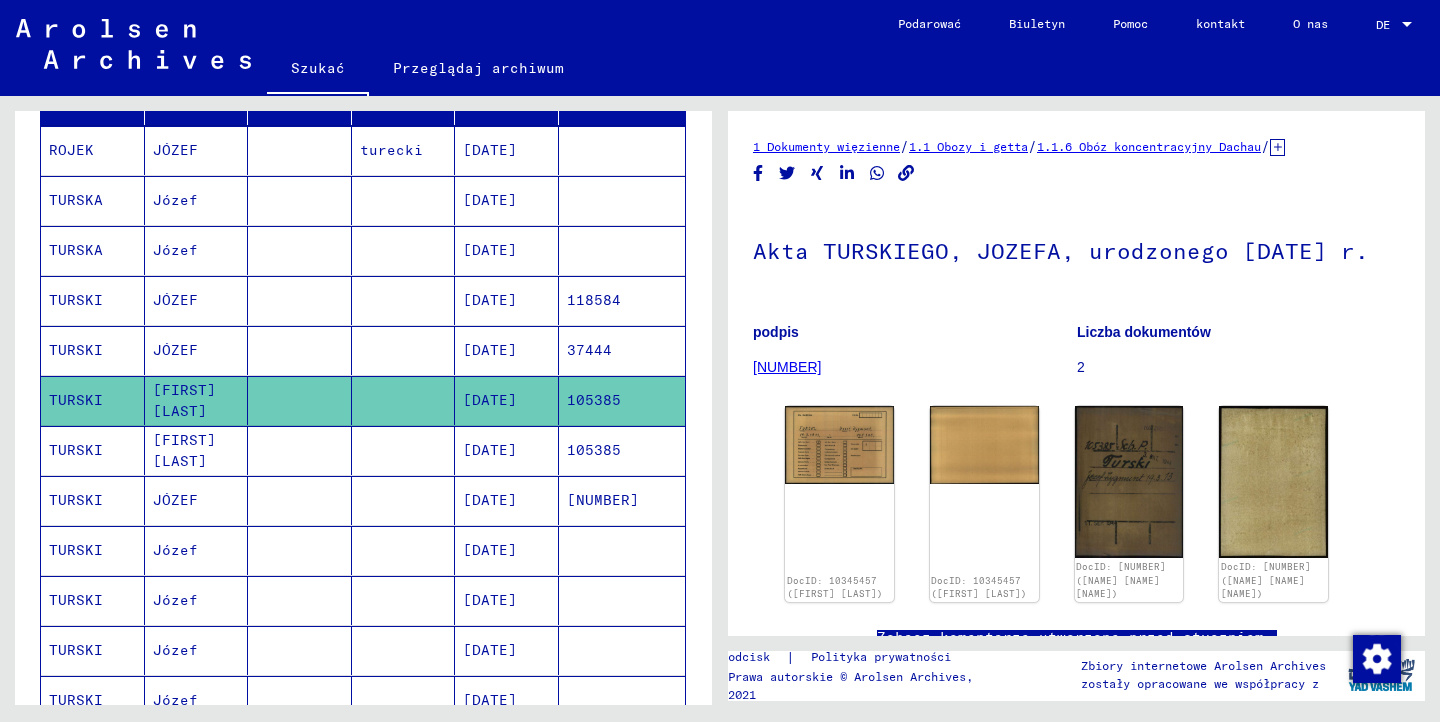scroll, scrollTop: 0, scrollLeft: 0, axis: both 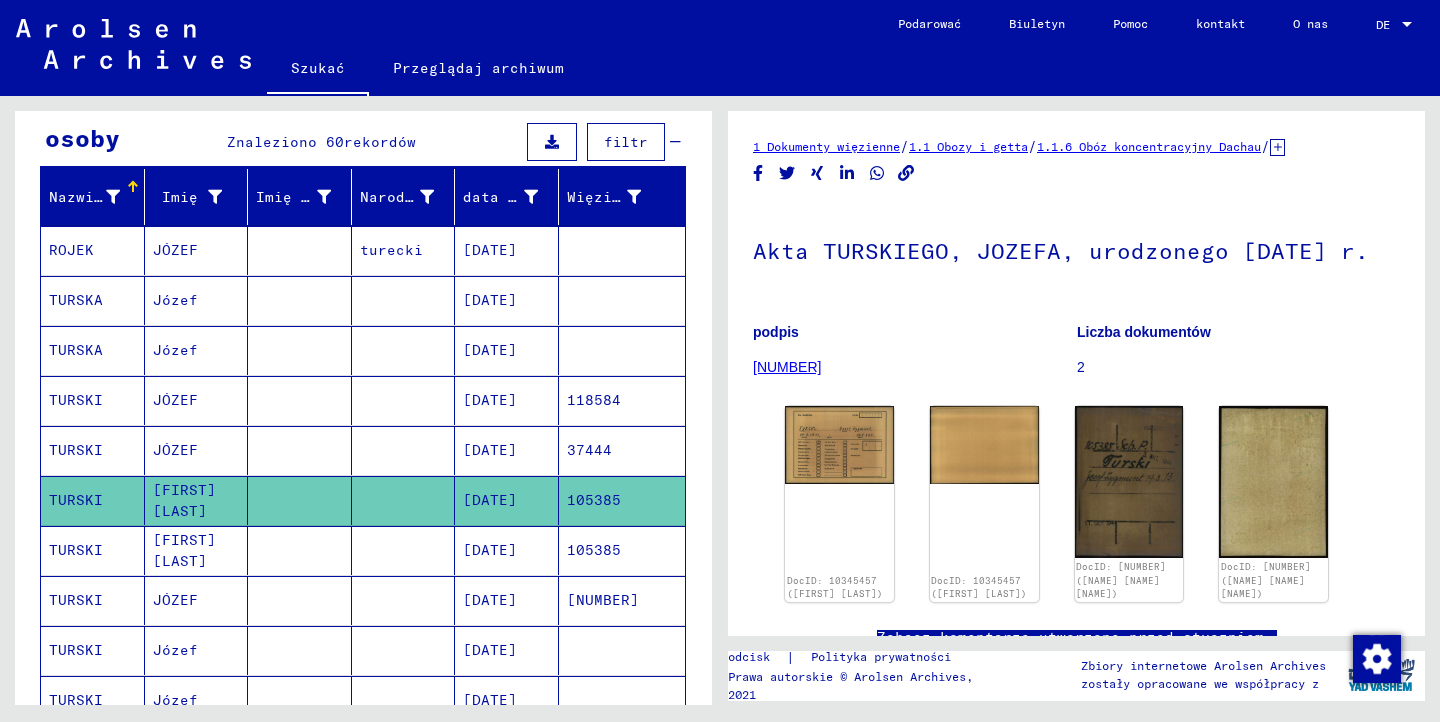 click on "[DATE]" at bounding box center [490, 500] 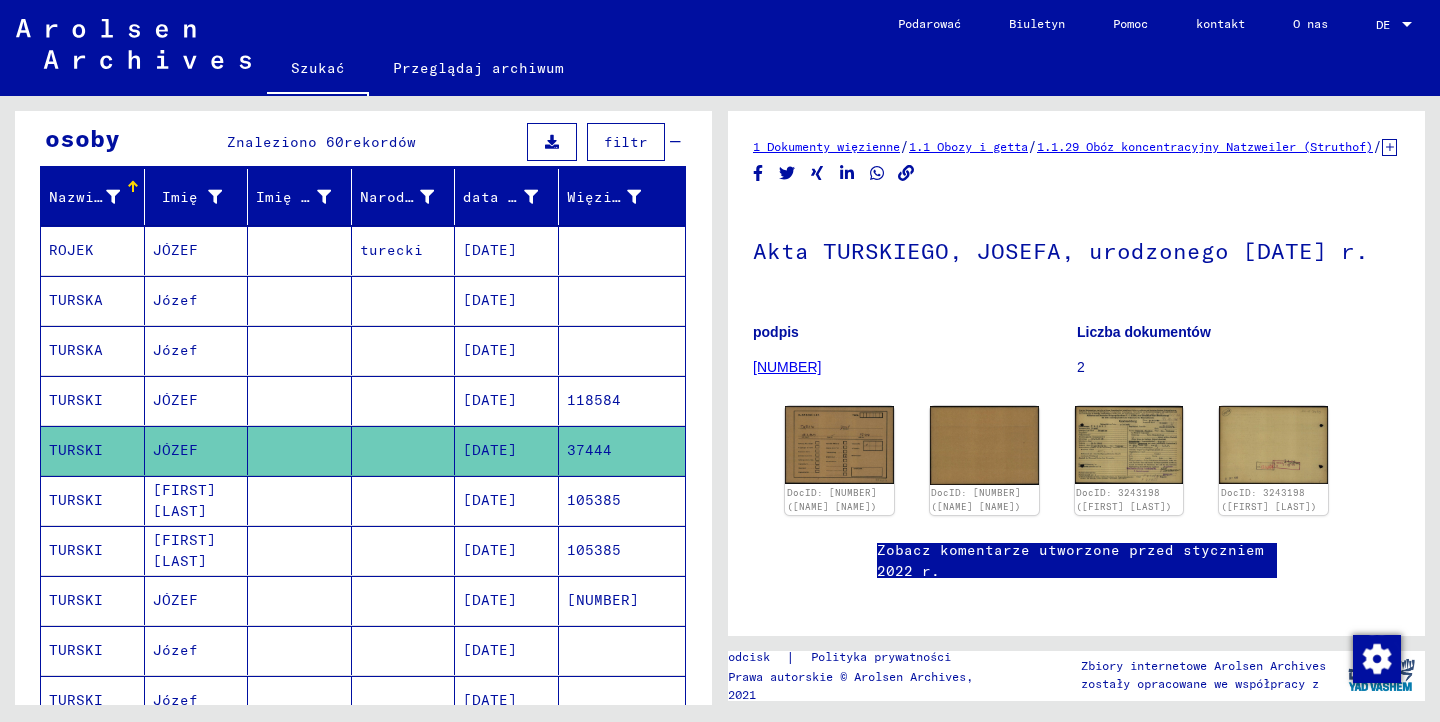 scroll, scrollTop: 0, scrollLeft: 0, axis: both 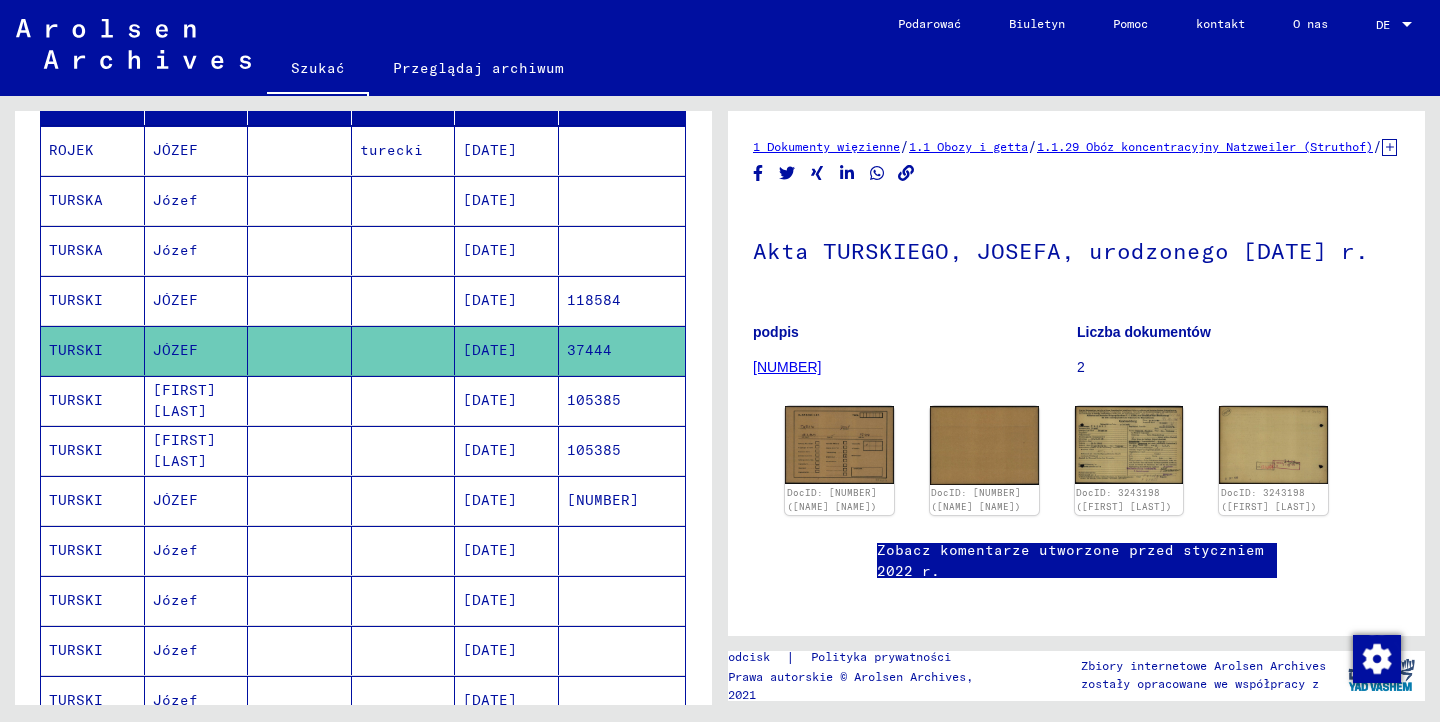 click on "[FIRST] [LAST]" at bounding box center [184, 450] 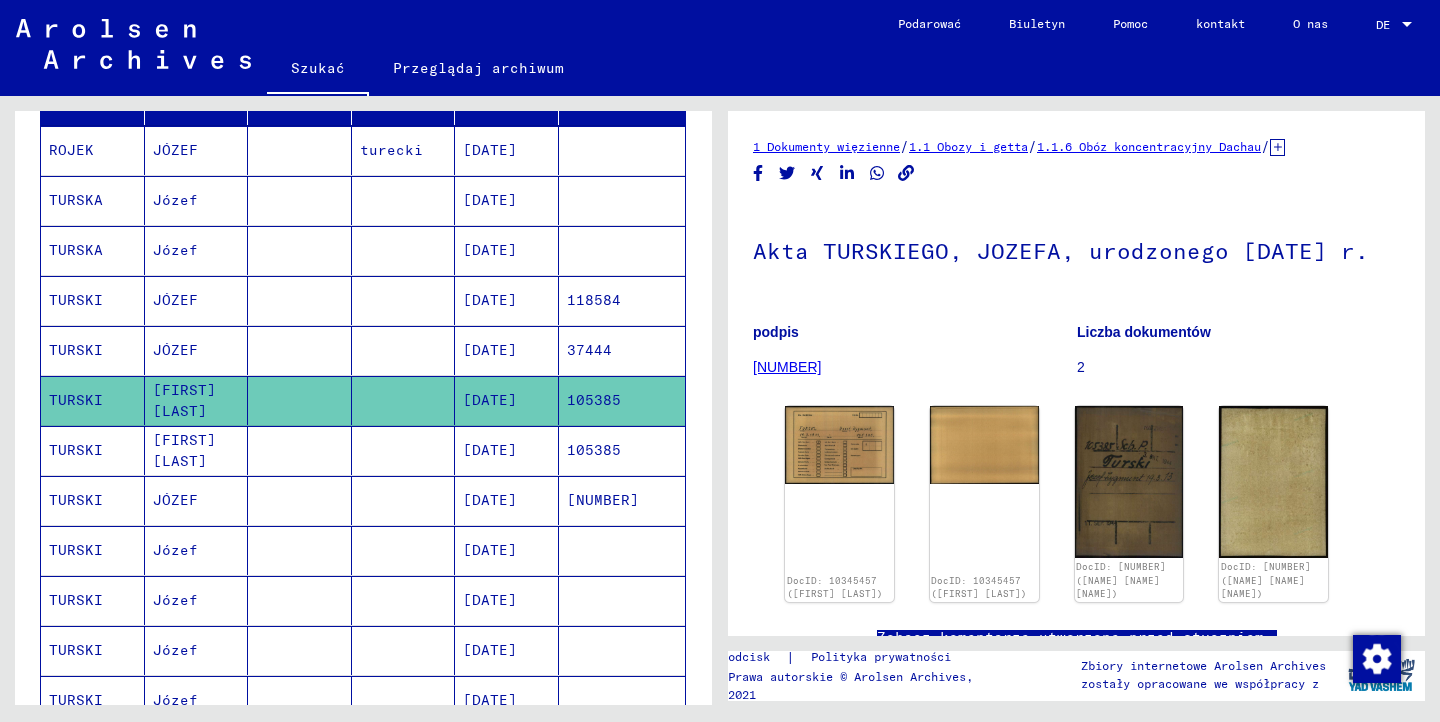 scroll, scrollTop: 0, scrollLeft: 0, axis: both 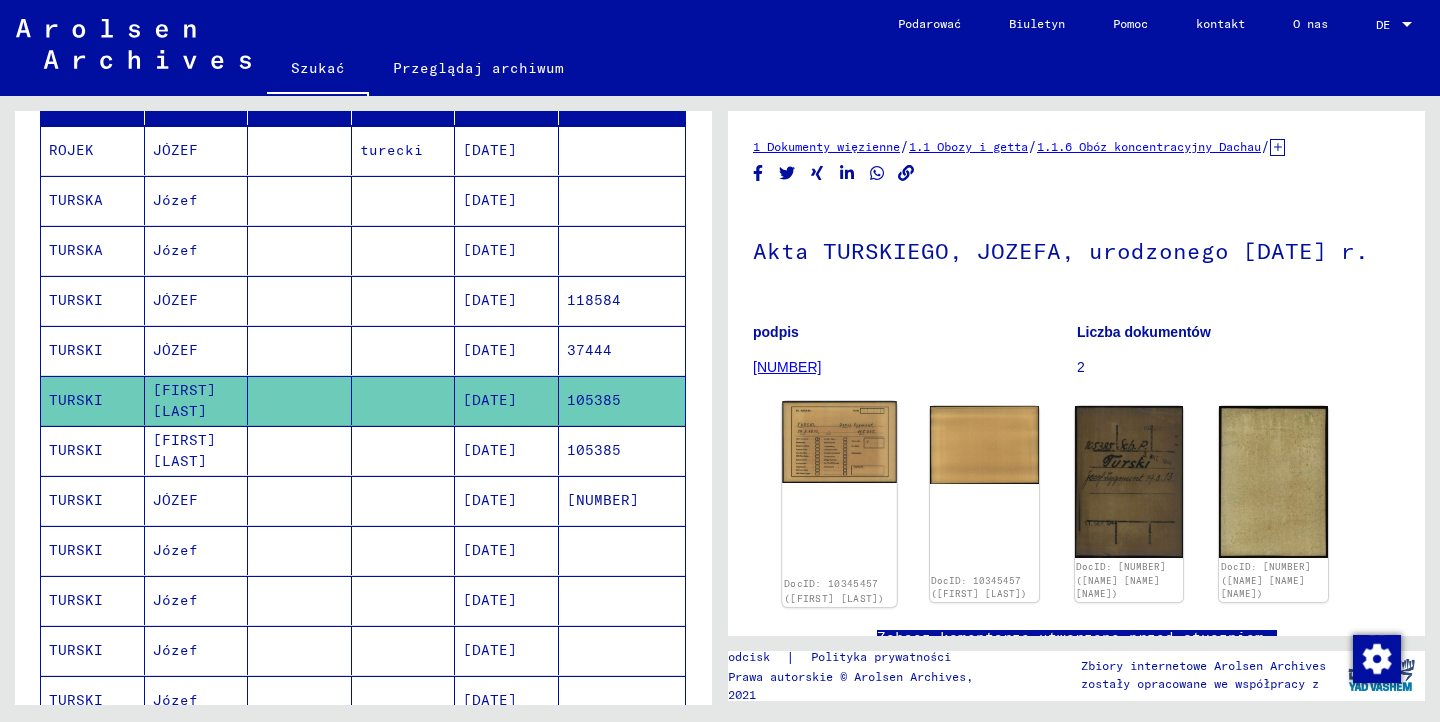 click 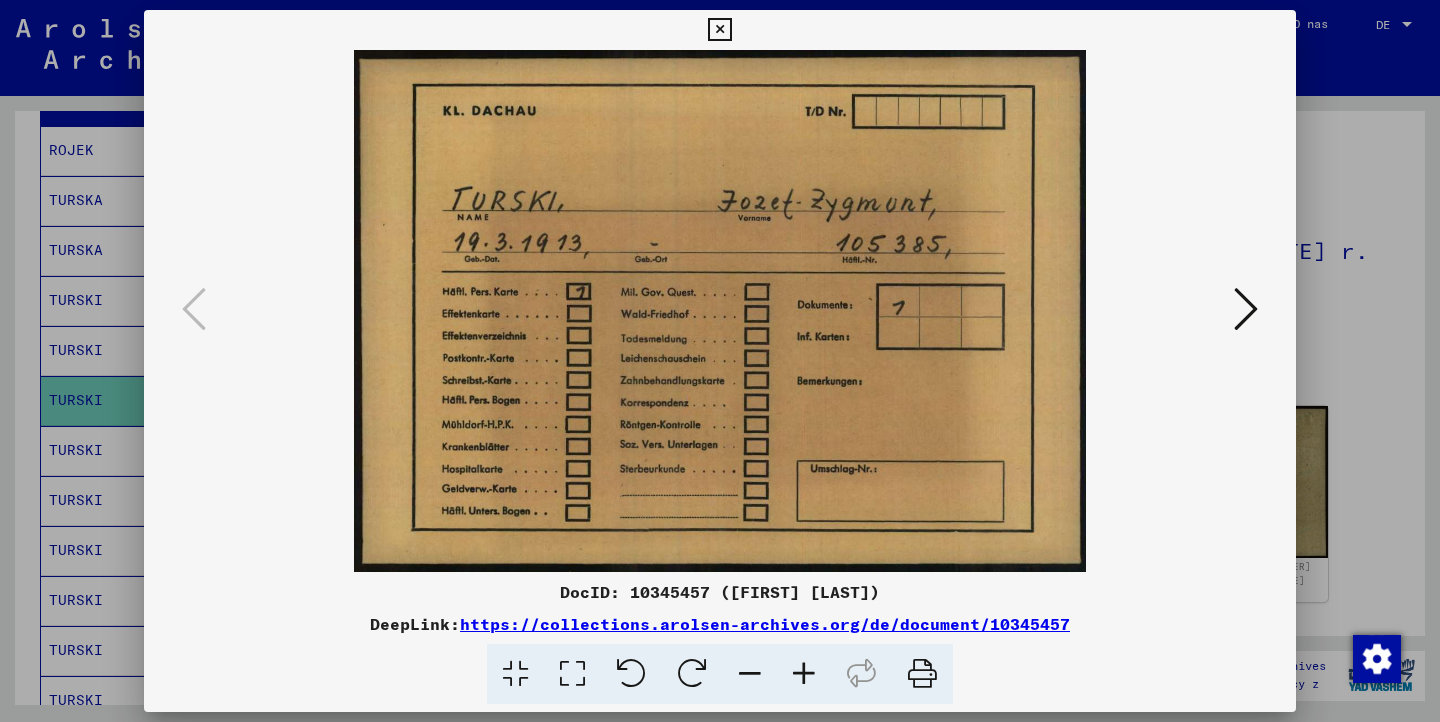 click at bounding box center [720, 361] 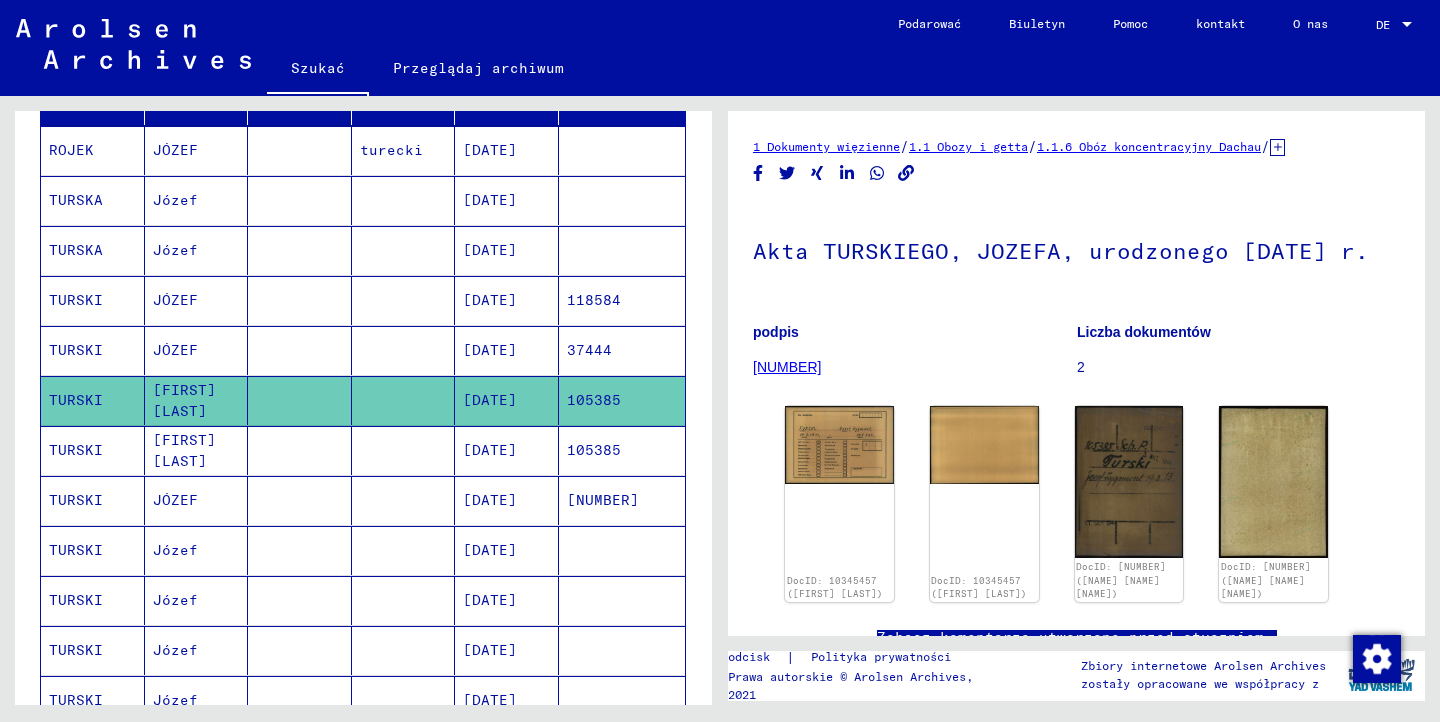 click on "105385" 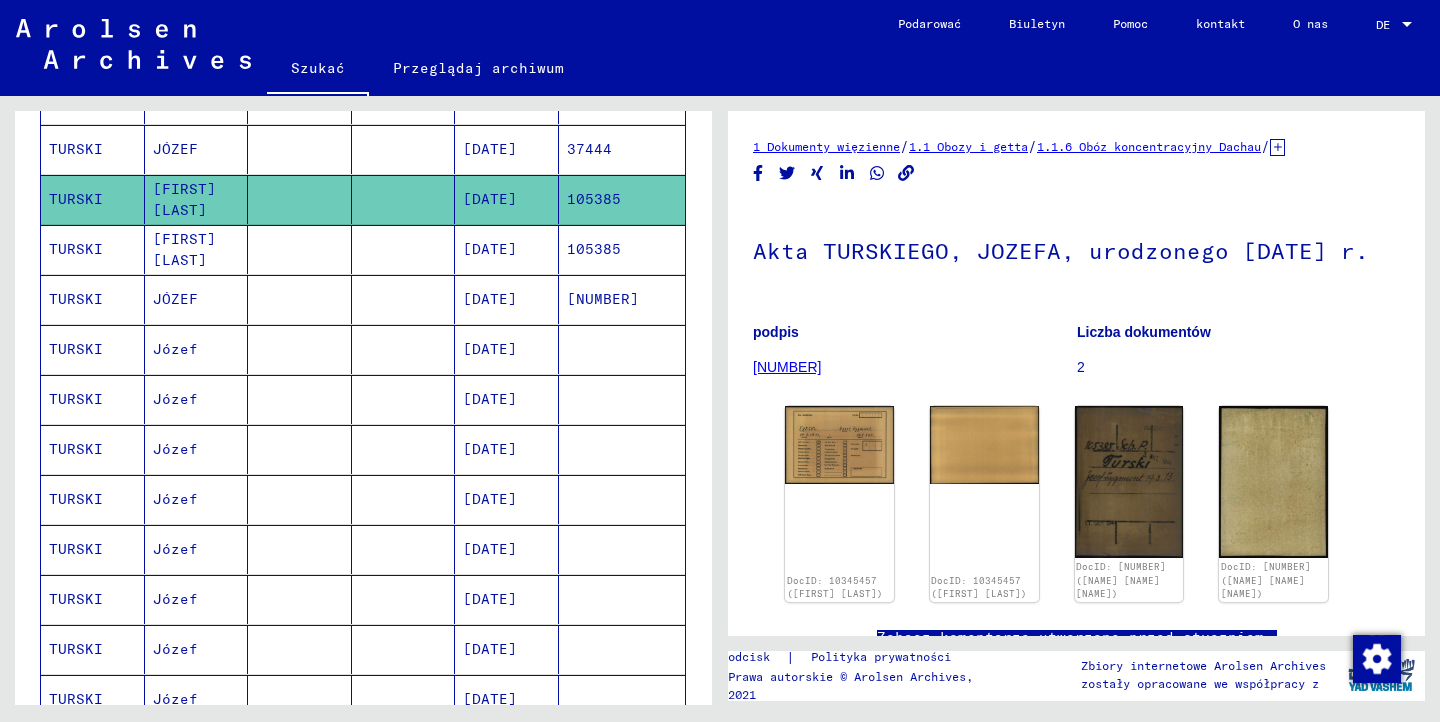 scroll, scrollTop: 399, scrollLeft: 0, axis: vertical 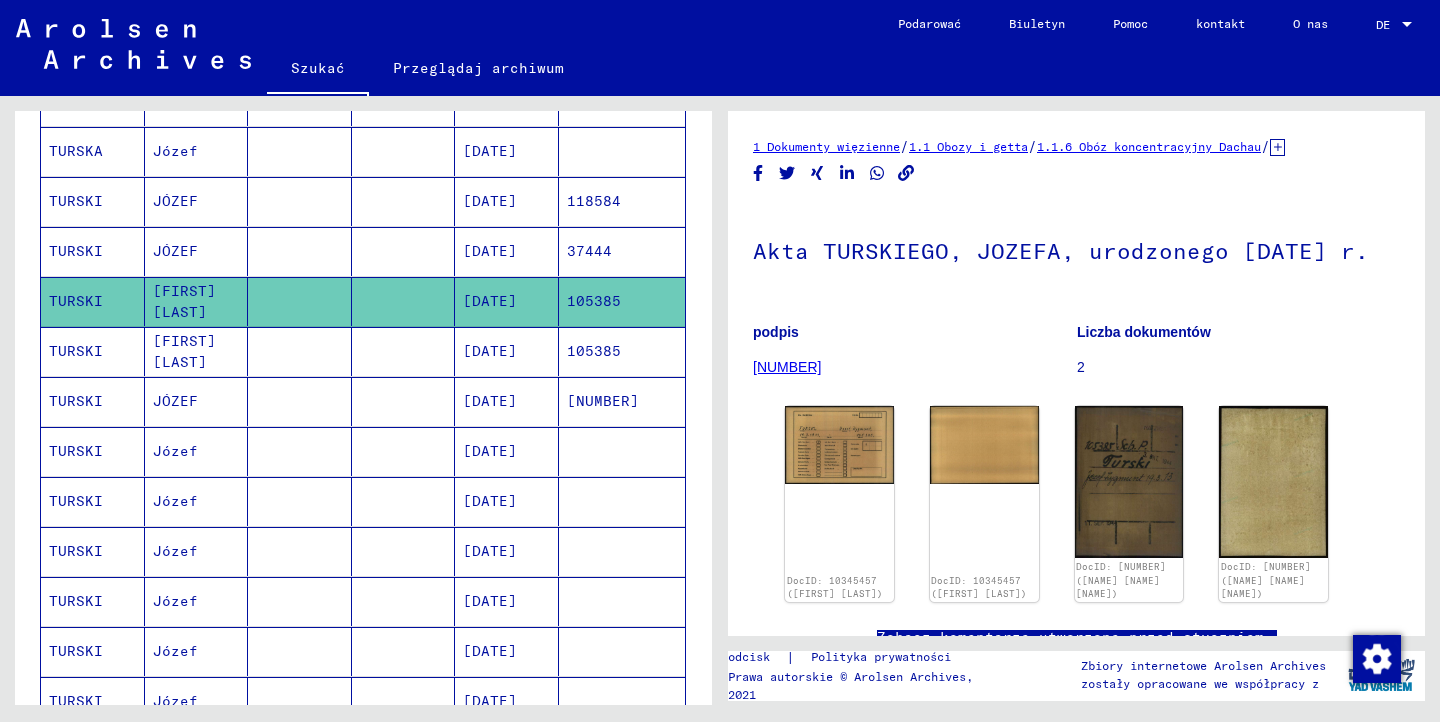 click on "105385" at bounding box center [603, 401] 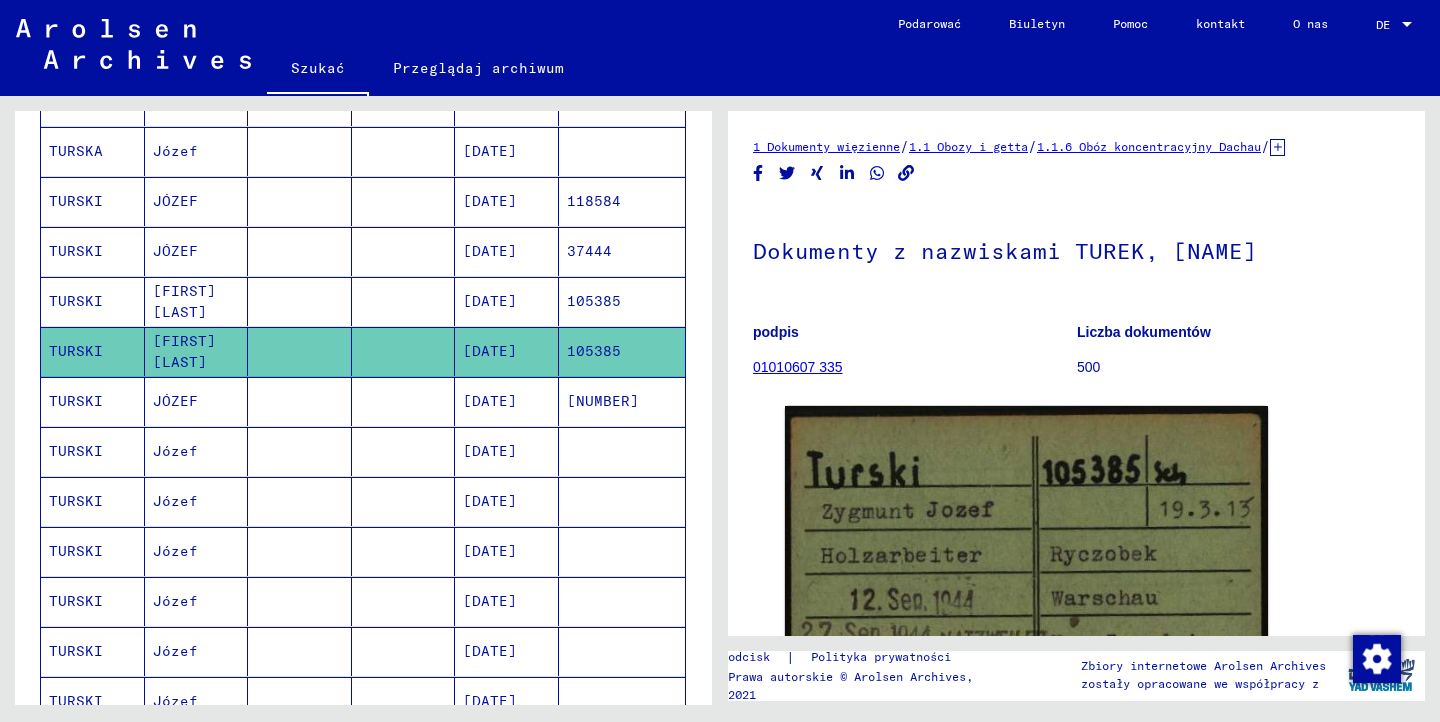 scroll, scrollTop: 0, scrollLeft: 0, axis: both 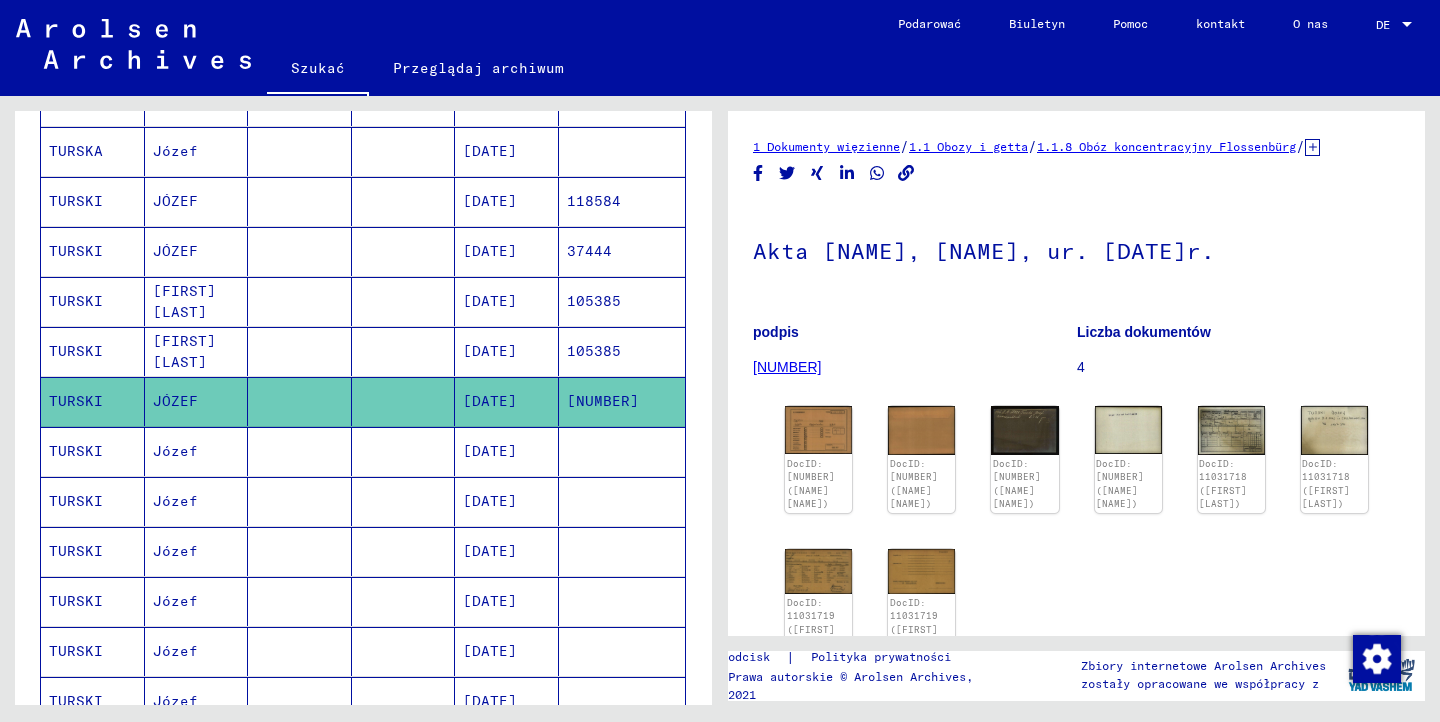 click on "105385" at bounding box center (603, 401) 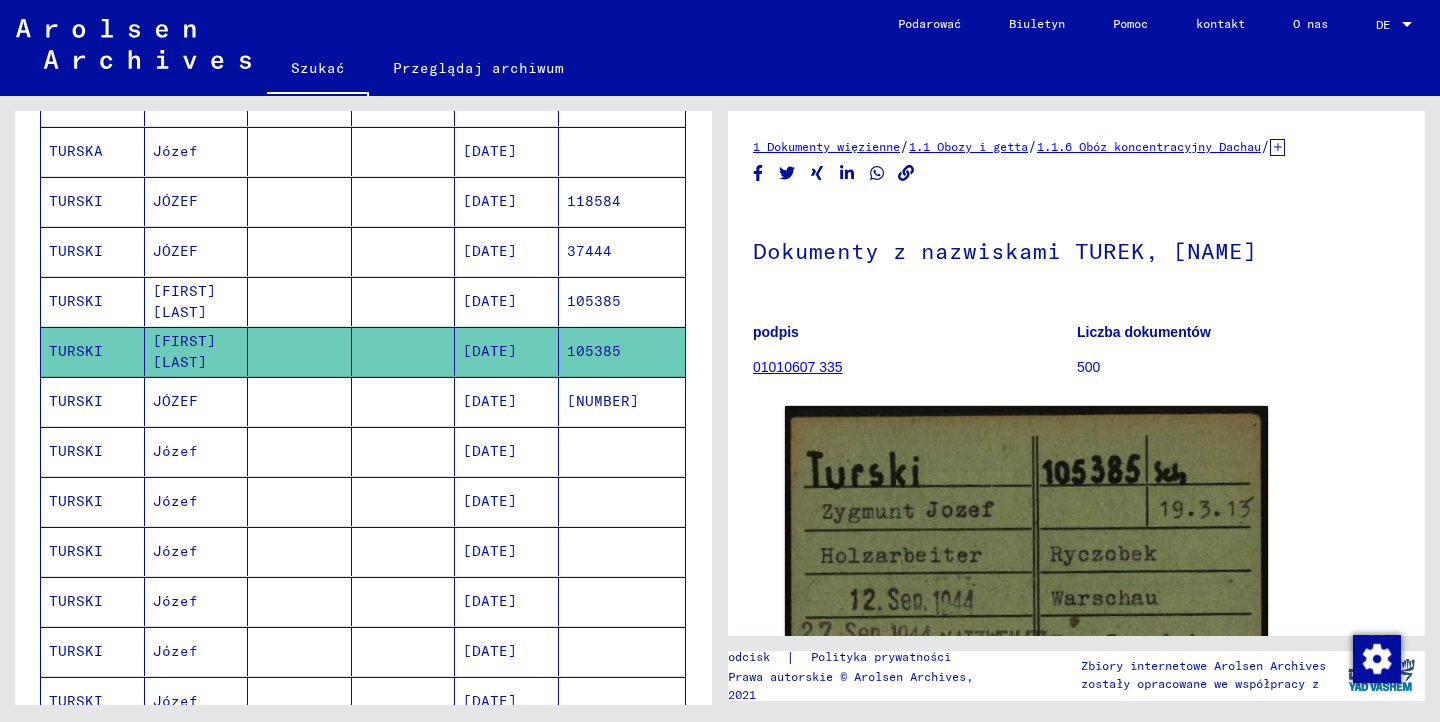 scroll, scrollTop: 0, scrollLeft: 0, axis: both 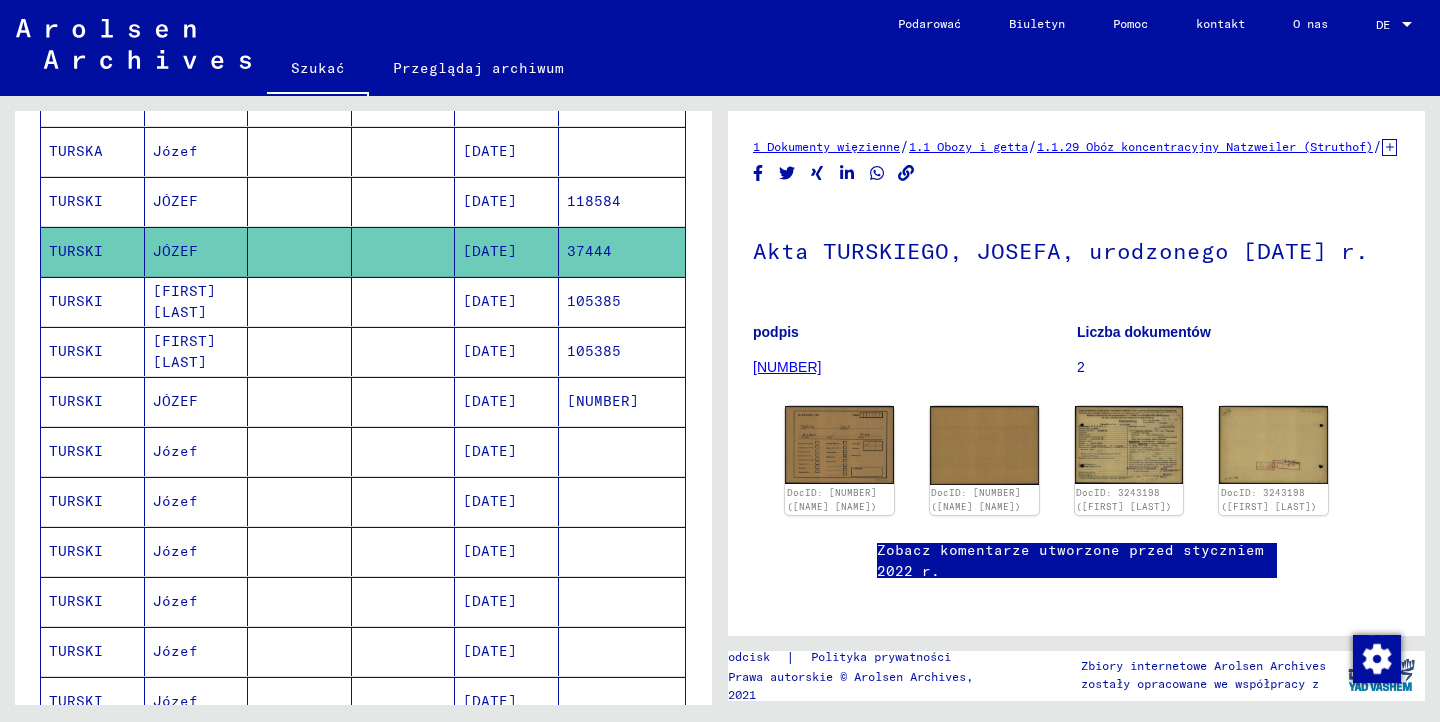 click on "105385" at bounding box center (594, 351) 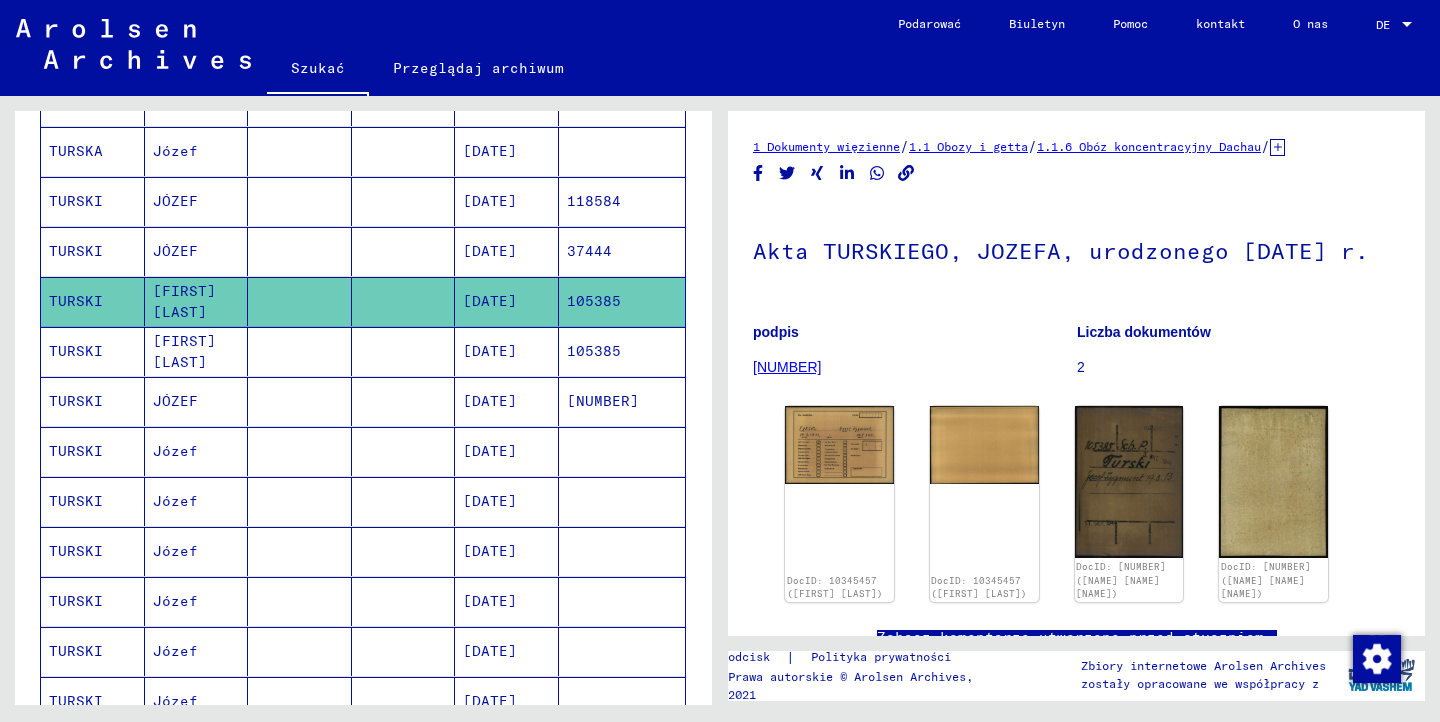 scroll, scrollTop: 0, scrollLeft: 0, axis: both 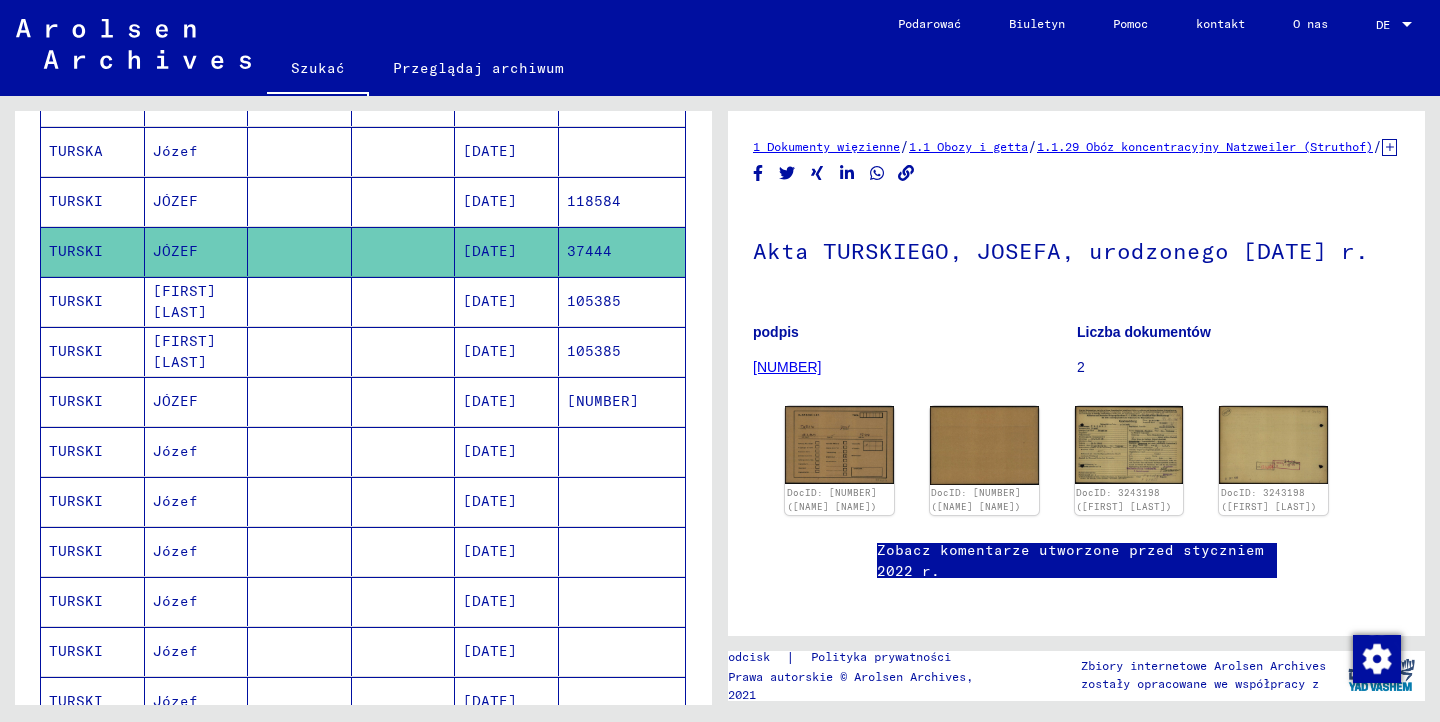 click on "105385" at bounding box center (594, 351) 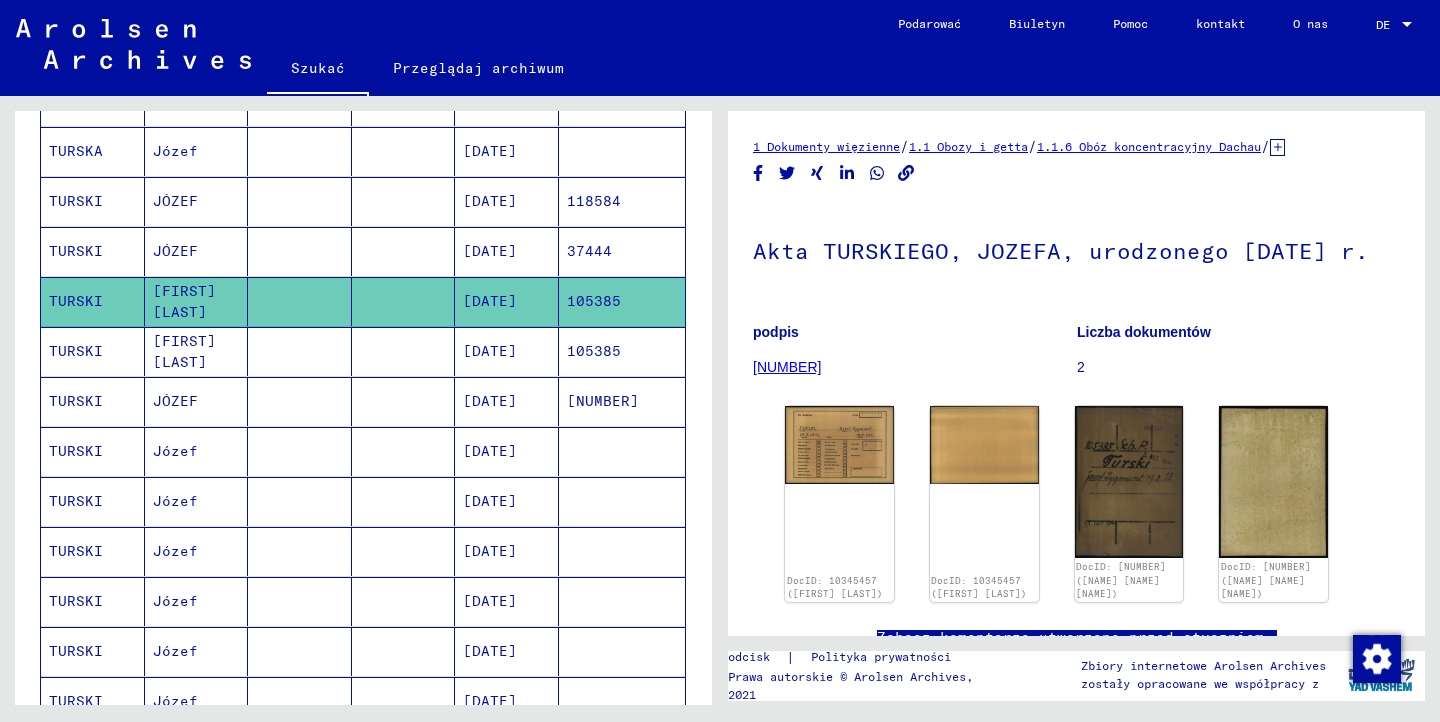 scroll, scrollTop: 0, scrollLeft: 0, axis: both 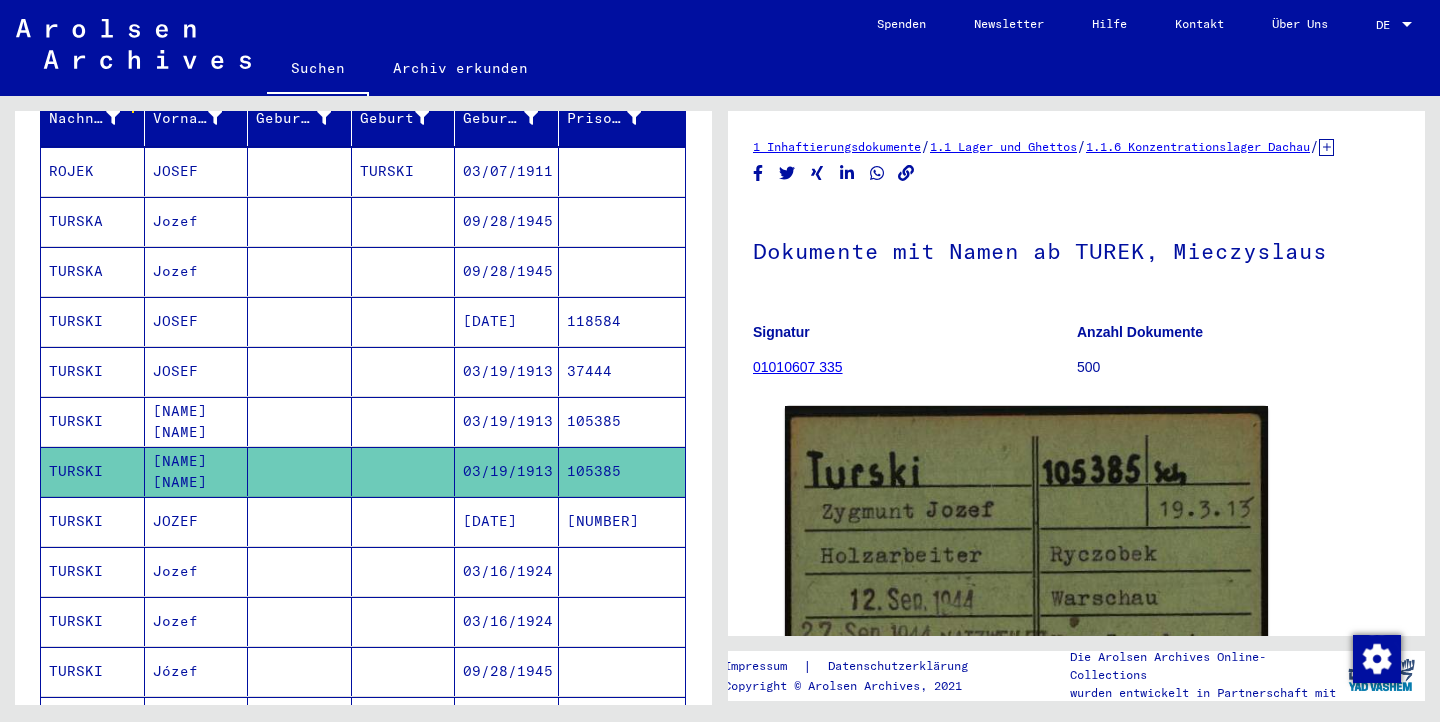 click on "105385" 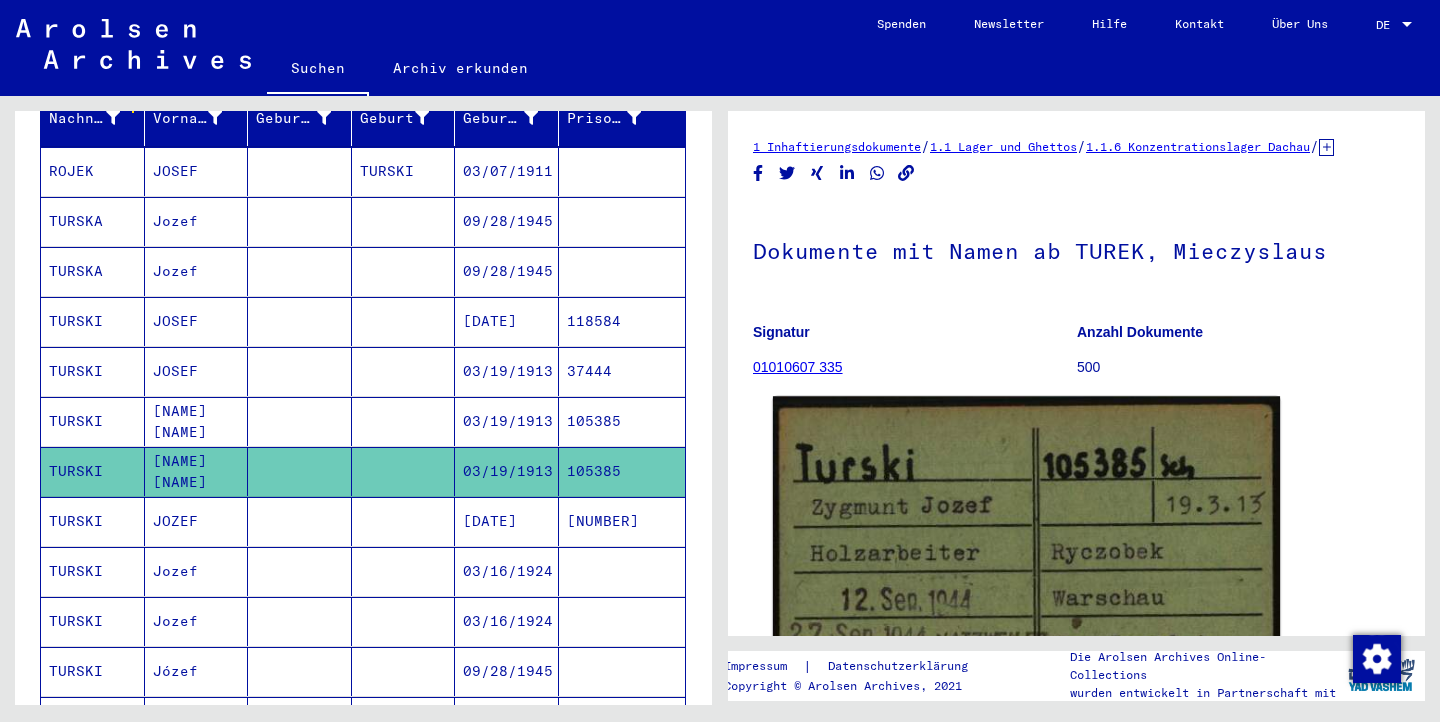 scroll, scrollTop: 200, scrollLeft: 0, axis: vertical 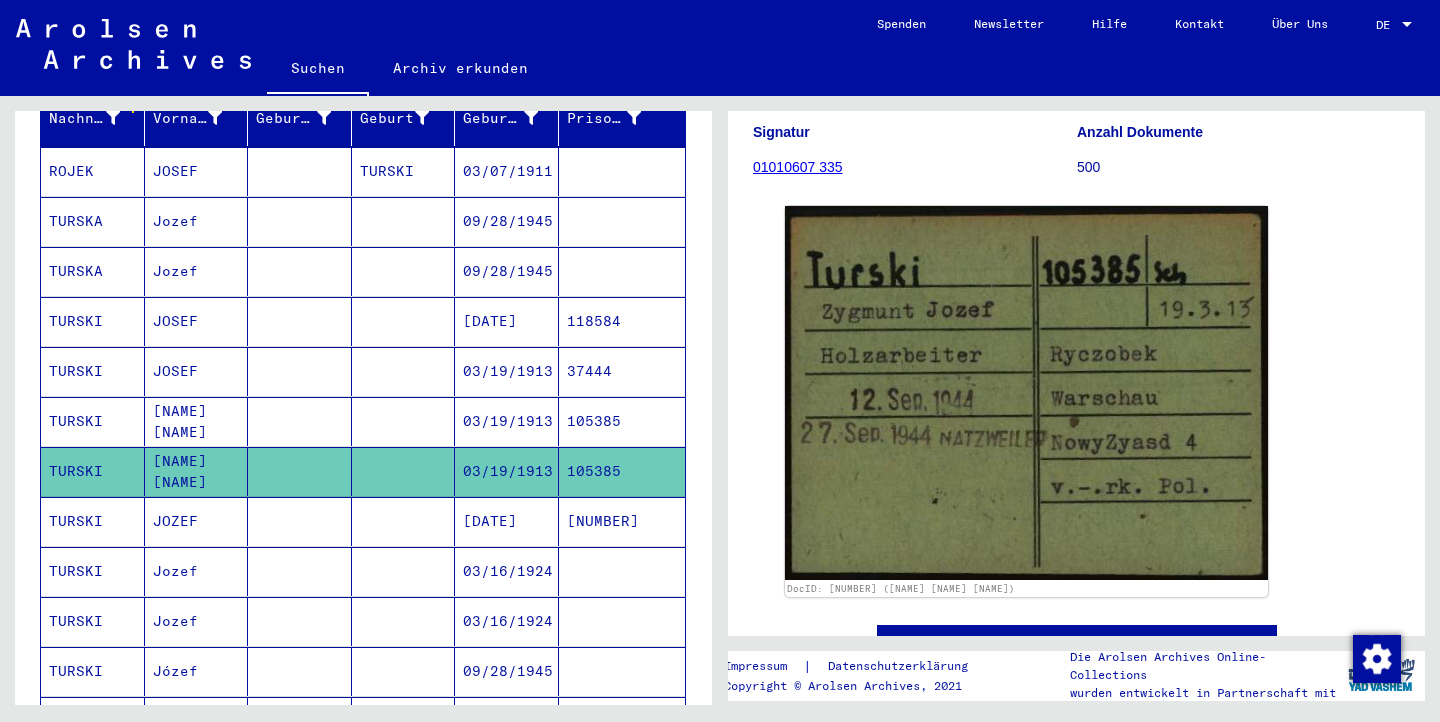 click on "105385" 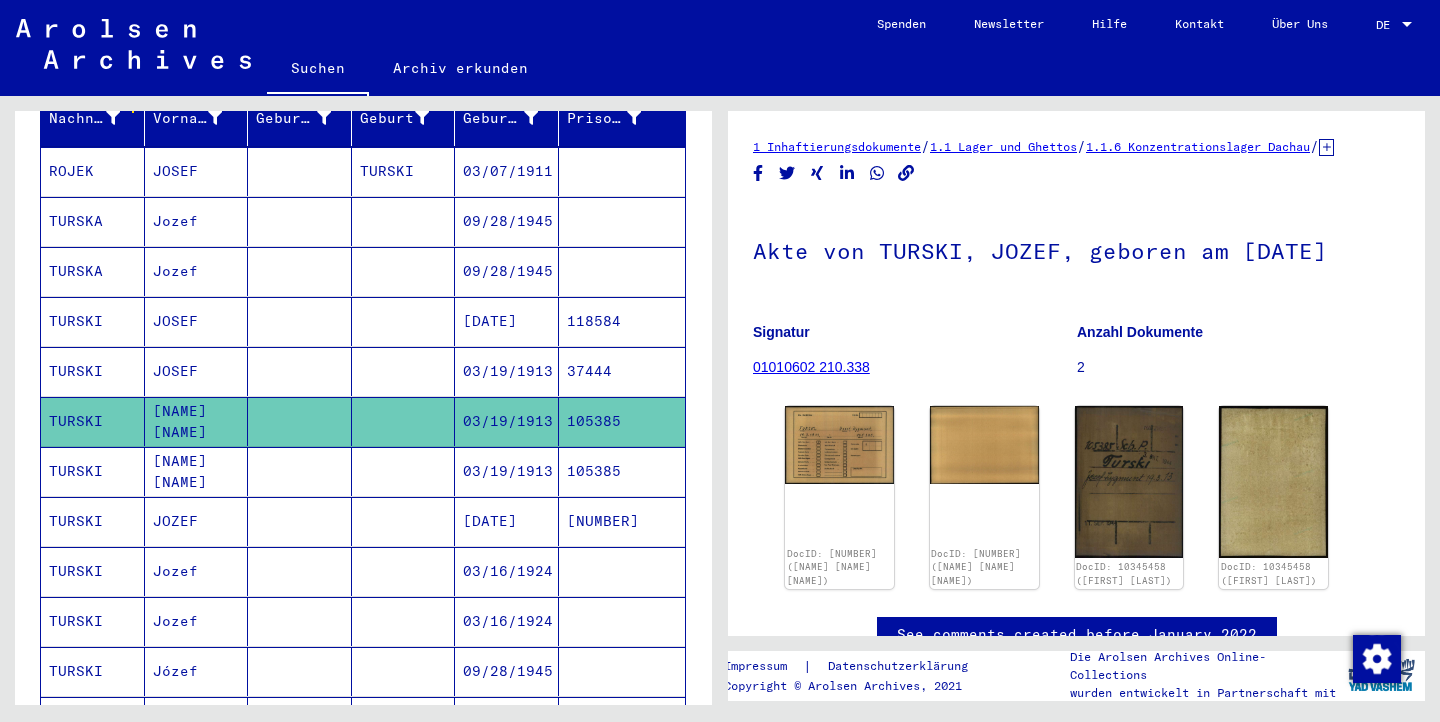 scroll, scrollTop: 0, scrollLeft: 0, axis: both 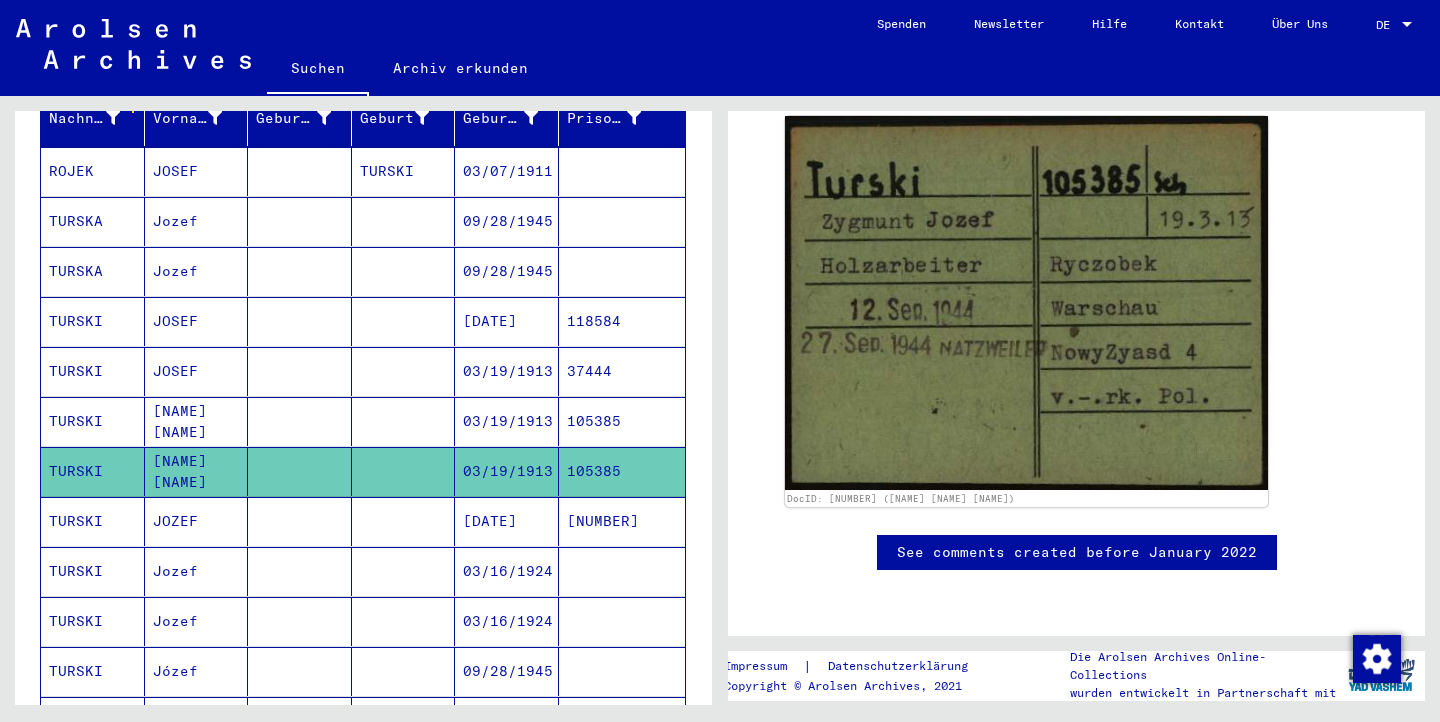 drag, startPoint x: 591, startPoint y: 452, endPoint x: 477, endPoint y: 441, distance: 114.52947 